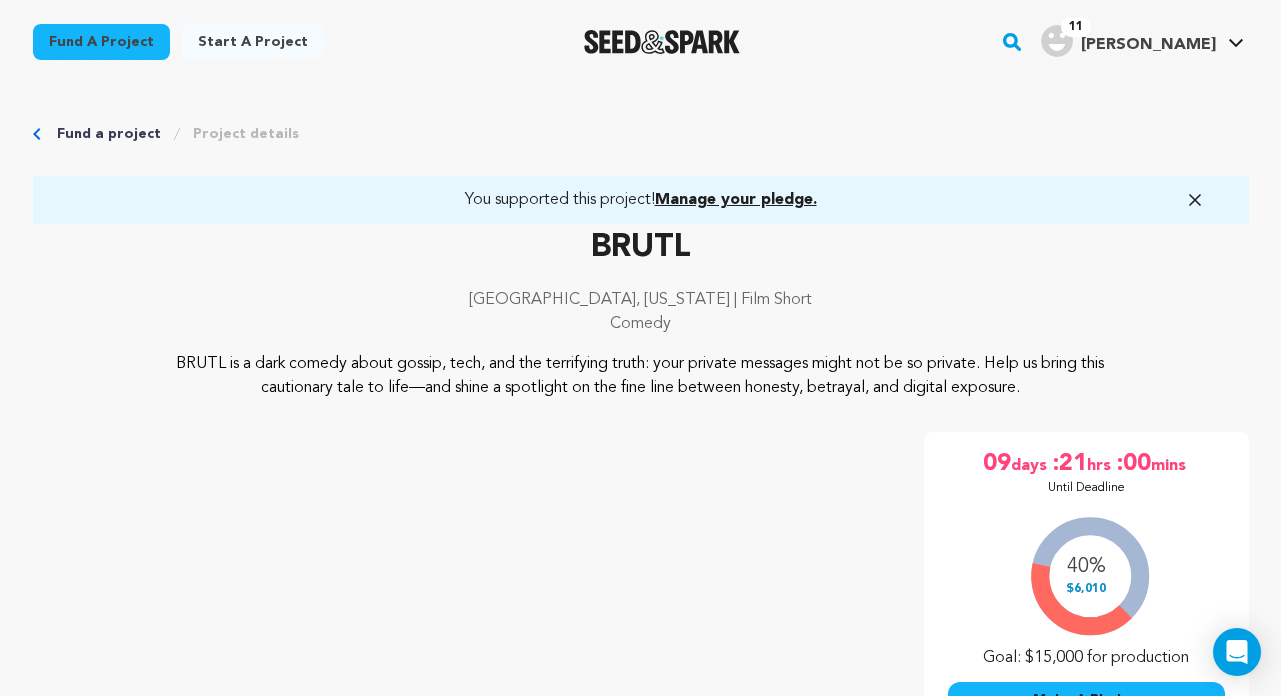 scroll, scrollTop: 0, scrollLeft: 0, axis: both 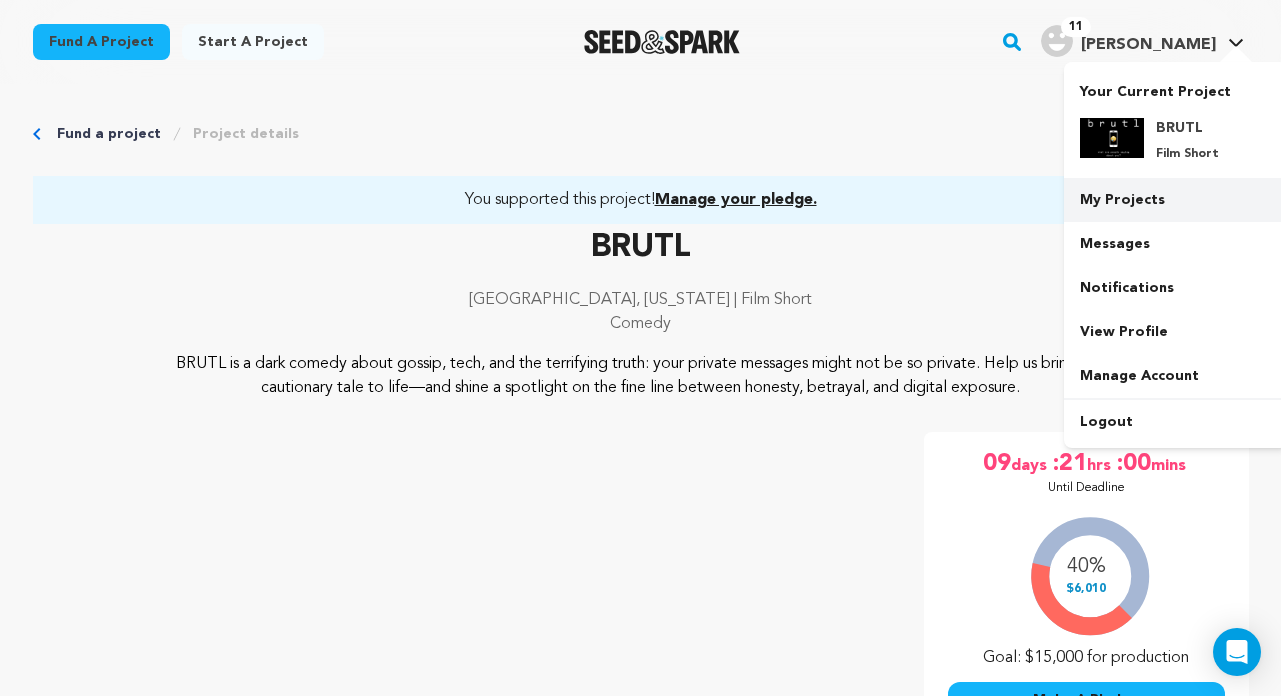 click on "My Projects" at bounding box center (1176, 200) 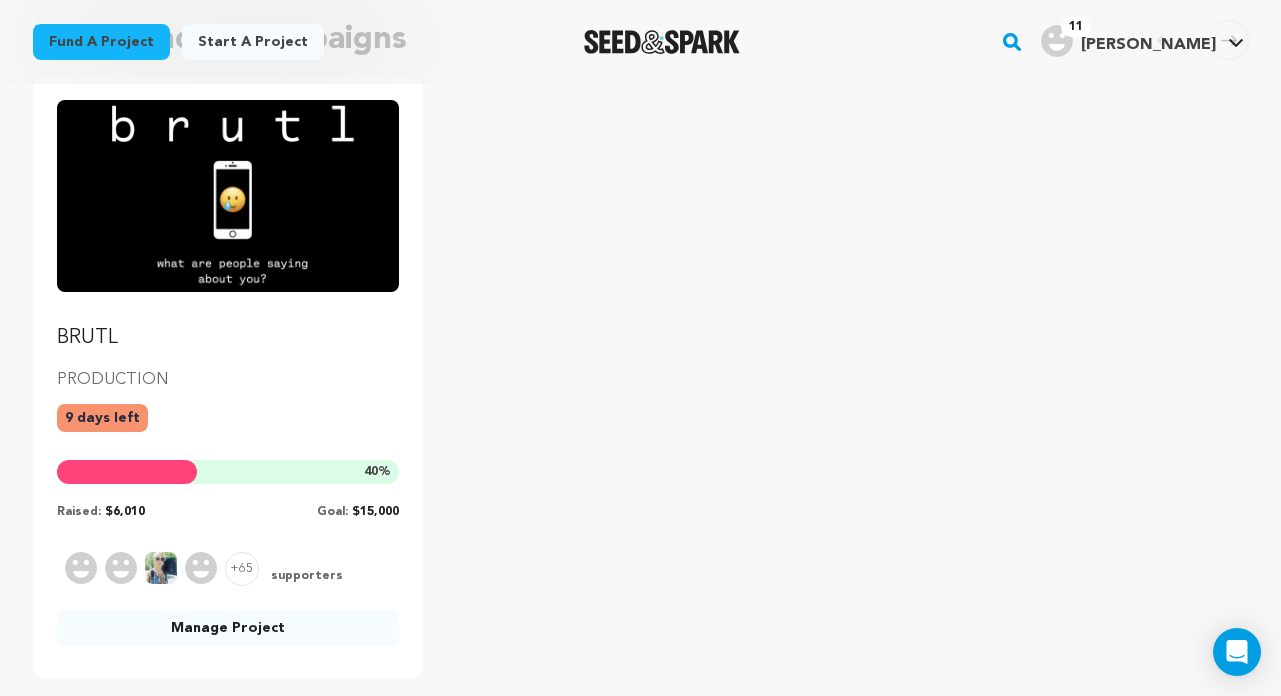 scroll, scrollTop: 259, scrollLeft: 0, axis: vertical 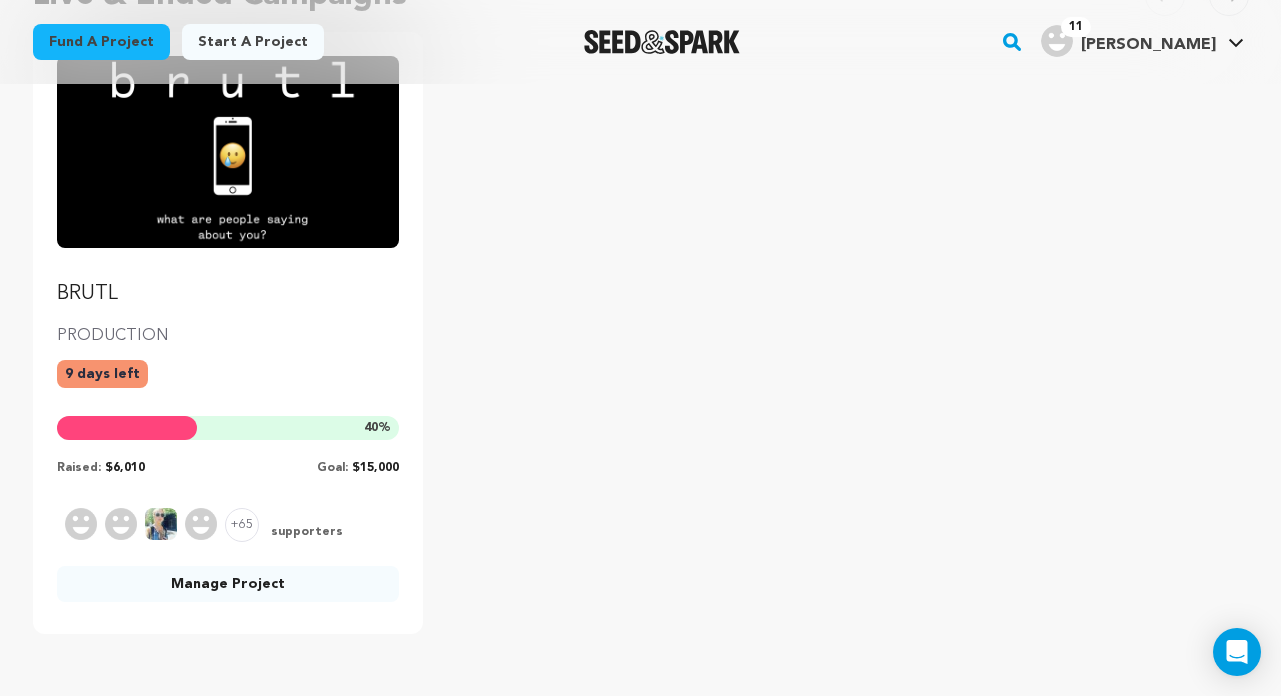 click at bounding box center (228, 152) 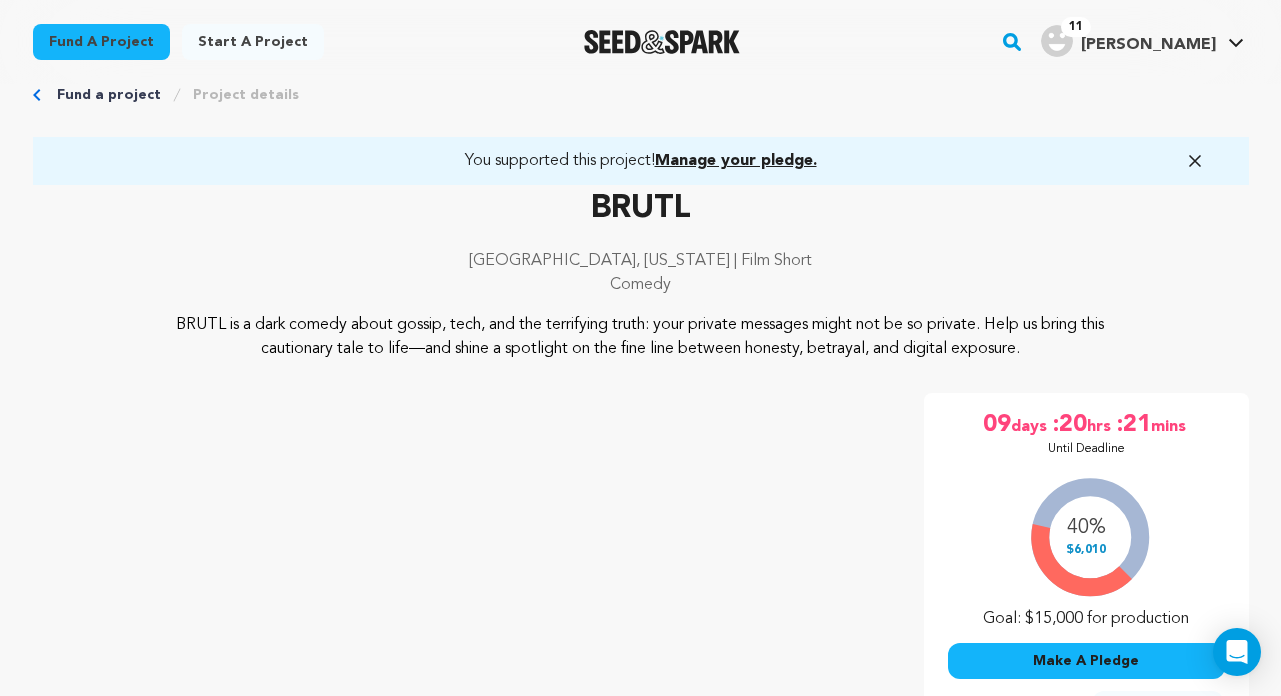 scroll, scrollTop: 11, scrollLeft: 0, axis: vertical 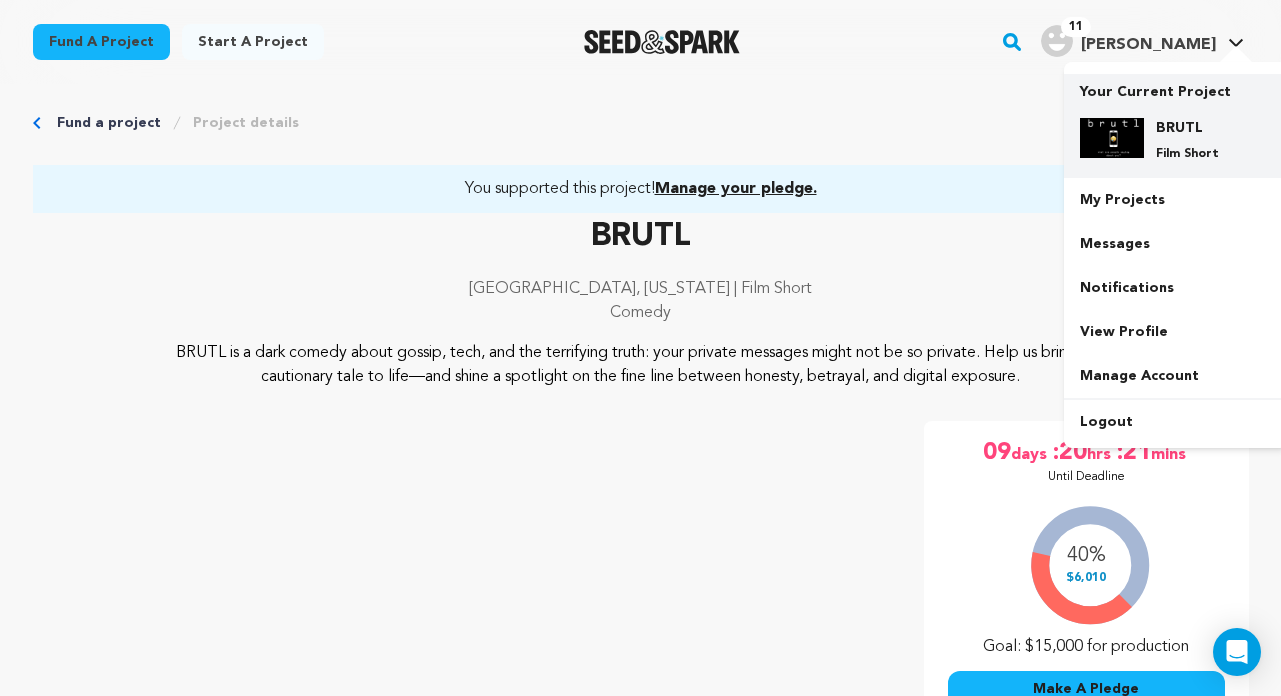 click on "BRUTL
Film Short" at bounding box center (1192, 140) 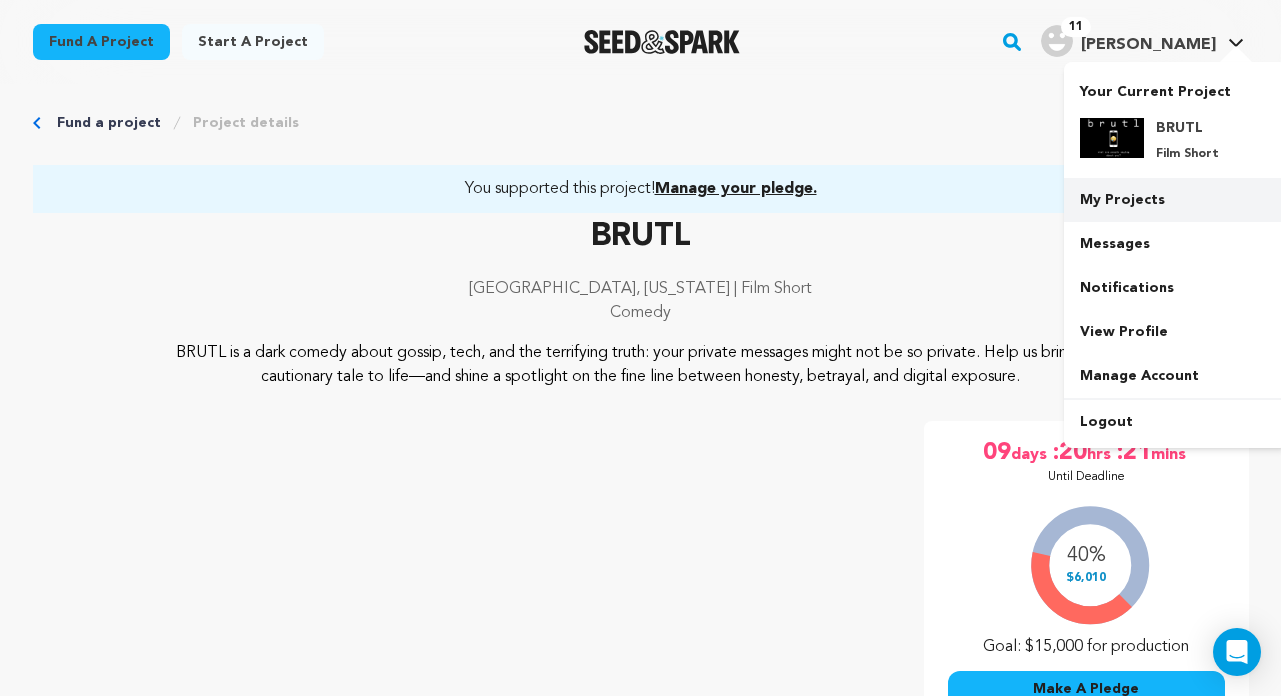 click on "My Projects" at bounding box center (1176, 200) 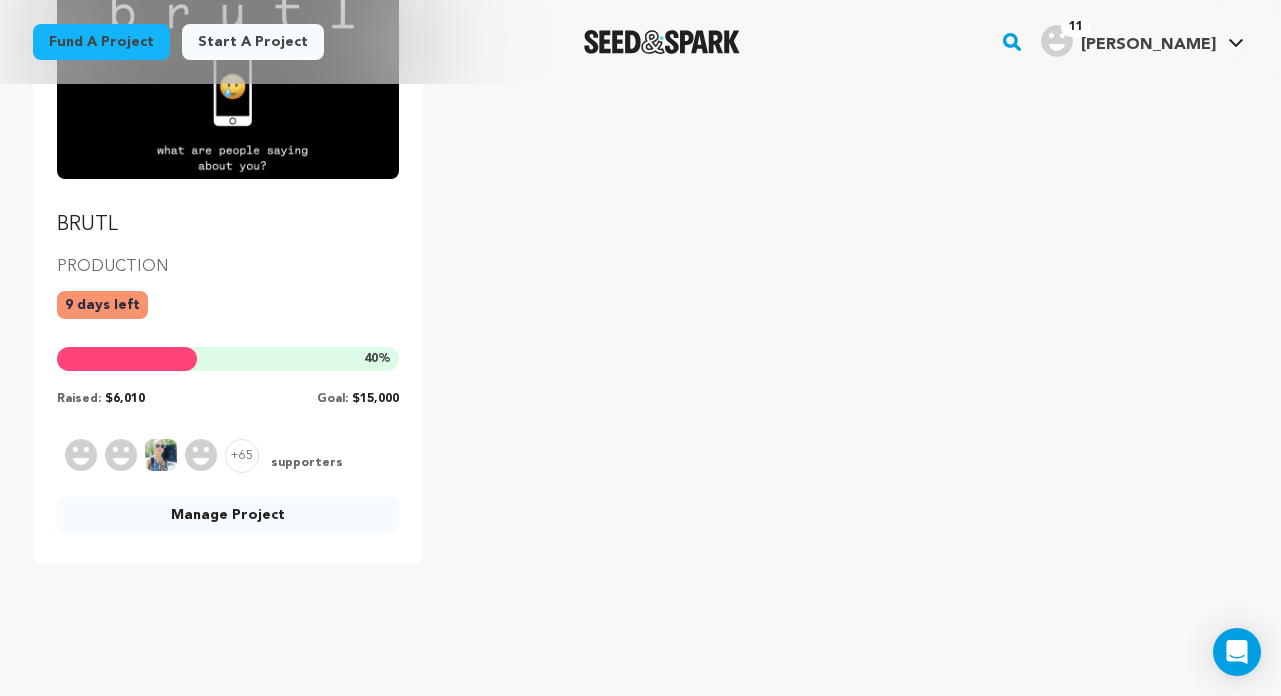 scroll, scrollTop: 364, scrollLeft: 0, axis: vertical 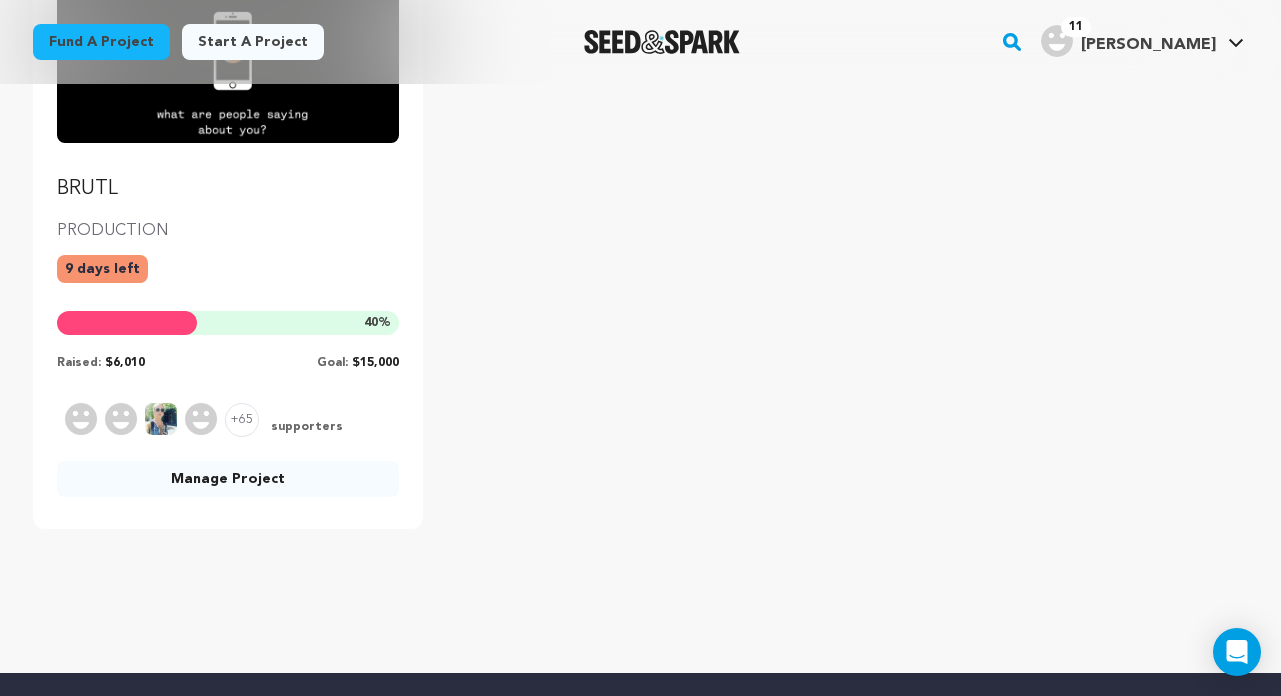 click on "Manage Project" at bounding box center (228, 479) 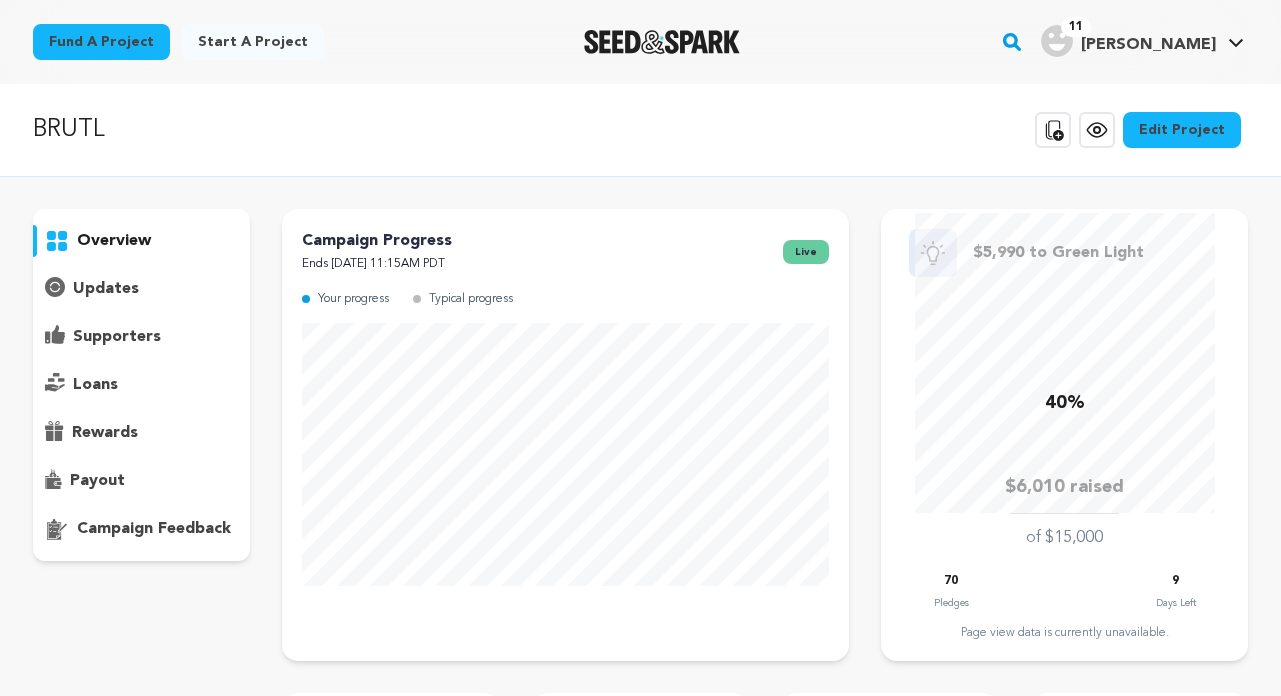 scroll, scrollTop: 0, scrollLeft: 0, axis: both 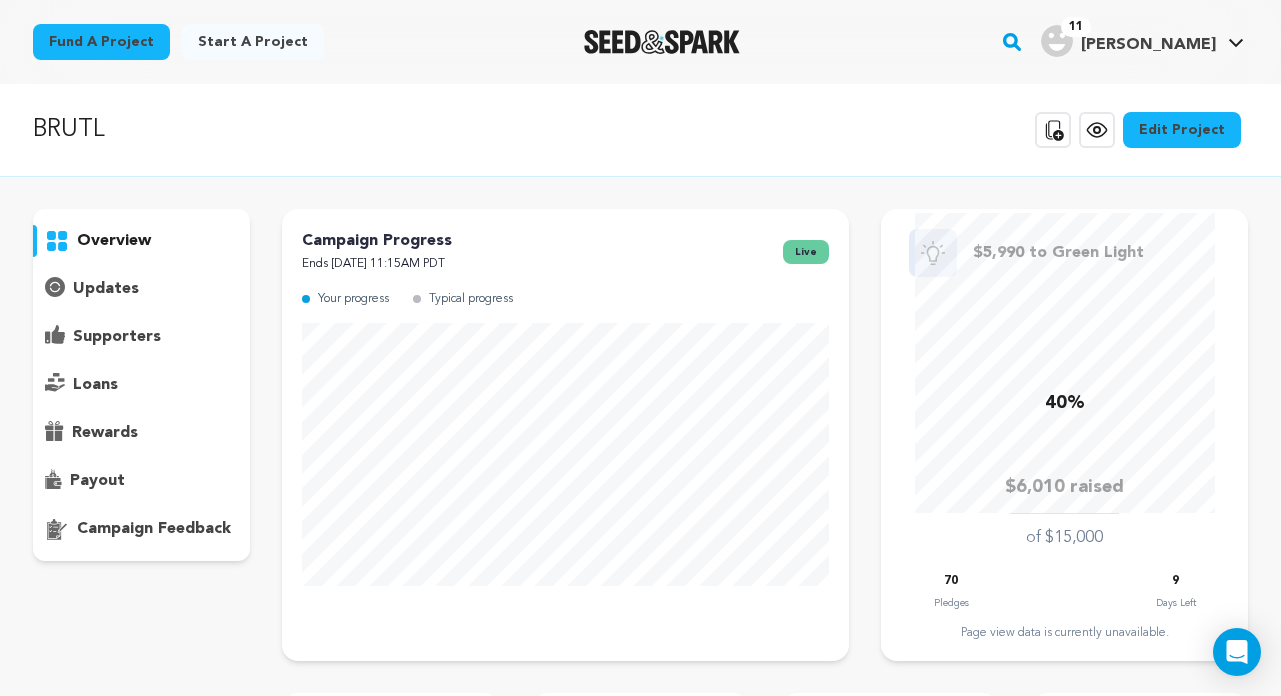 click on "supporters" at bounding box center (117, 337) 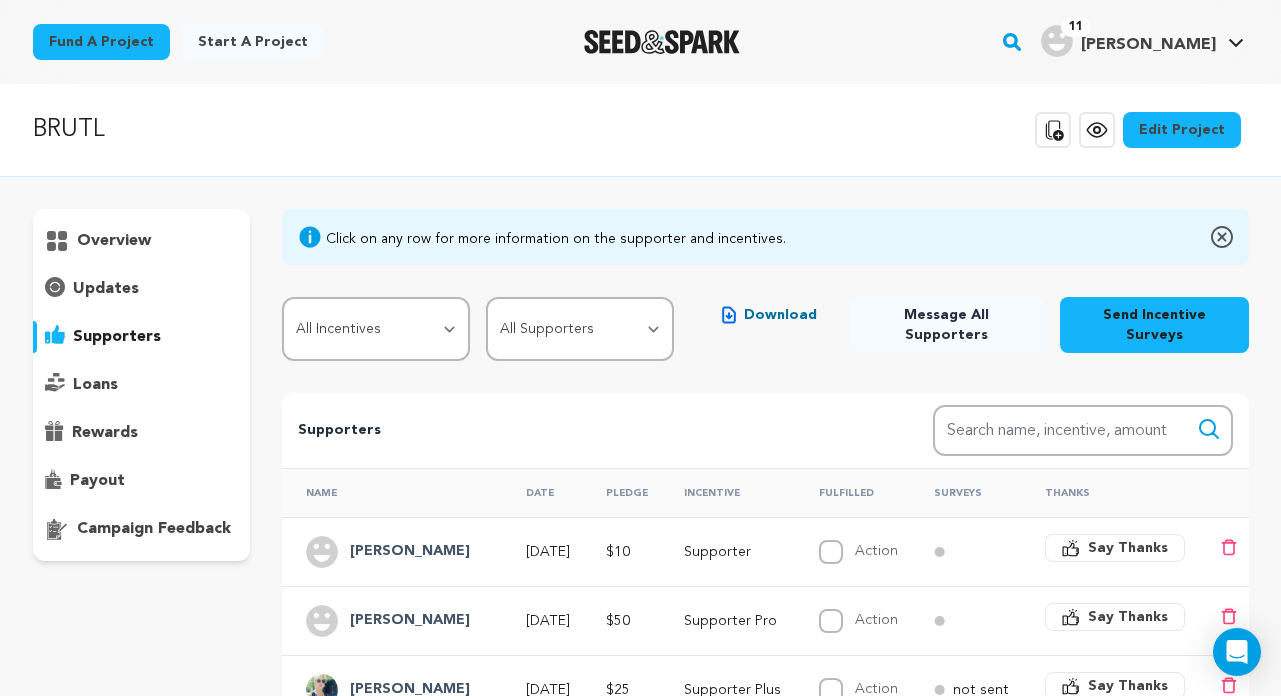 click on "campaign feedback" at bounding box center (154, 529) 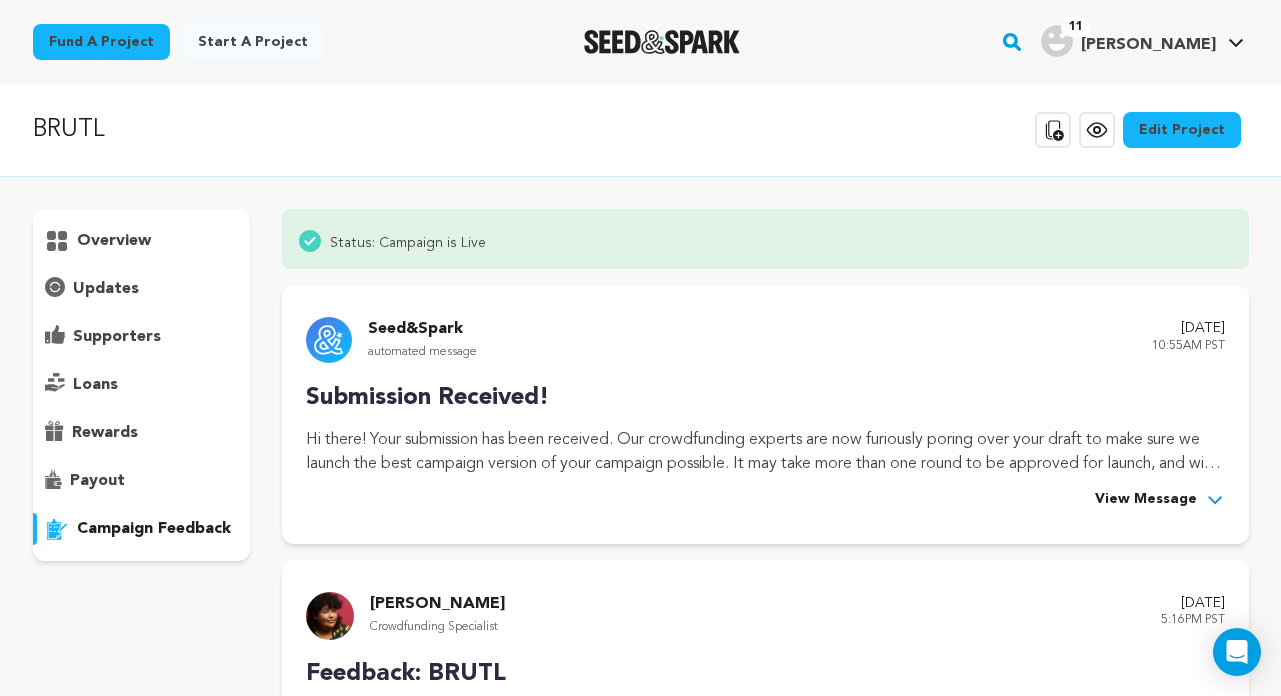 click on "overview" at bounding box center (142, 385) 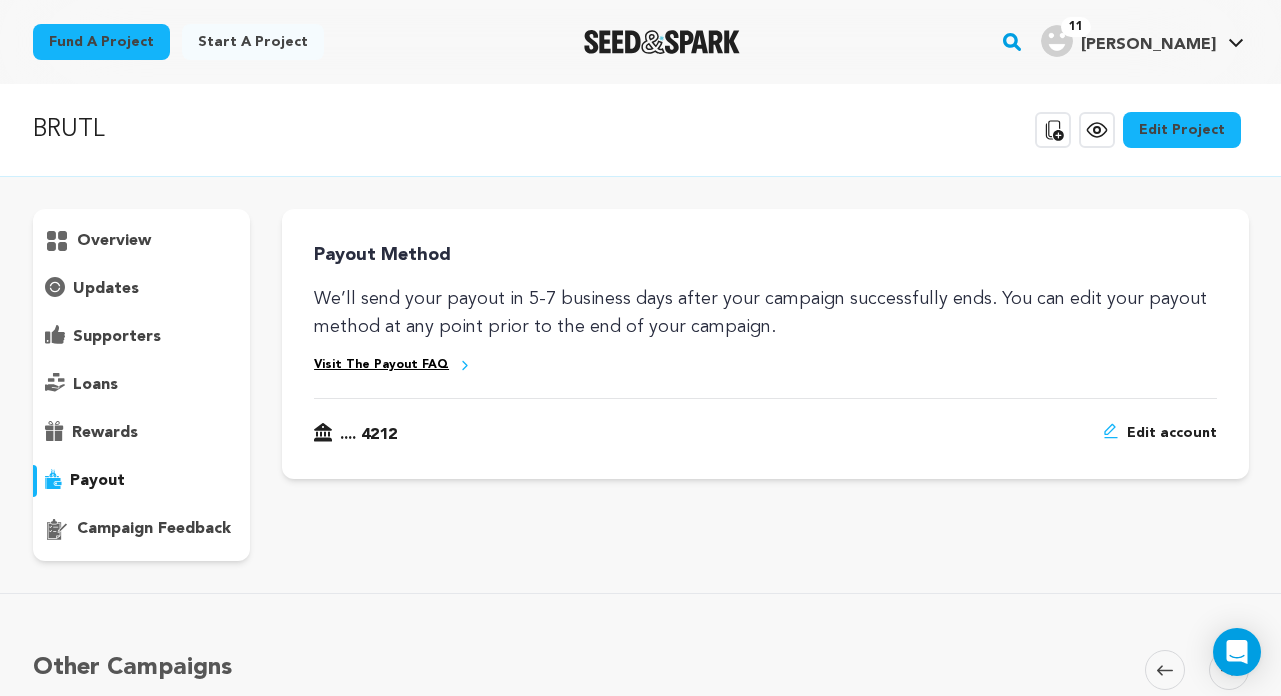 click on "supporters" at bounding box center [117, 337] 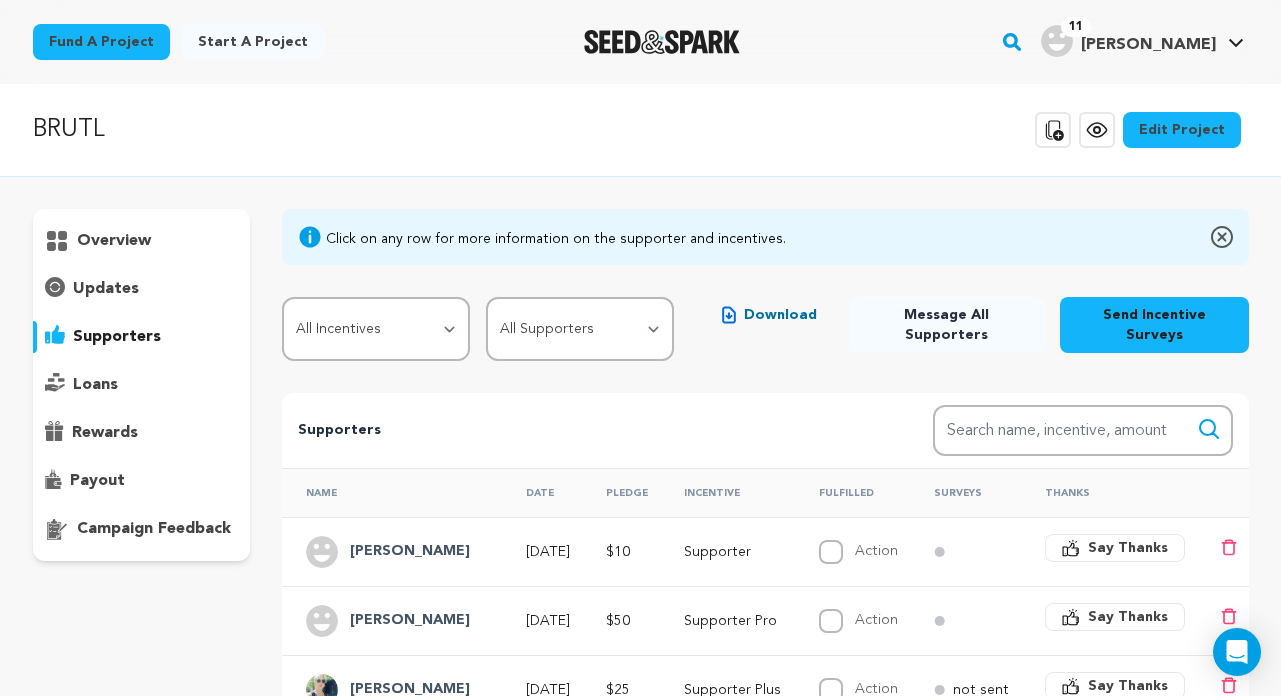 click on "updates" at bounding box center (142, 289) 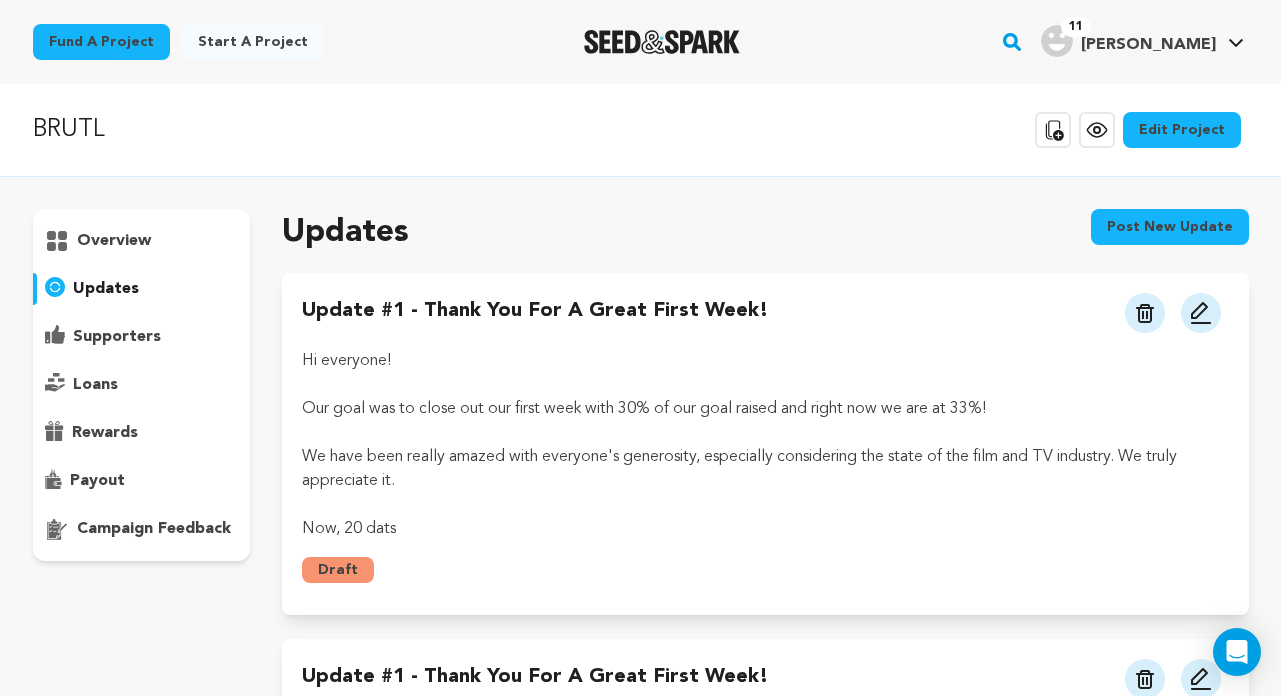 click on "supporters" at bounding box center (142, 337) 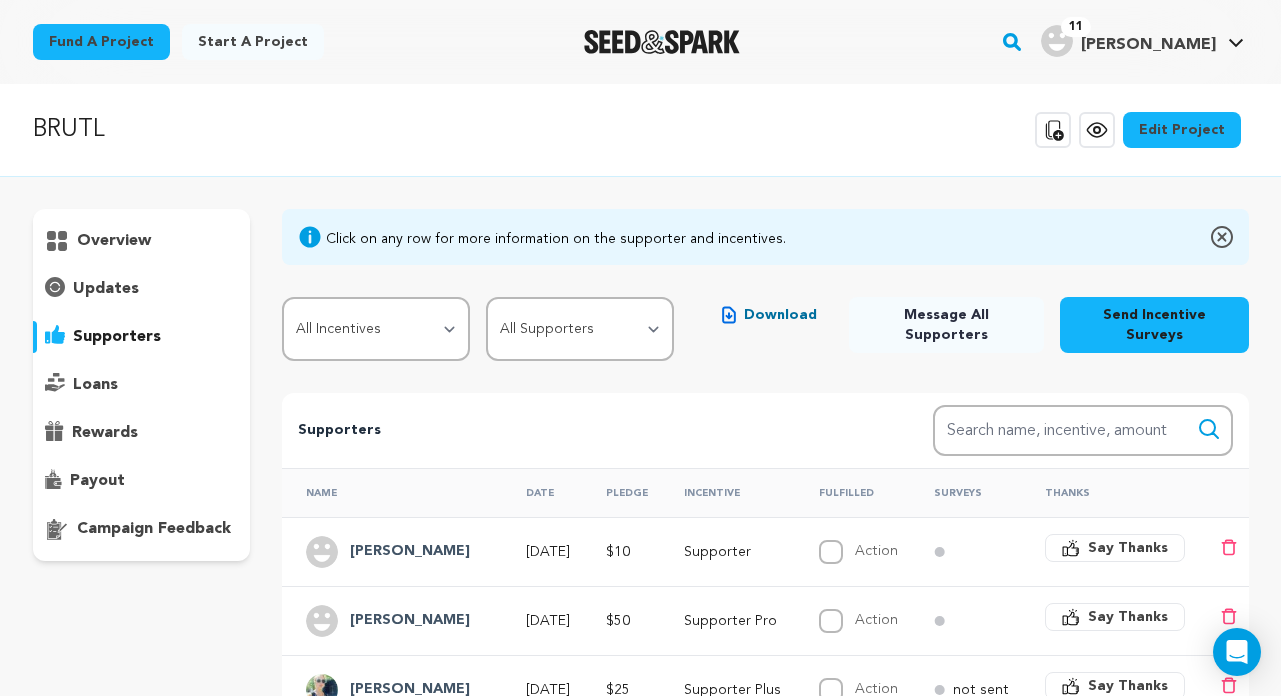 click on "loans" at bounding box center [142, 385] 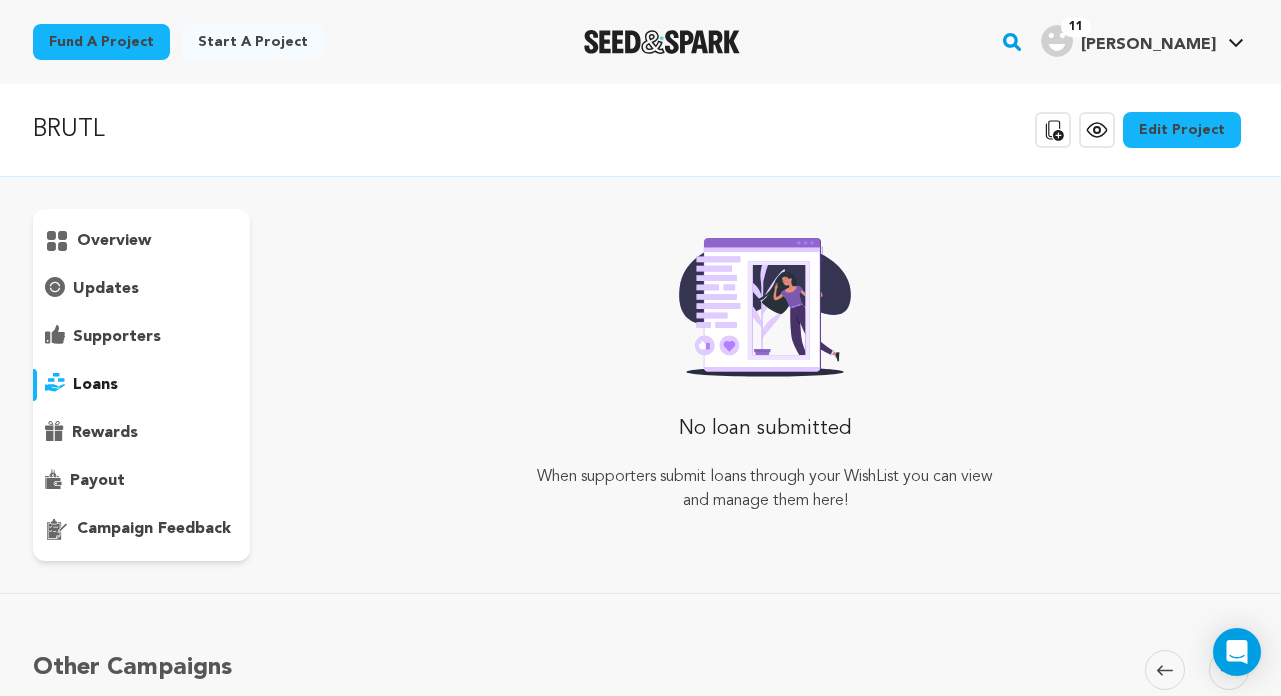 click on "supporters" at bounding box center [117, 337] 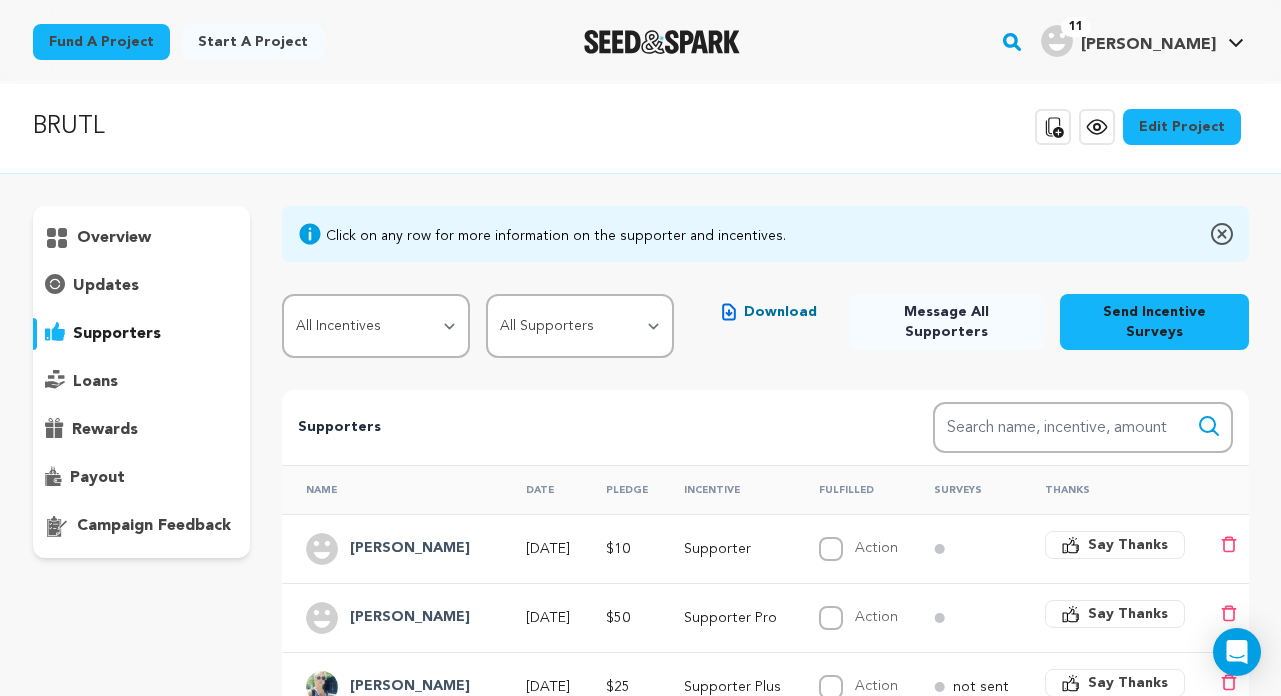 scroll, scrollTop: 0, scrollLeft: 0, axis: both 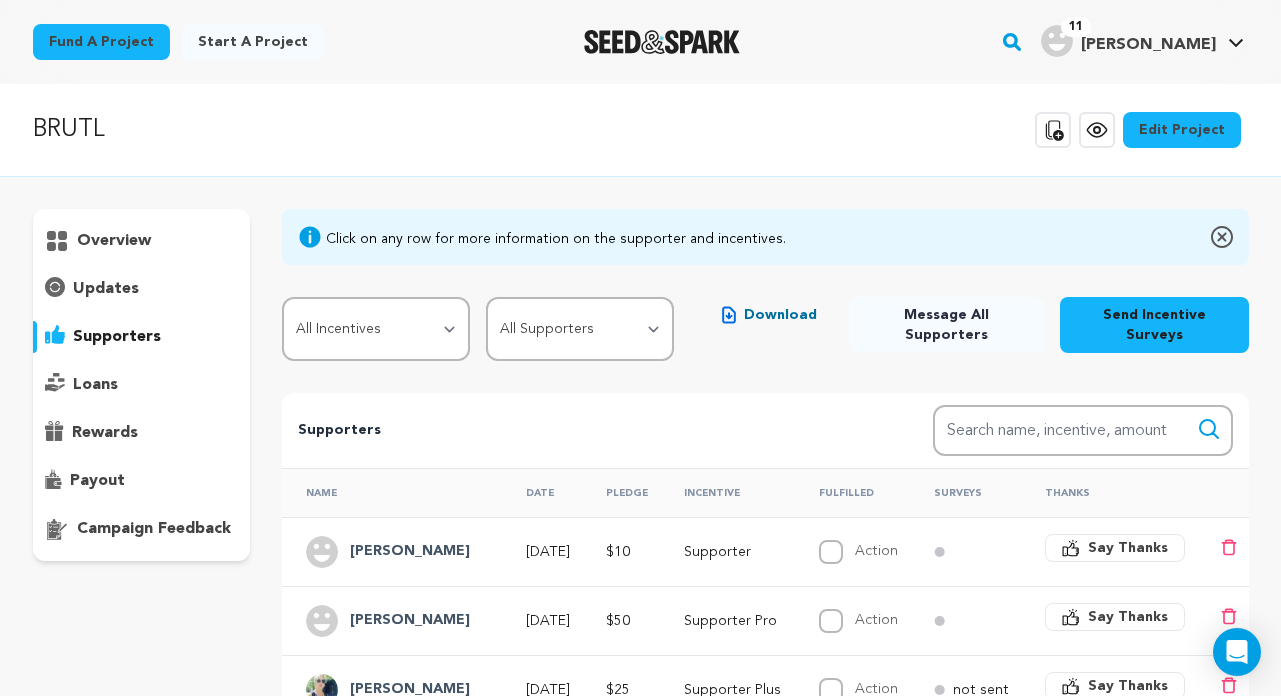 click on "overview" at bounding box center (114, 241) 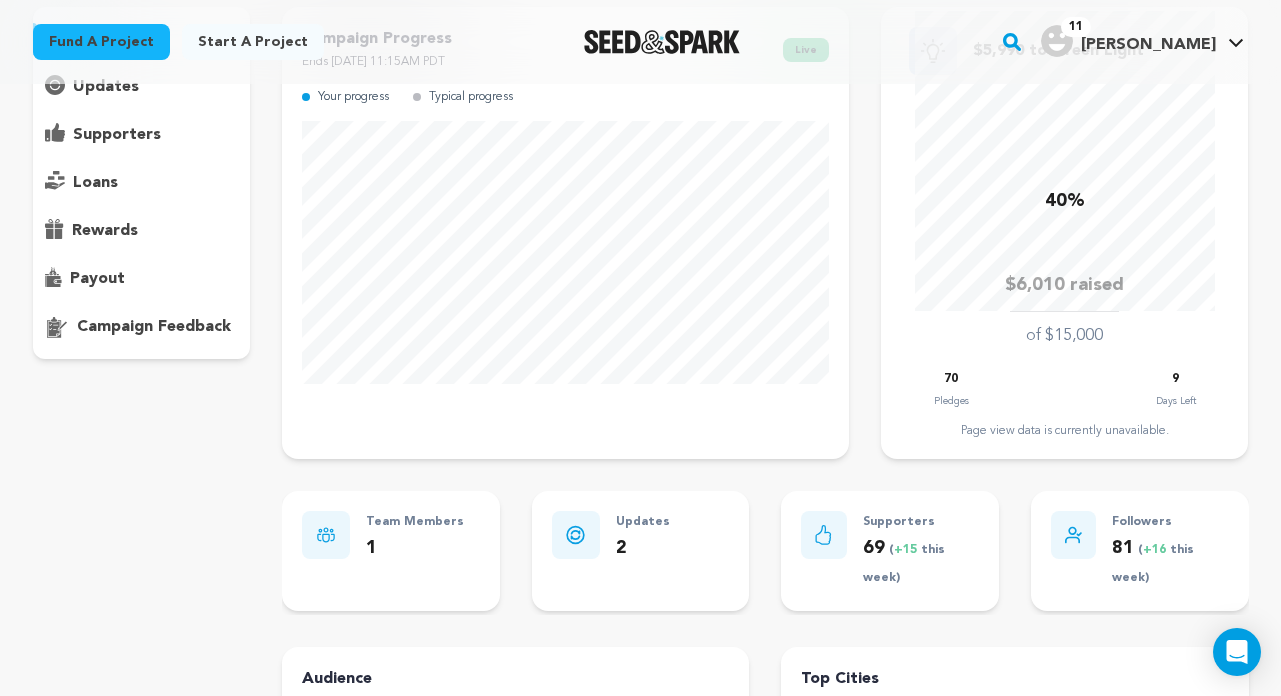 scroll, scrollTop: 0, scrollLeft: 0, axis: both 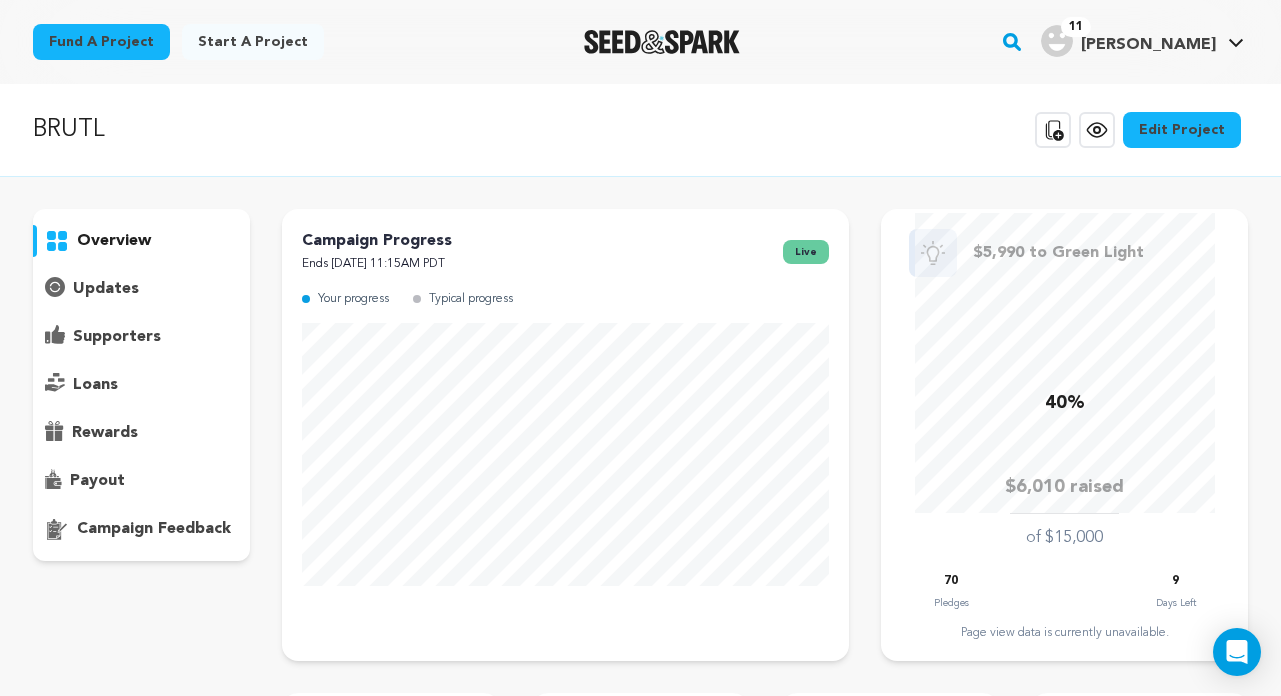 click 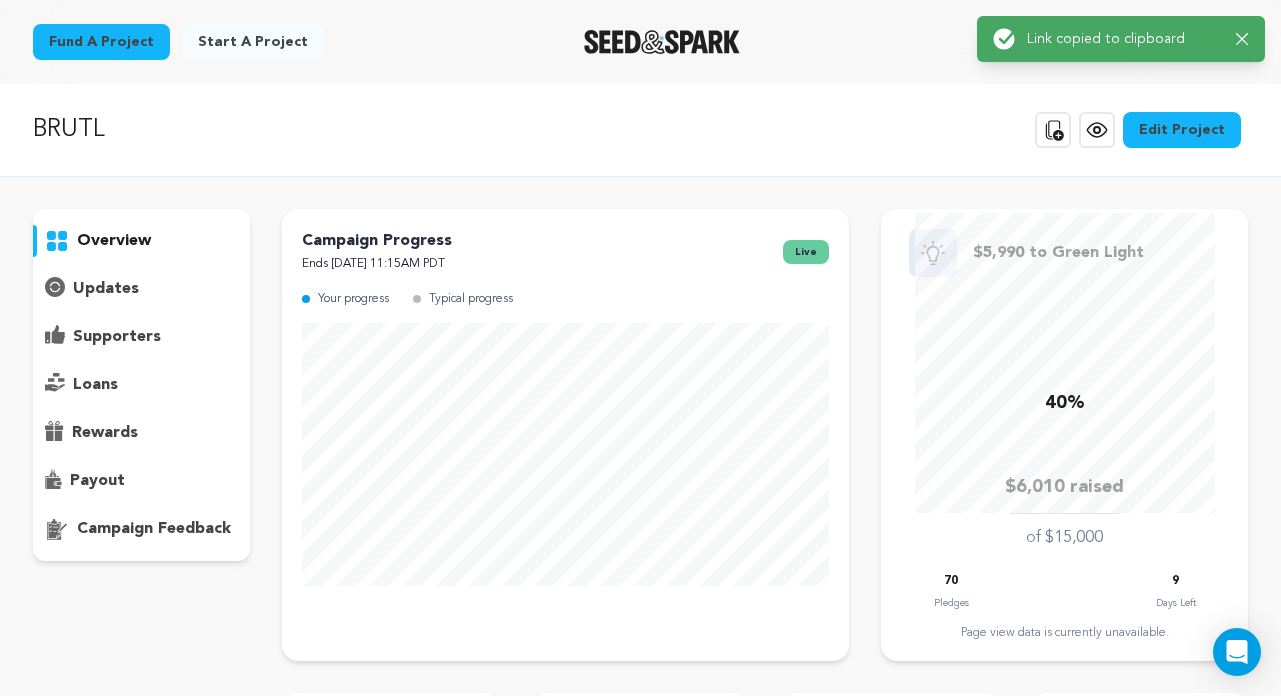 click 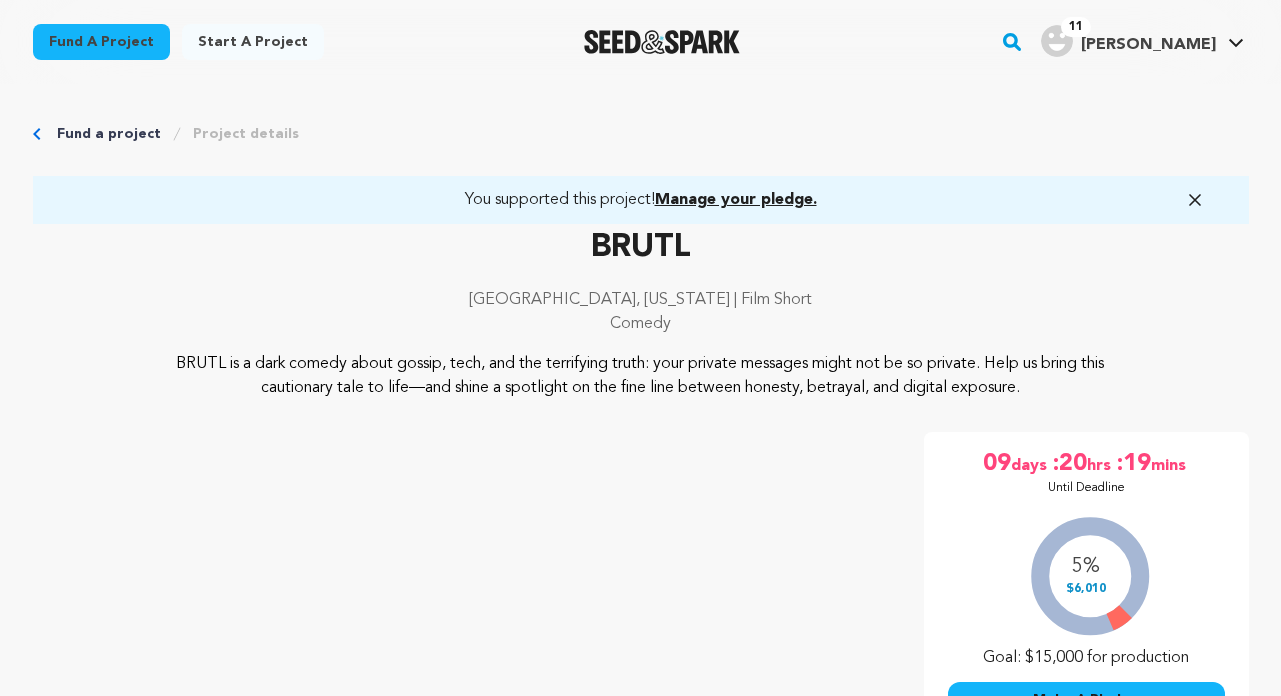 scroll, scrollTop: 0, scrollLeft: 0, axis: both 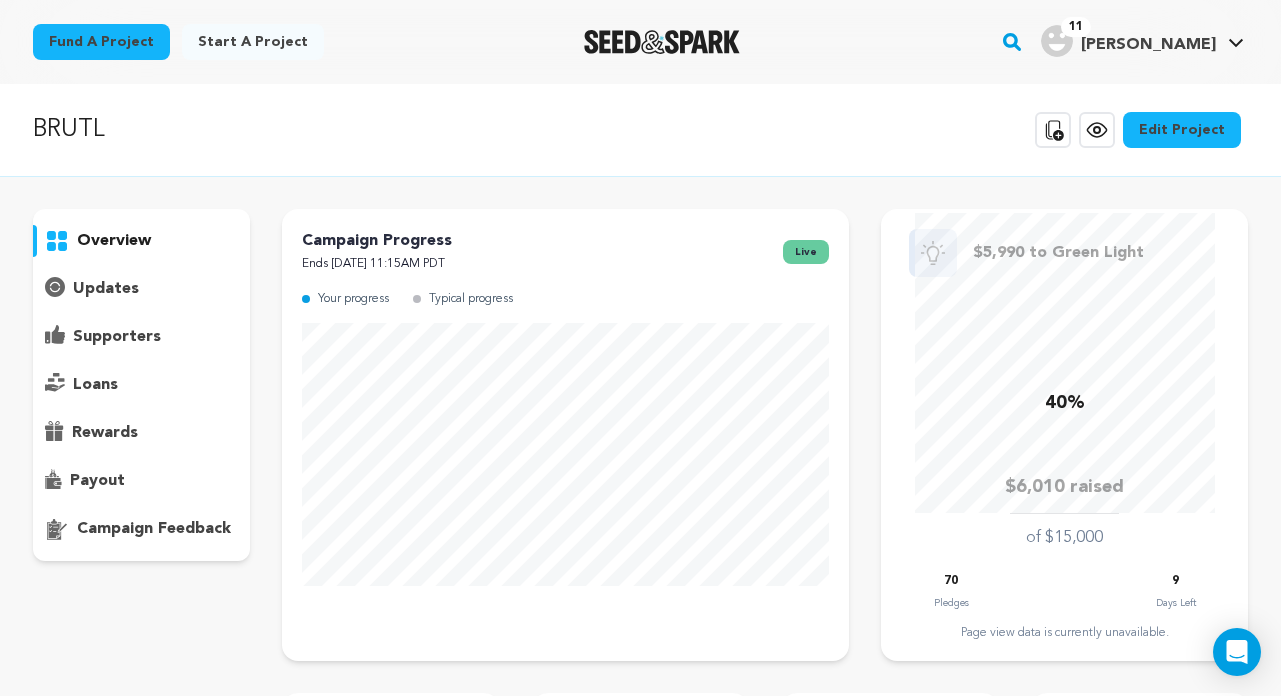 click on "Edit Project" at bounding box center (1182, 130) 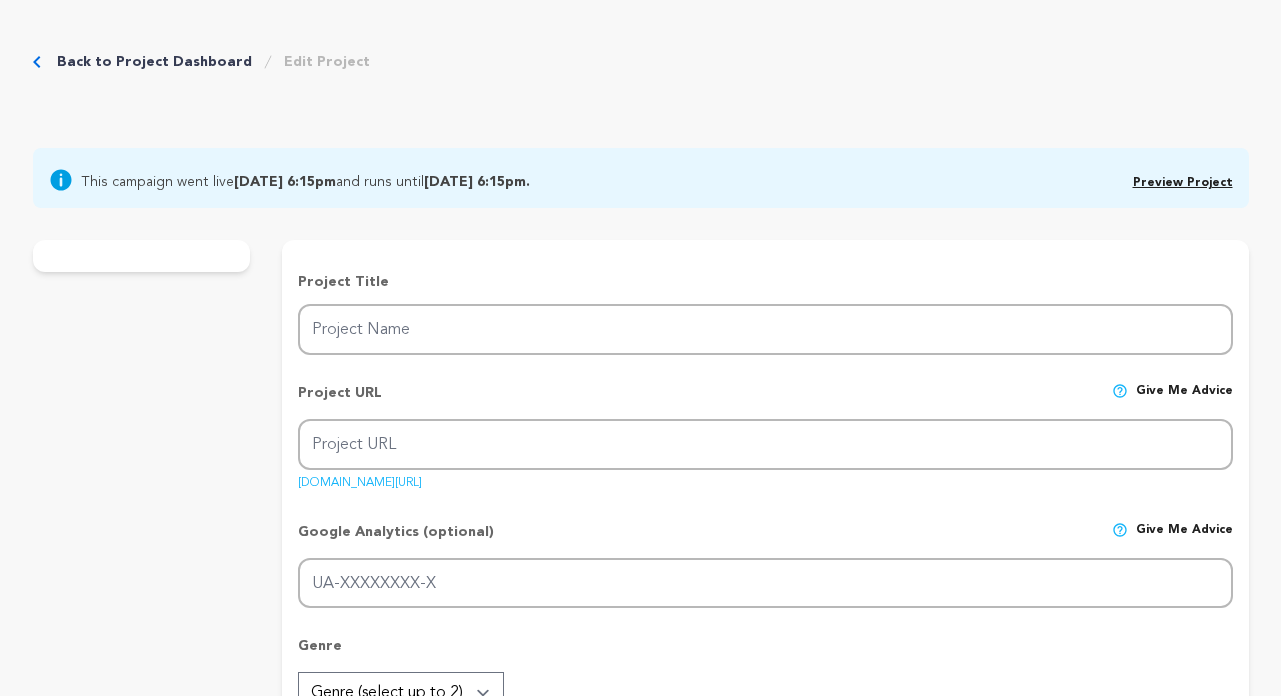 type on "BRUTL" 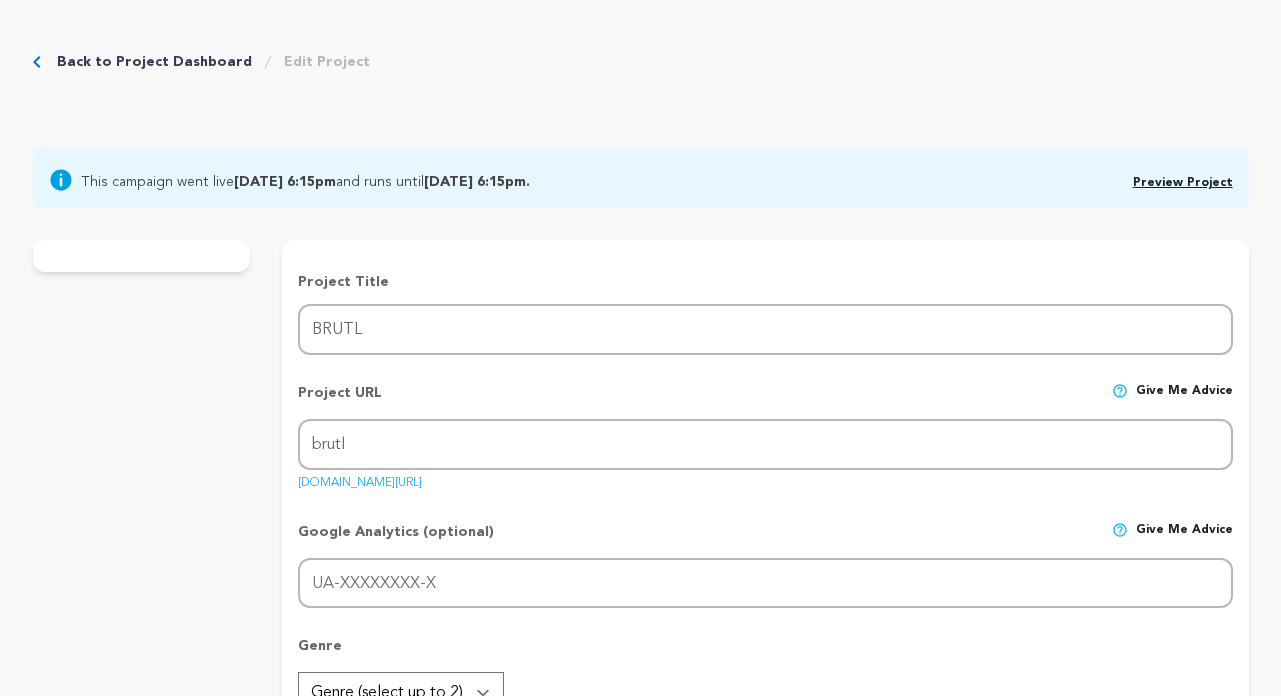 type 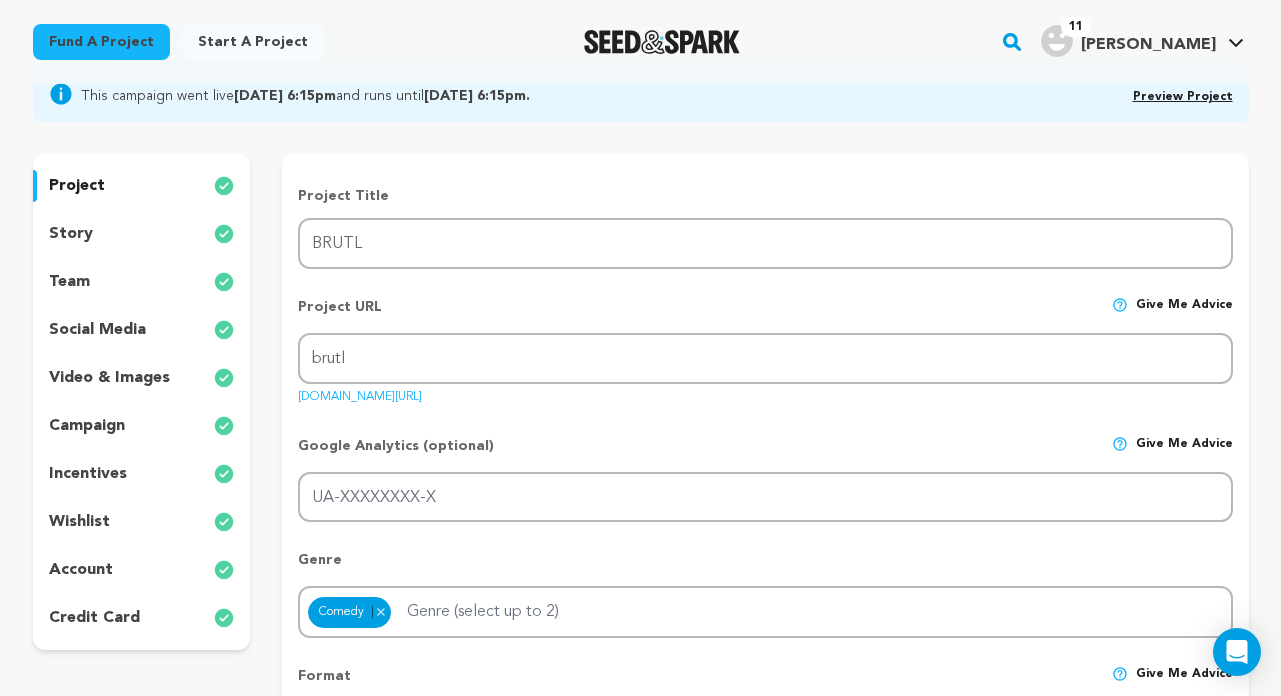 scroll, scrollTop: 178, scrollLeft: 0, axis: vertical 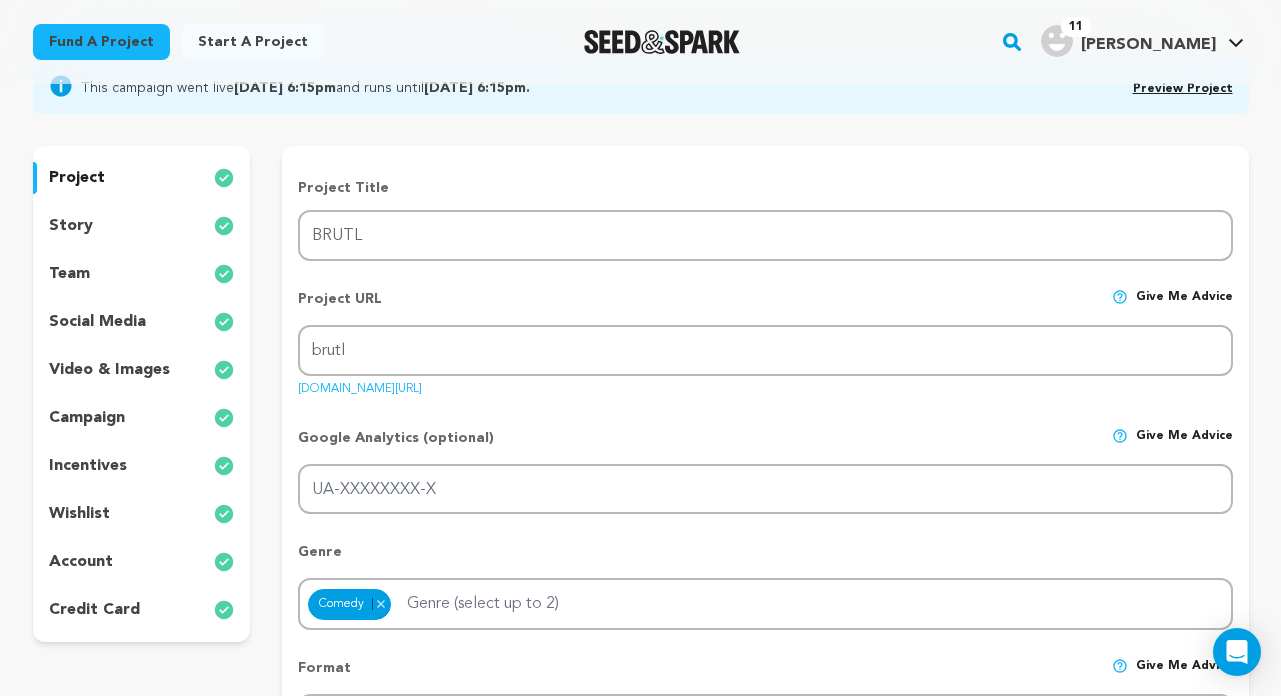 click on "team" at bounding box center (69, 274) 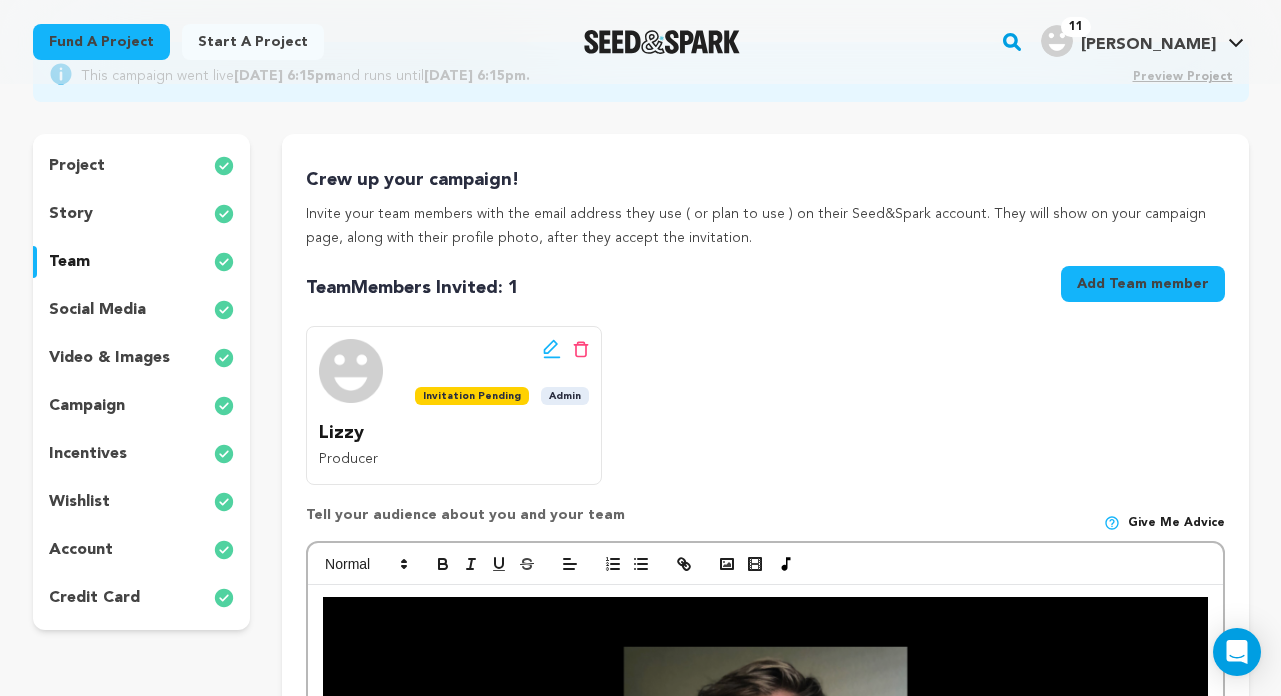 scroll, scrollTop: 530, scrollLeft: 0, axis: vertical 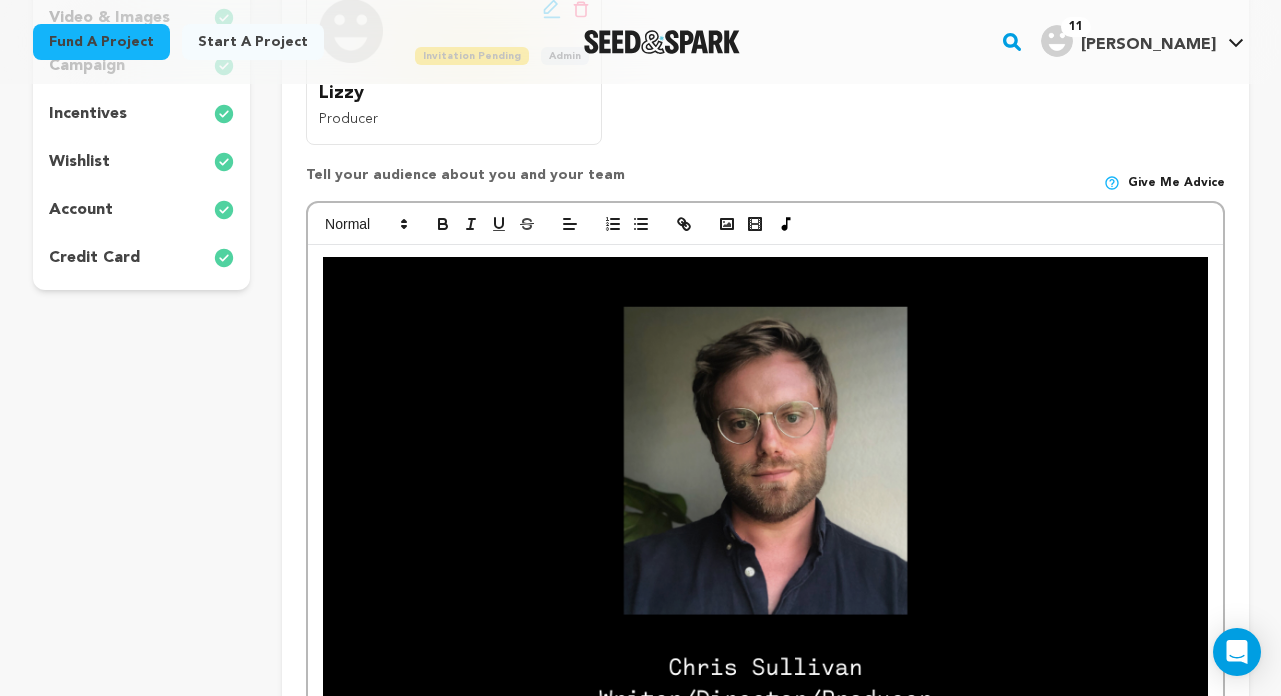 click on "[PERSON_NAME]  Writer/Director/Producer [PERSON_NAME] is an award-winning screenwriter, playwright, and podcast producer who tells funny stories about sad people in big, heightened worlds. He is currently a Creative Producer for Audio at Vox Media. He holds an MFA from the USC [PERSON_NAME] Screen and TV Writing Division, and a BFA in Dramatic Writing from [GEOGRAPHIC_DATA]. He is a produced playwright, former member of The Echo Theater Playwrights LAB, and the [PERSON_NAME]-Award winning playwrights’ group [PERSON_NAME]. He is a winner of the [PERSON_NAME] Memorial Award, Filmmatic Inroads Fellowship, and his work has been recognized by the WB Writers Lab, Sundance, Austin Film Festival, Slamdance, and elsewhere. His shorts and digital series [DATE] and GUESS I’M A GHOST have been featured in numerous festivals including SeriesFest. [PERSON_NAME] Producer [PERSON_NAME] Casting Director/Co-Producer [PERSON_NAME] Director of Photography [PERSON_NAME] Production Design This Is Us ,  Stranger Things , and  Grotesquerie" at bounding box center (765, 1980) 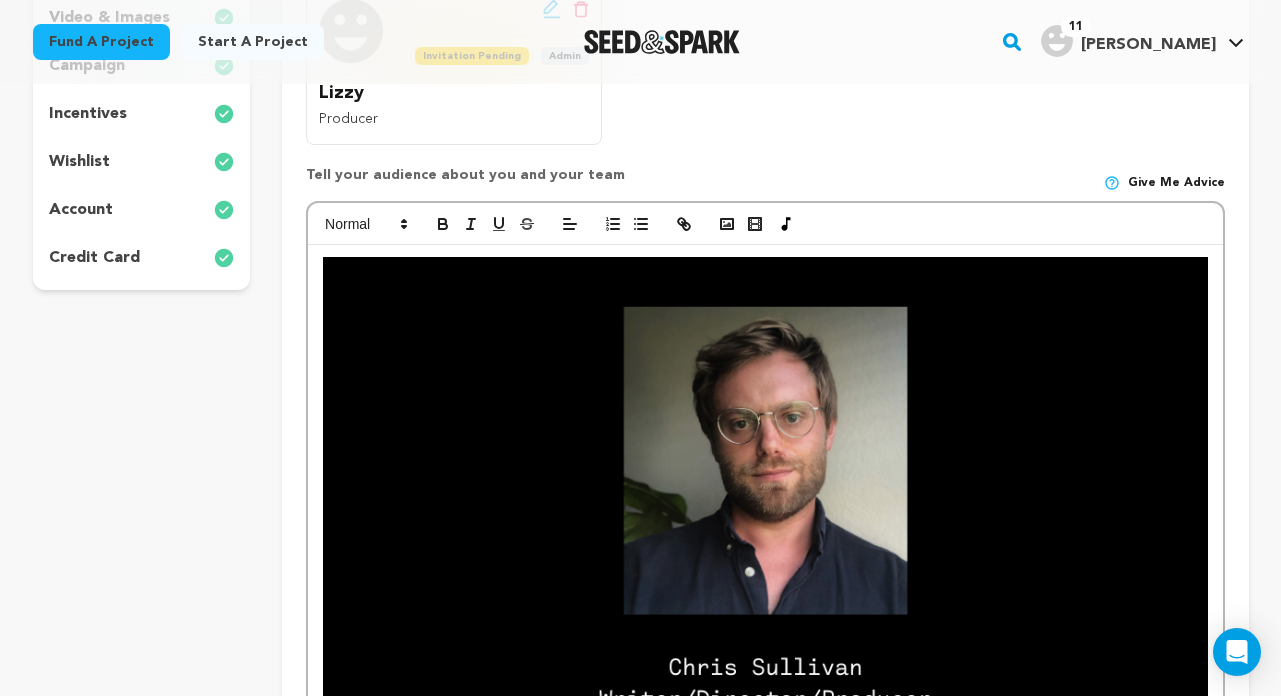 click on "[PERSON_NAME]  Writer/Director/Producer [PERSON_NAME] is an award-winning screenwriter, playwright, and podcast producer who tells funny stories about sad people in big, heightened worlds. He is currently a Creative Producer for Audio at Vox Media. He holds an MFA from the USC [PERSON_NAME] Screen and TV Writing Division, and a BFA in Dramatic Writing from [GEOGRAPHIC_DATA]. He is a produced playwright, former member of The Echo Theater Playwrights LAB, and the [PERSON_NAME]-Award winning playwrights’ group [PERSON_NAME]. He is a winner of the [PERSON_NAME] Memorial Award, Filmmatic Inroads Fellowship, and his work has been recognized by the WB Writers Lab, Sundance, Austin Film Festival, Slamdance, and elsewhere. His shorts and digital series [DATE] and GUESS I’M A GHOST have been featured in numerous festivals including SeriesFest. [PERSON_NAME] Producer [PERSON_NAME] Casting Director/Co-Producer [PERSON_NAME] Director of Photography [PERSON_NAME] Production Design This Is Us ,  Stranger Things , and  Grotesquerie" at bounding box center [765, 1980] 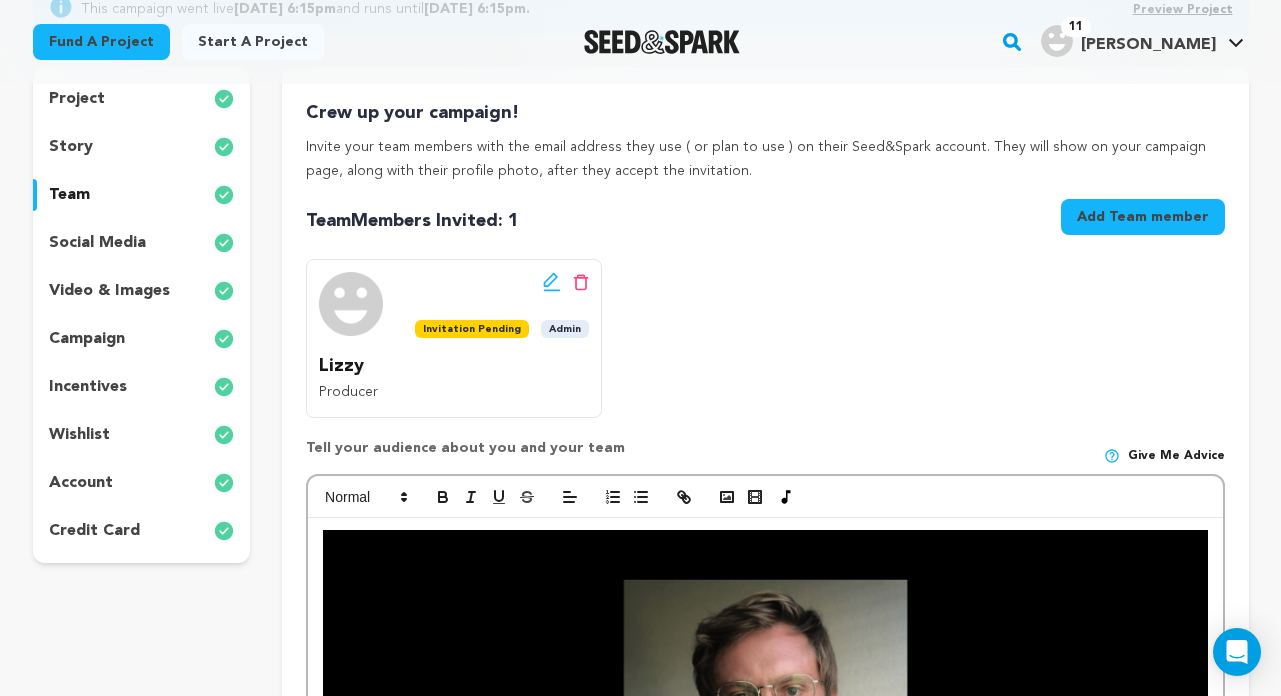 scroll, scrollTop: 694, scrollLeft: 0, axis: vertical 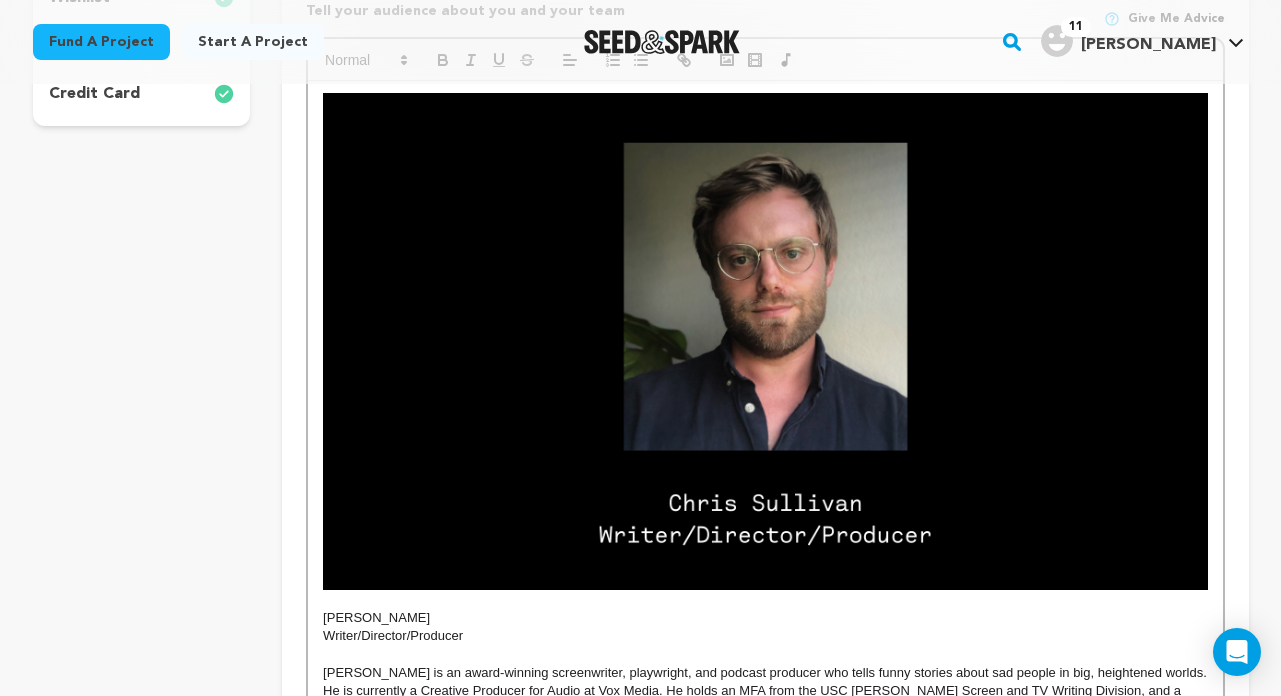 click on "[PERSON_NAME]  Writer/Director/Producer [PERSON_NAME] is an award-winning screenwriter, playwright, and podcast producer who tells funny stories about sad people in big, heightened worlds. He is currently a Creative Producer for Audio at Vox Media. He holds an MFA from the USC [PERSON_NAME] Screen and TV Writing Division, and a BFA in Dramatic Writing from [GEOGRAPHIC_DATA]. He is a produced playwright, former member of The Echo Theater Playwrights LAB, and the [PERSON_NAME]-Award winning playwrights’ group [PERSON_NAME]. He is a winner of the [PERSON_NAME] Memorial Award, Filmmatic Inroads Fellowship, and his work has been recognized by the WB Writers Lab, Sundance, Austin Film Festival, Slamdance, and elsewhere. His shorts and digital series [DATE] and GUESS I’M A GHOST have been featured in numerous festivals including SeriesFest. [PERSON_NAME] Producer [PERSON_NAME] Casting Director/Co-Producer [PERSON_NAME] Director of Photography [PERSON_NAME] Production Design This Is Us ,  Stranger Things , and  Grotesquerie" at bounding box center [765, 1816] 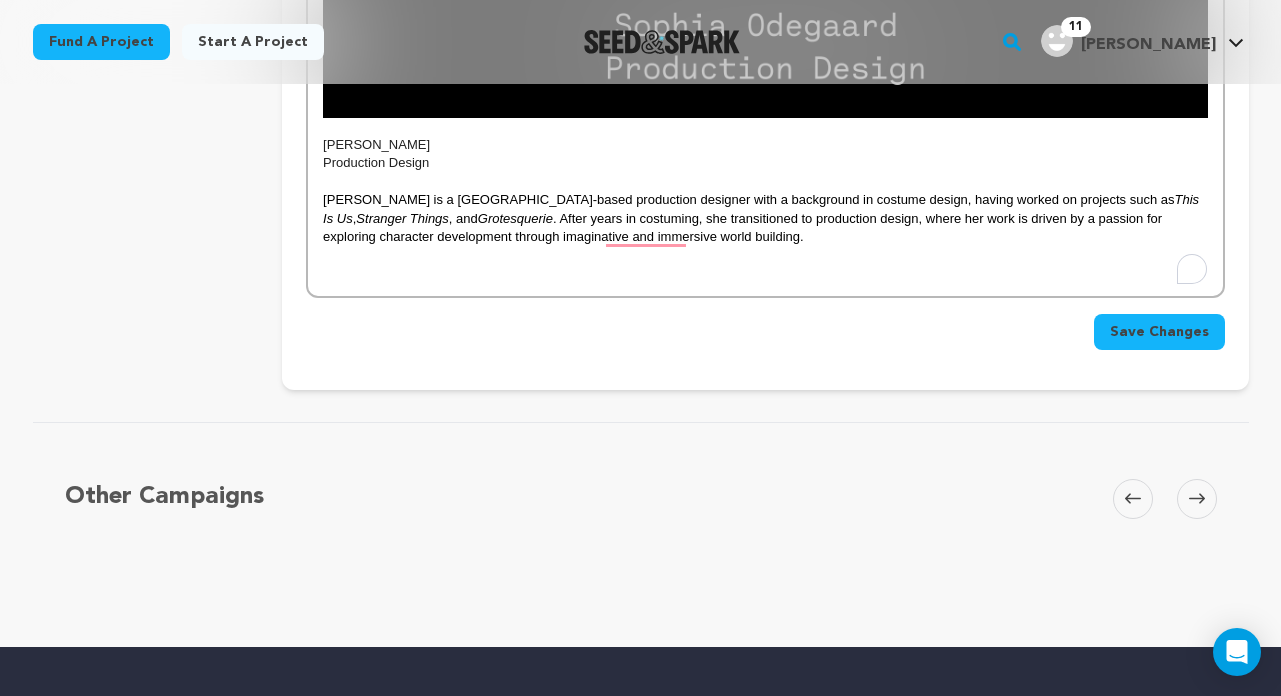scroll, scrollTop: 3897, scrollLeft: 0, axis: vertical 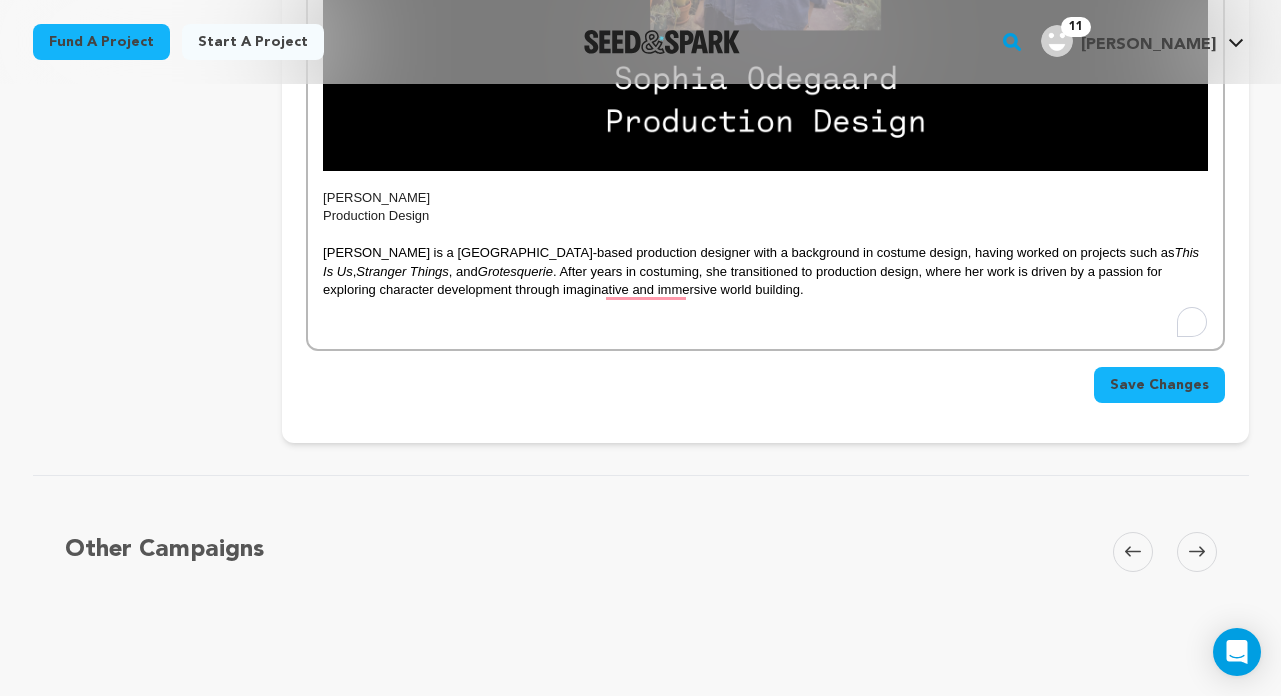 click on "[PERSON_NAME] is a [GEOGRAPHIC_DATA]-based production designer with a background in costume design, having worked on projects such as  This Is Us ,  Stranger Things , and  Grotesquerie . After years in costuming, she transitioned to production design, where her work is driven by a passion for exploring character development through imaginative and immersive world building." at bounding box center (765, 271) 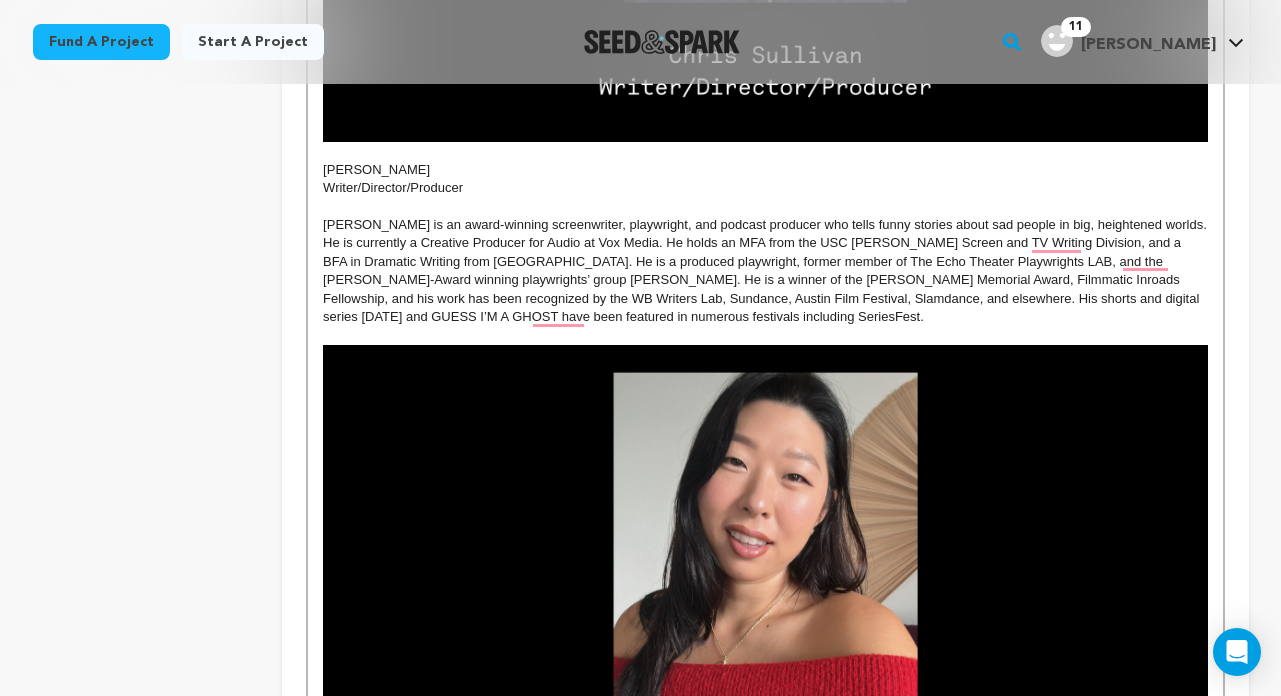 scroll, scrollTop: 1141, scrollLeft: 0, axis: vertical 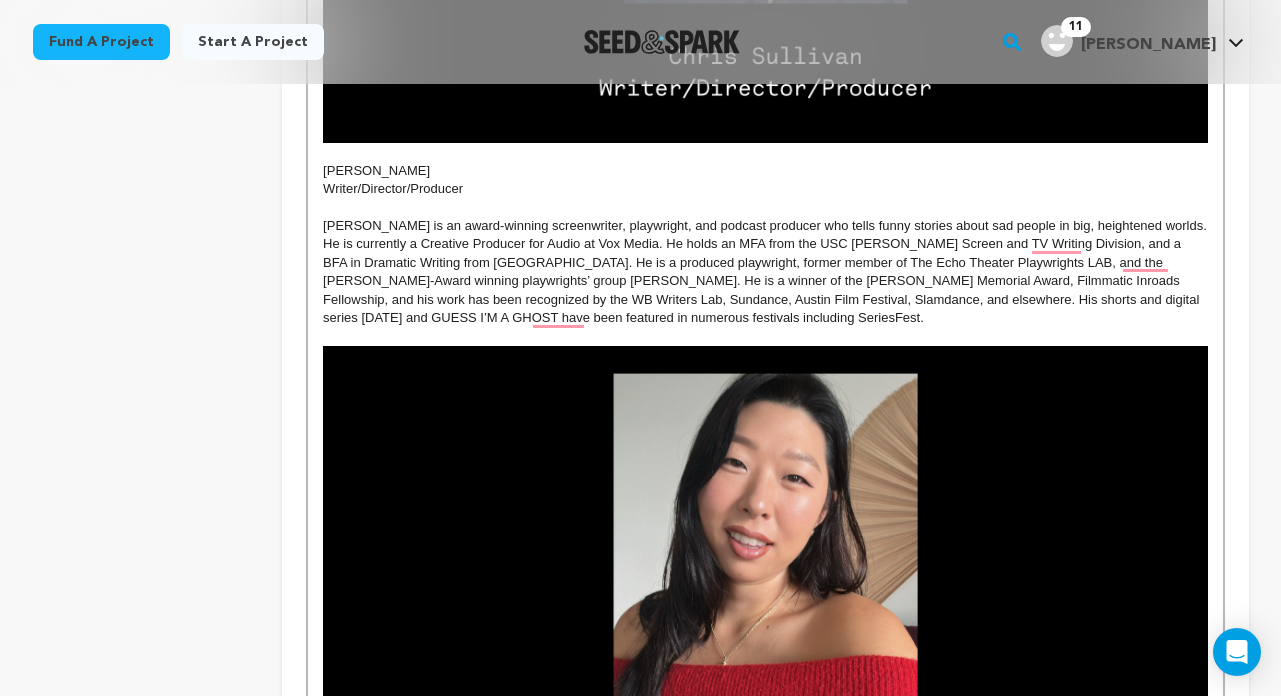 click on "[PERSON_NAME] is an award-winning screenwriter, playwright, and podcast producer who tells funny stories about sad people in big, heightened worlds. He is currently a Creative Producer for Audio at Vox Media. He holds an MFA from the USC [PERSON_NAME] Screen and TV Writing Division, and a BFA in Dramatic Writing from [GEOGRAPHIC_DATA]. He is a produced playwright, former member of The Echo Theater Playwrights LAB, and the [PERSON_NAME]-Award winning playwrights’ group [PERSON_NAME]. He is a winner of the [PERSON_NAME] Memorial Award, Filmmatic Inroads Fellowship, and his work has been recognized by the WB Writers Lab, Sundance, Austin Film Festival, Slamdance, and elsewhere. His shorts and digital series [DATE] and GUESS I’M A GHOST have been featured in numerous festivals including SeriesFest." at bounding box center [765, 272] 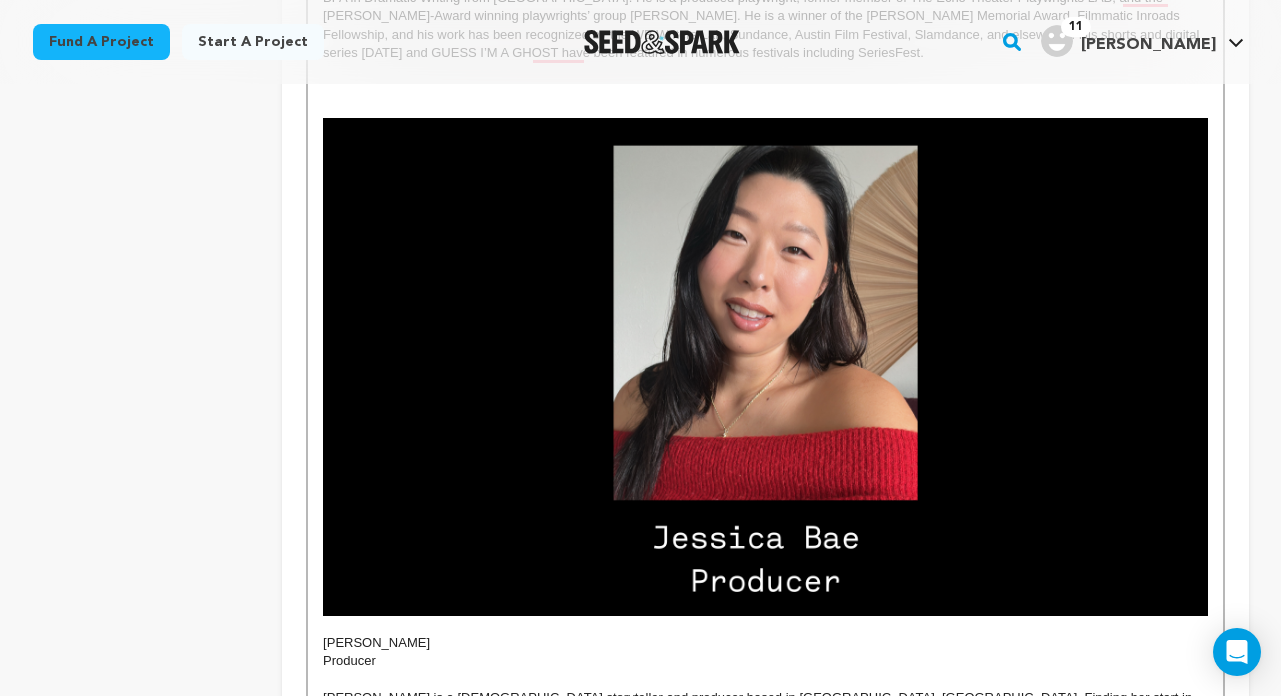 scroll, scrollTop: 1053, scrollLeft: 0, axis: vertical 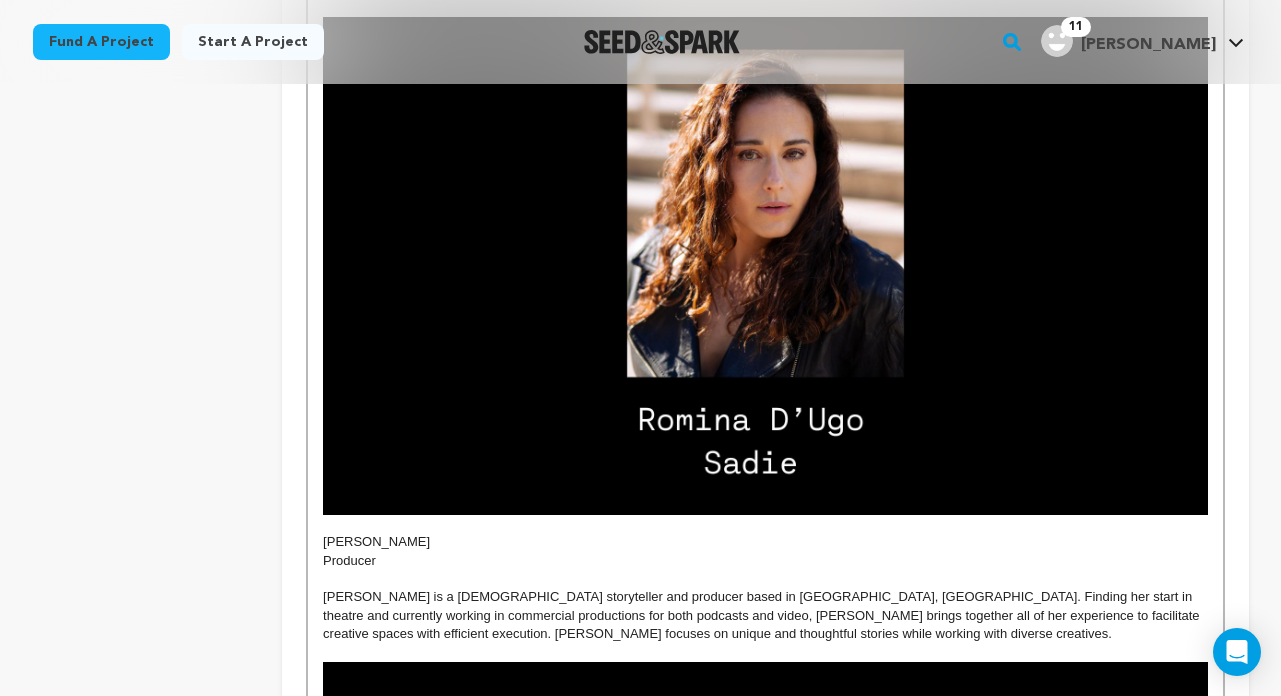 click at bounding box center (765, 524) 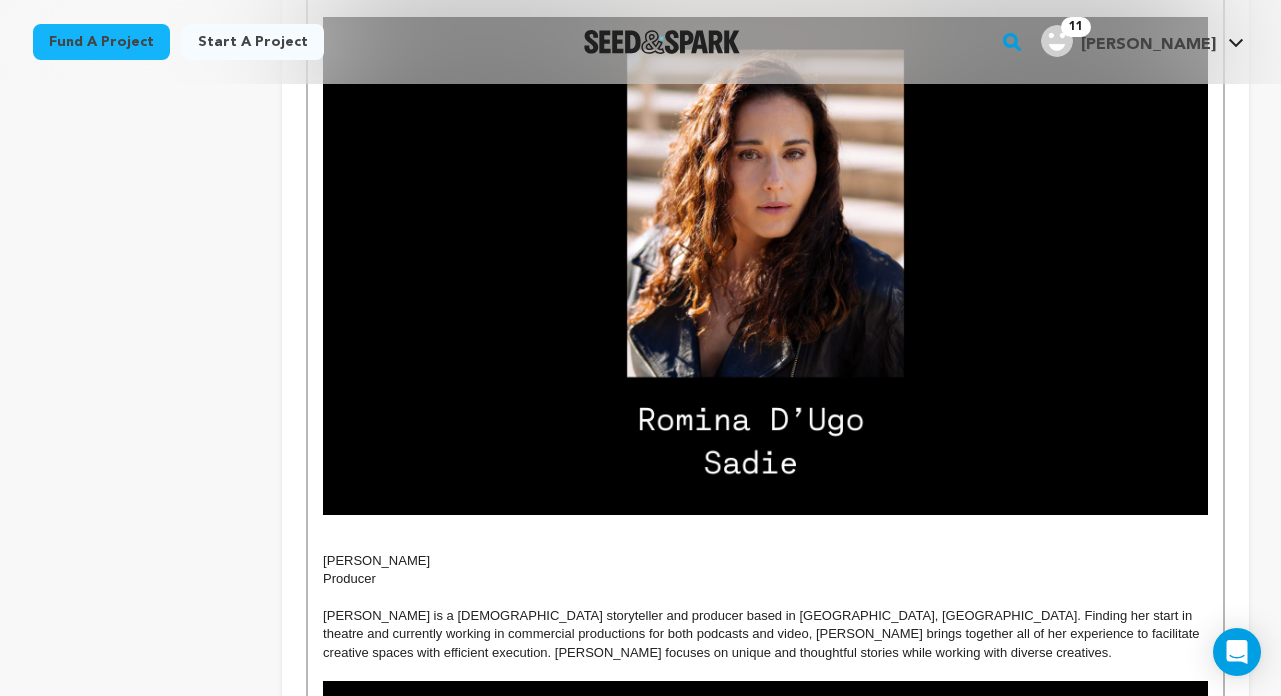 type 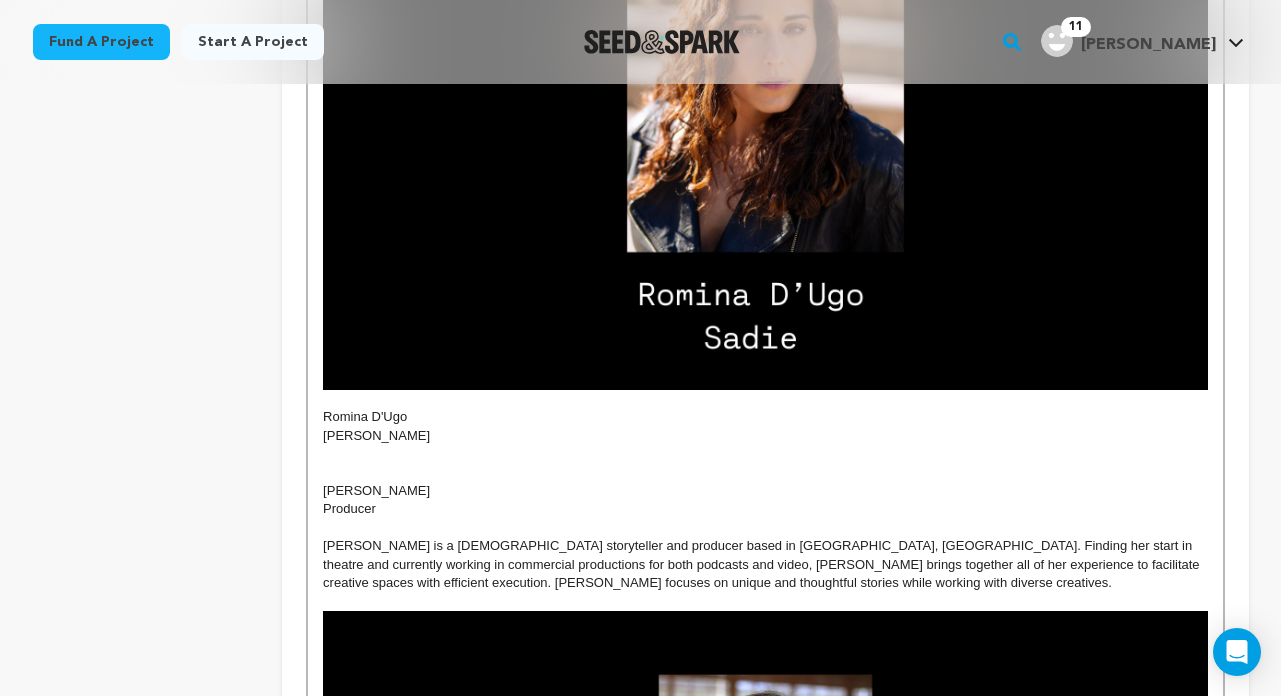 scroll, scrollTop: 1597, scrollLeft: 0, axis: vertical 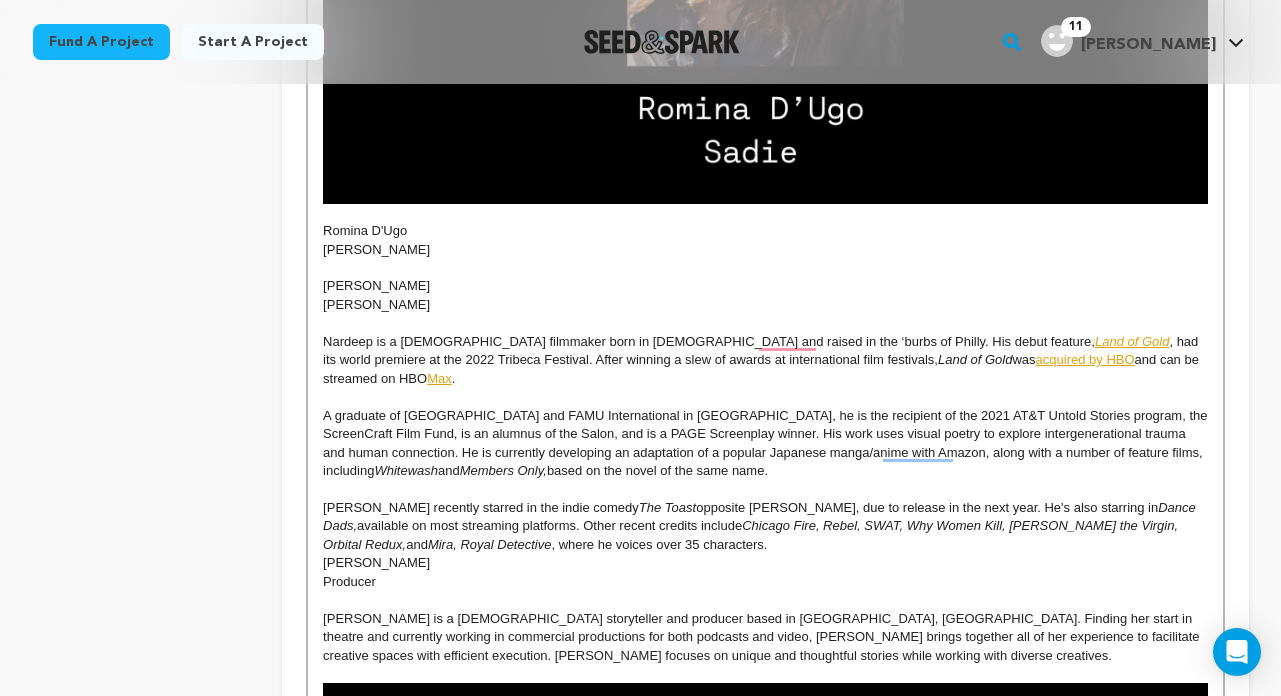 click on "Nardeep is a [DEMOGRAPHIC_DATA] filmmaker born in [DEMOGRAPHIC_DATA] and raised in the ‘burbs of Philly. His debut feature,  Land of Gold , had its world premiere at the 2022 Tribeca Festival. After winning a slew of awards at international film festivals,  Land of Gold  was  acquired by HBO  and can be streamed on HBO Max ." at bounding box center (765, 360) 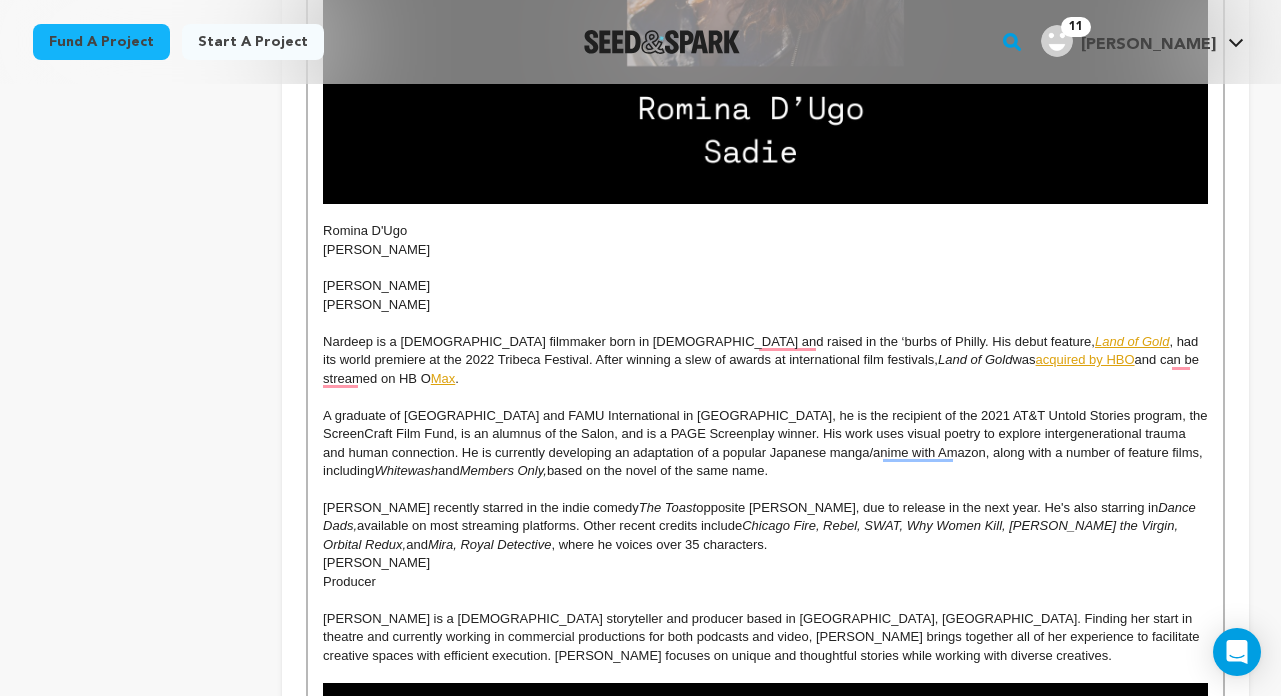 click on "Nardeep is a [DEMOGRAPHIC_DATA] filmmaker born in [DEMOGRAPHIC_DATA] and raised in the ‘burbs of Philly. His debut feature,  Land of Gold , had its world premiere at the 2022 Tribeca Festival. After winning a slew of awards at international film festivals,  Land of Gold  was  acquired by HBO  and can be streamed on HB O Max ." at bounding box center [765, 360] 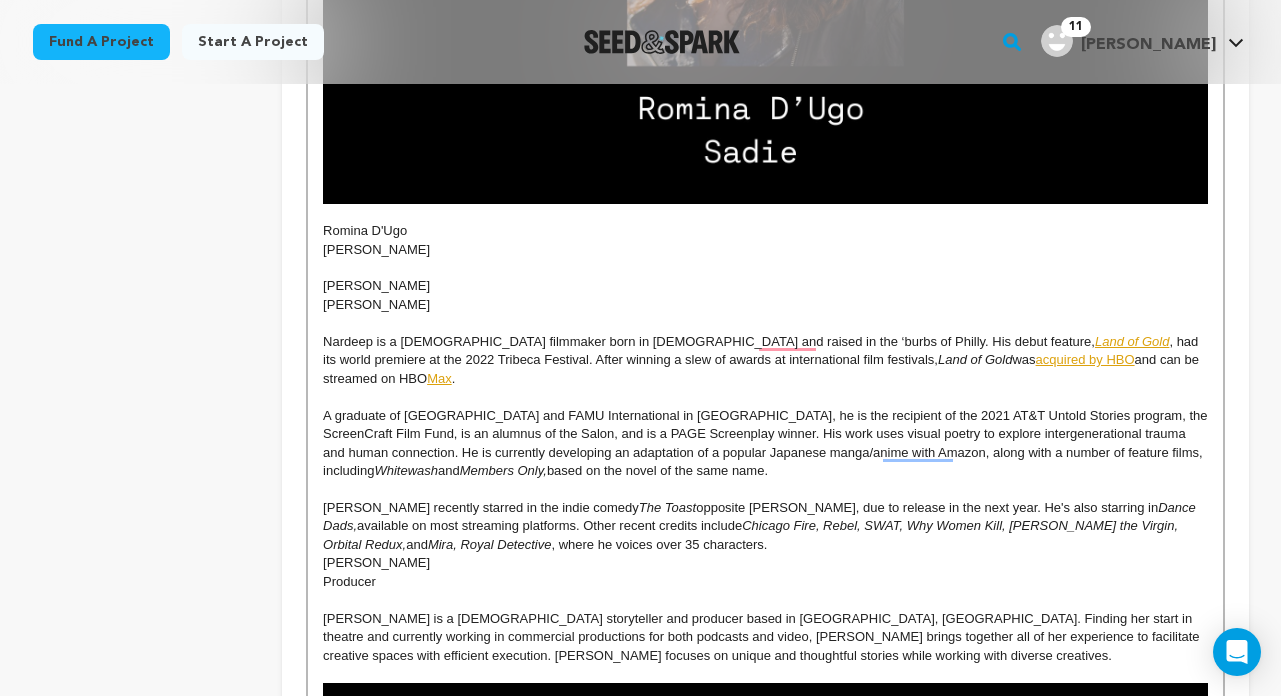 click on "A graduate of [GEOGRAPHIC_DATA] and FAMU International in [GEOGRAPHIC_DATA], he is the recipient of the 2021 AT&T Untold Stories program, the ScreenCraft Film Fund, is an alumnus of the Salon, and is a PAGE Screenplay winner. His work uses visual poetry to explore intergenerational trauma and human connection. He is currently developing an adaptation of a popular Japanese manga/anime with Amazon, along with a number of feature films, including  Whitewash  and  Members Only,  based on the novel of the same name." at bounding box center (765, 444) 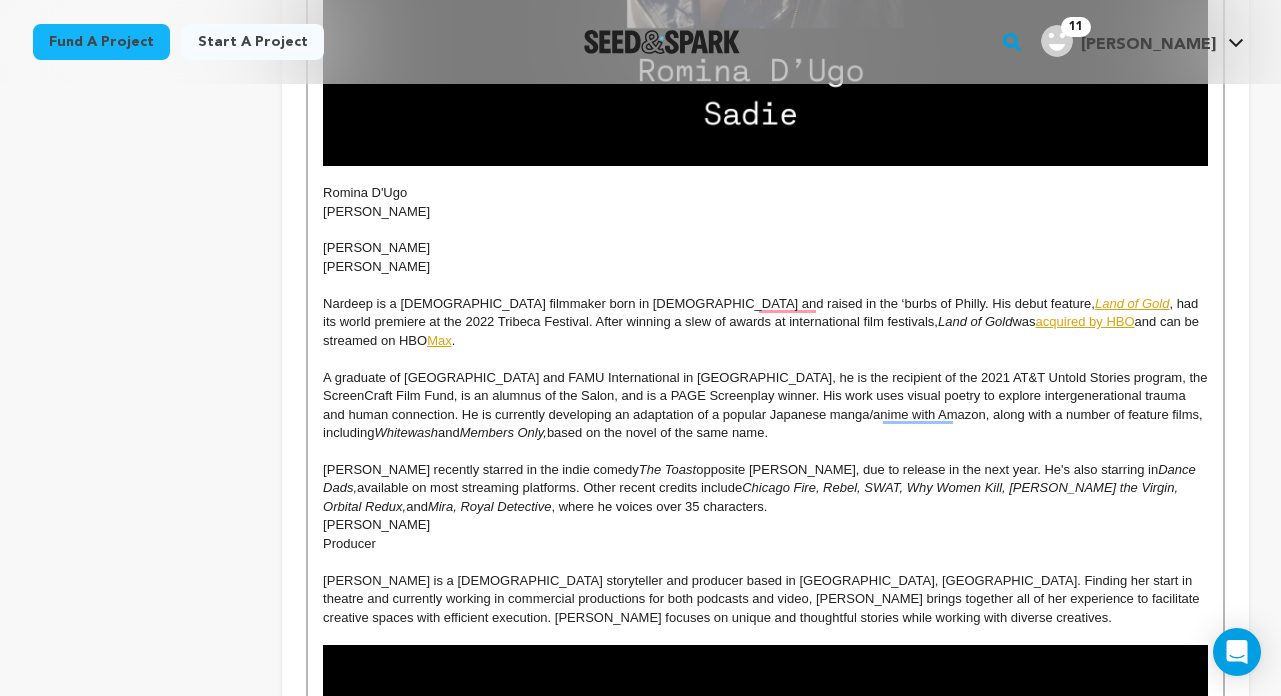 scroll, scrollTop: 1829, scrollLeft: 0, axis: vertical 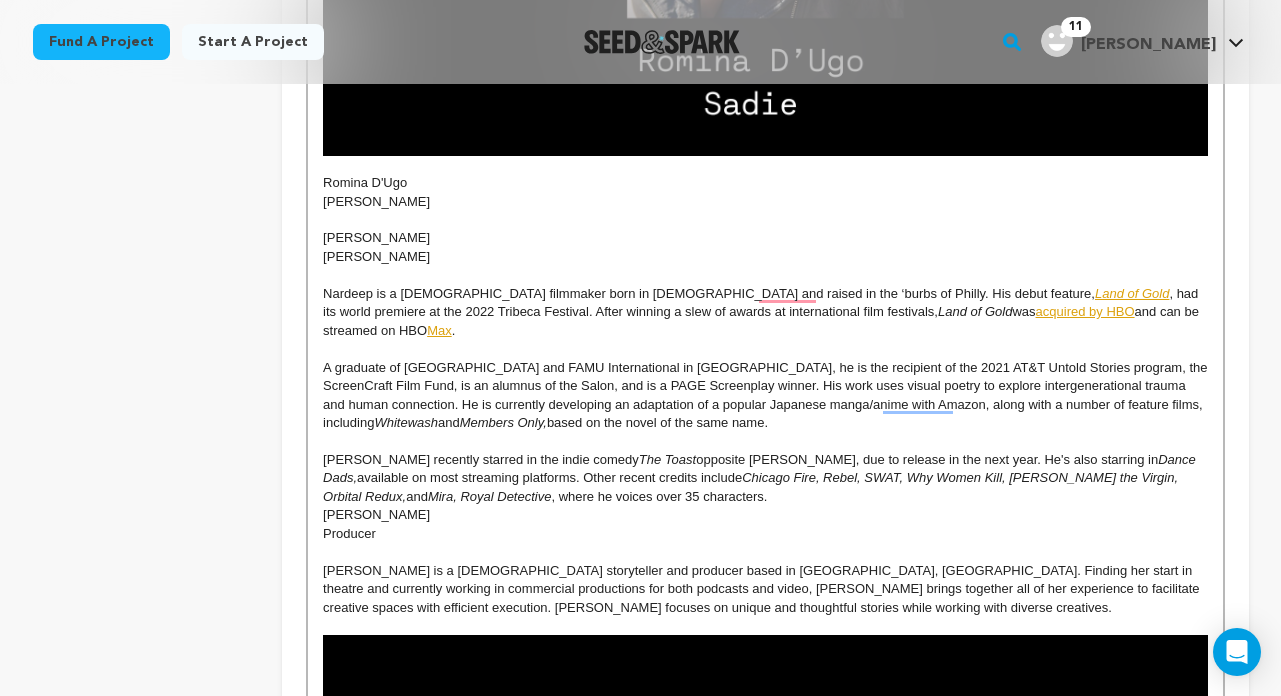 click on "[PERSON_NAME] recently starred in the indie comedy  The Toast  opposite [PERSON_NAME], due to release in the next year. He's also starring in  Dance Dads,  available on most streaming platforms. Other recent credits include  Chicago Fire, Rebel, SWAT, Why Women Kill, [PERSON_NAME] the Virgin, Orbital Redux,  and  [PERSON_NAME], Royal Detective , where he voices over 35 characters." at bounding box center [765, 478] 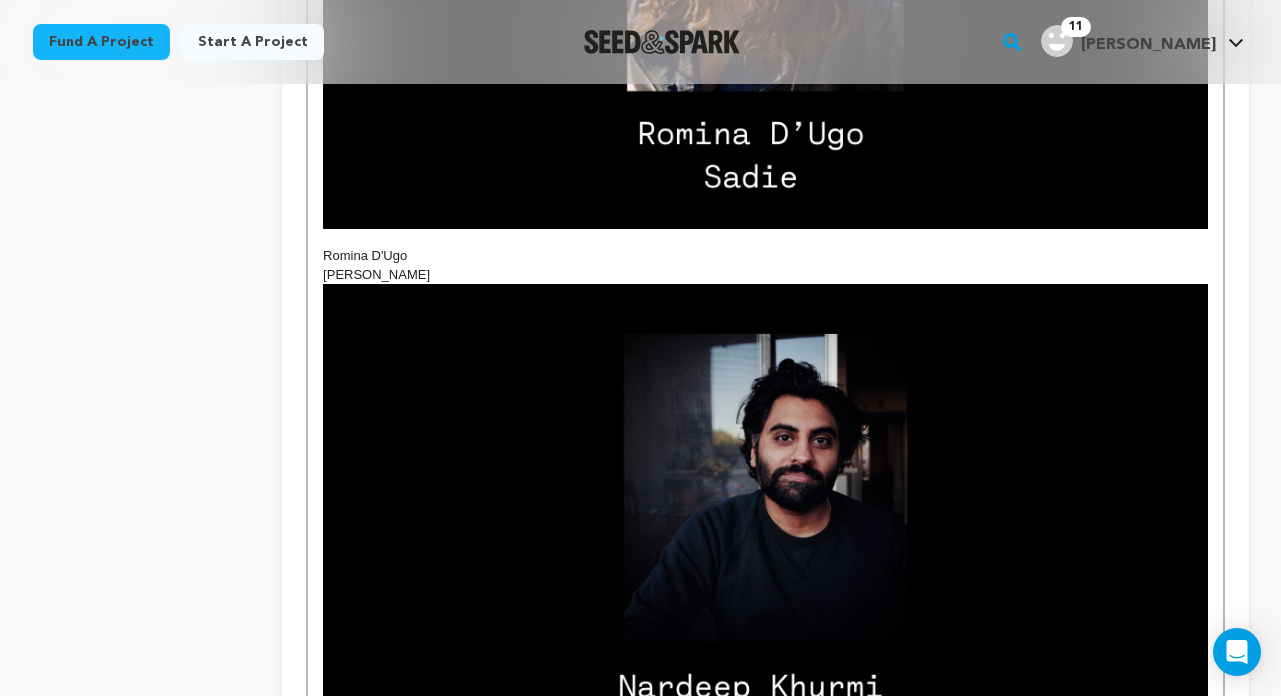 scroll, scrollTop: 1754, scrollLeft: 0, axis: vertical 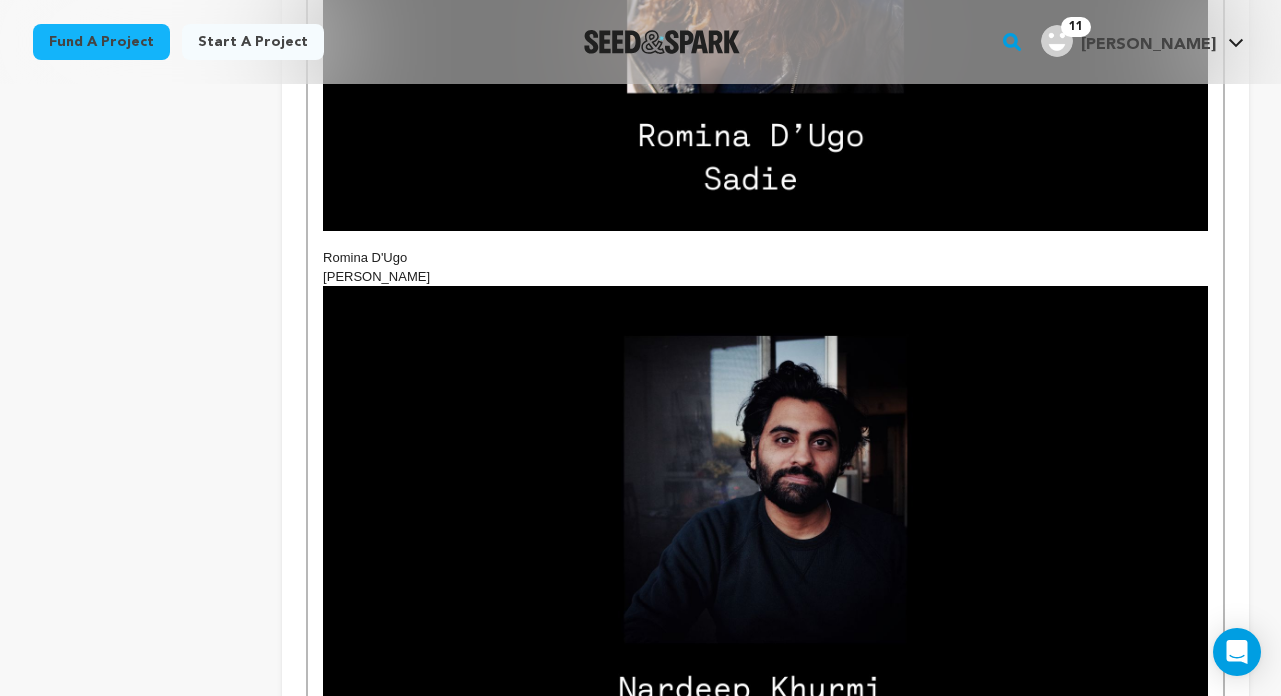 click on "Romina D'Ugo" at bounding box center (765, 258) 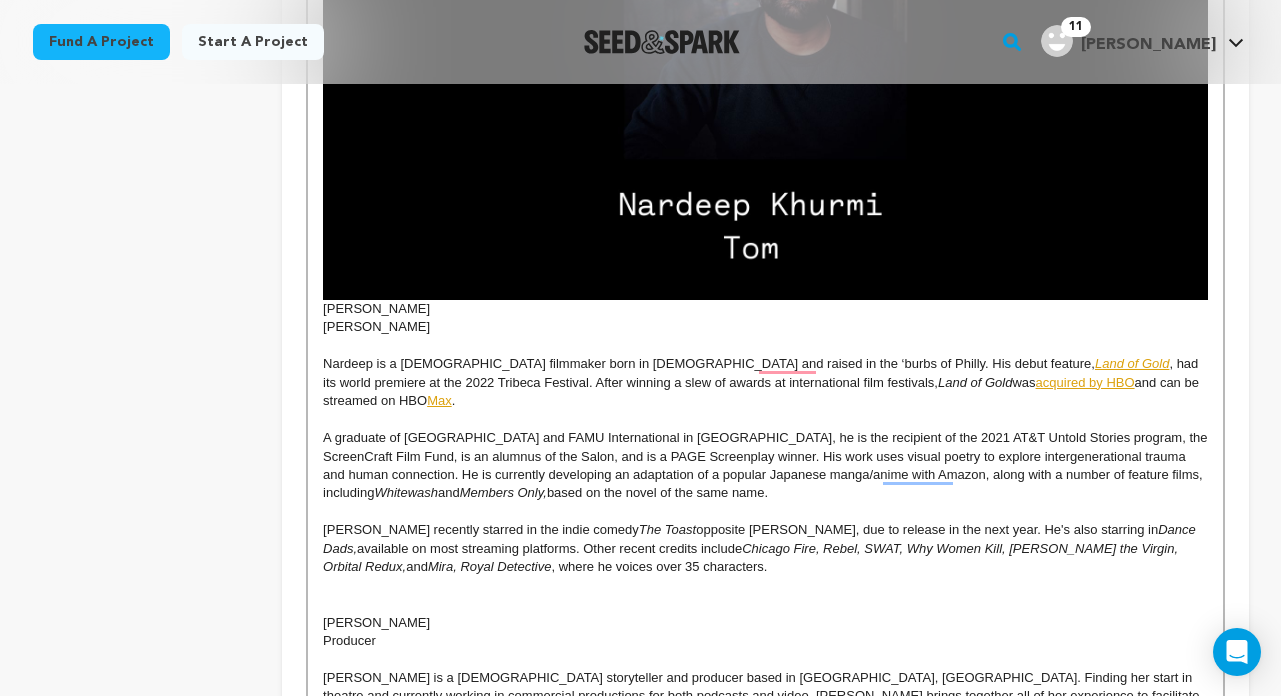 scroll, scrollTop: 2263, scrollLeft: 0, axis: vertical 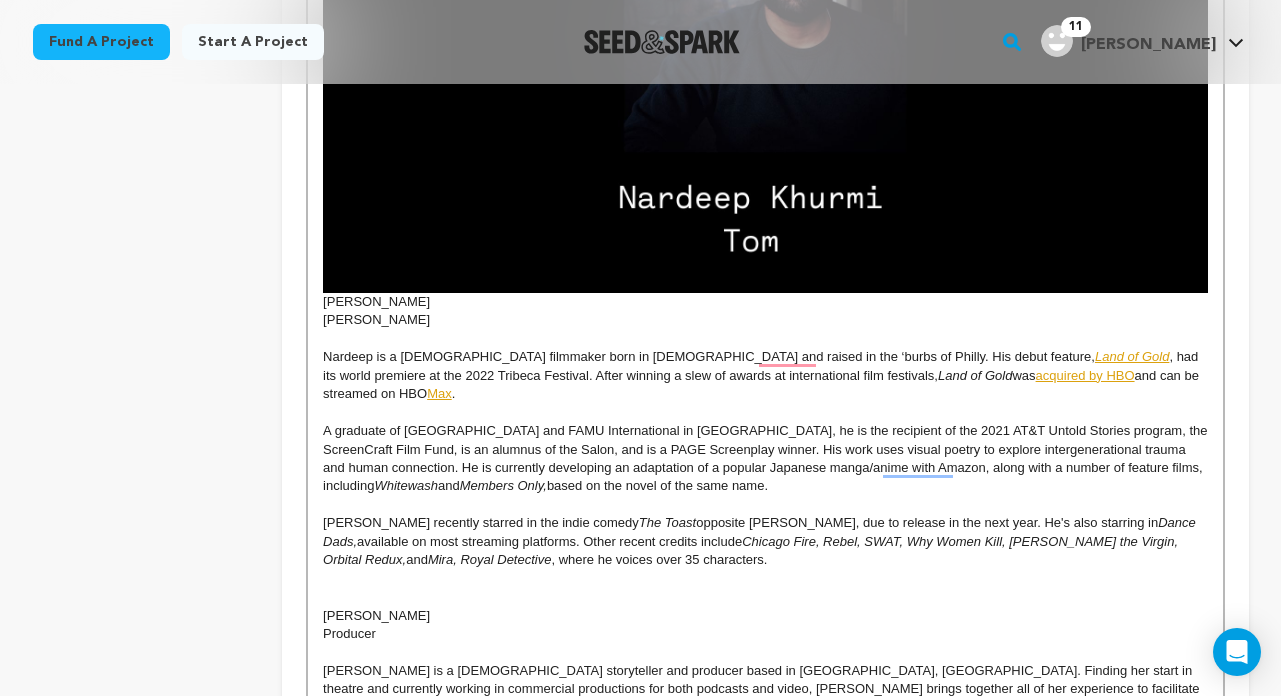 click on "[PERSON_NAME]  Writer/Director/Producer [PERSON_NAME] is an award-winning screenwriter, playwright, and podcast producer who tells funny stories about sad people in big, heightened worlds. He is currently a Creative Producer for Audio at Vox Media. He holds an MFA from the USC [PERSON_NAME] Screen and TV Writing Division, and a BFA in Dramatic Writing from [GEOGRAPHIC_DATA]. He is a produced playwright, former member of The Echo Theater Playwrights LAB, and the [PERSON_NAME]-Award winning playwrights’ group [PERSON_NAME]. He is a winner of the [PERSON_NAME] Memorial Award, Filmmatic Inroads Fellowship, and his work has been recognized by the WB Writers Lab, Sundance, Austin Film Festival, Slamdance, and elsewhere. His shorts and digital series [DATE] and GUESS I’M A GHOST have been featured in numerous festivals including SeriesFest. Romina D'Ugo [PERSON_NAME] rdeep [PERSON_NAME] [PERSON_NAME] is a [DEMOGRAPHIC_DATA] filmmaker born in [DEMOGRAPHIC_DATA] and raised in the ‘burbs of Philly. His debut feature,  Land of Gold Land of Gold  was  Max . ," at bounding box center [765, 680] 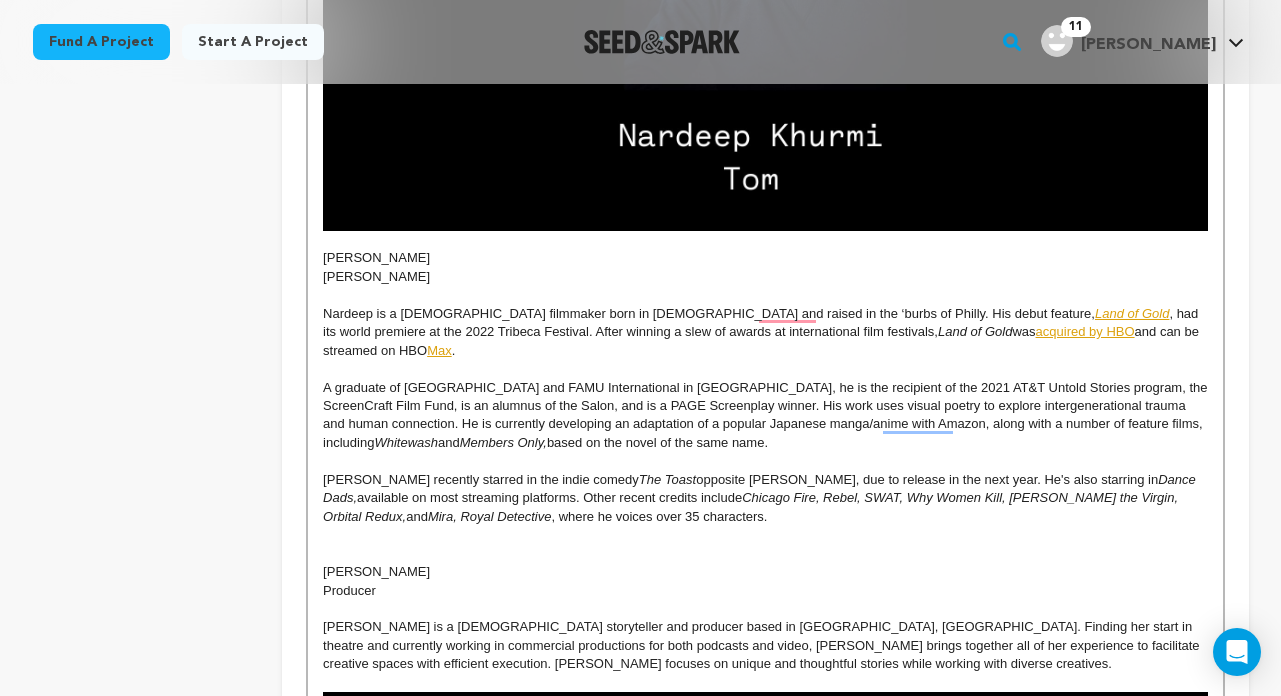 scroll, scrollTop: 2332, scrollLeft: 0, axis: vertical 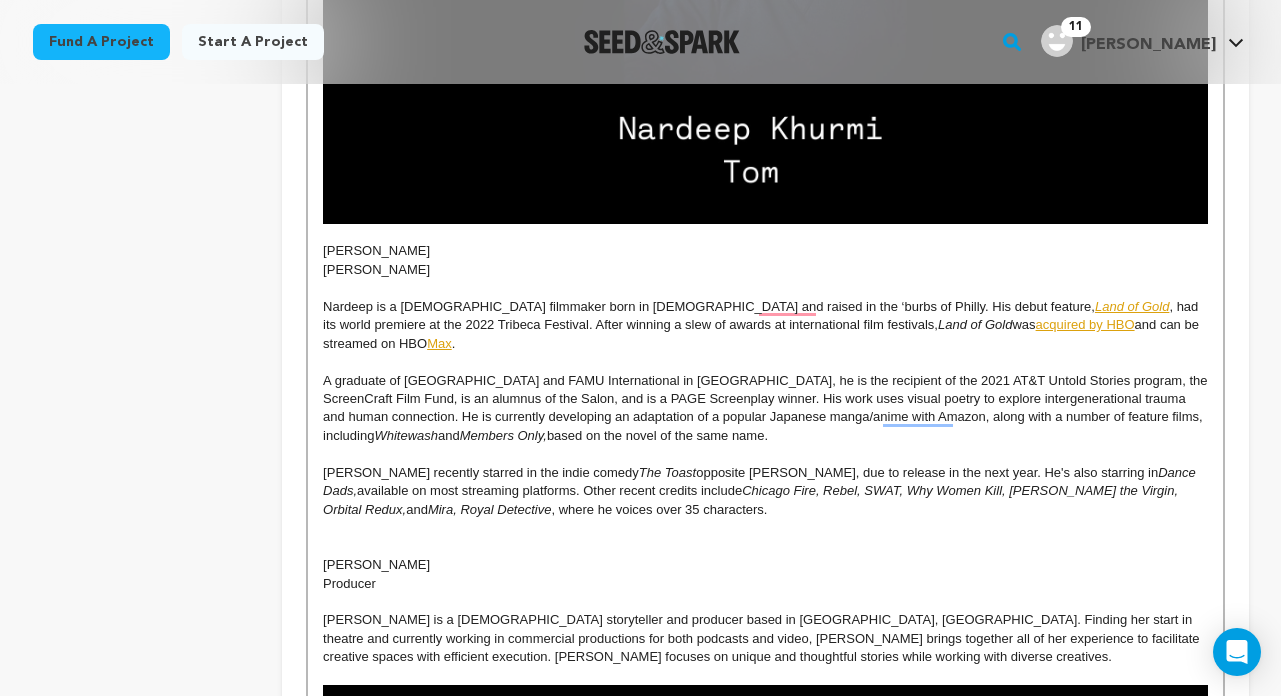 click on "[PERSON_NAME] recently starred in the indie comedy  The Toast  opposite [PERSON_NAME], due to release in the next year. He's also starring in  Dance Dads,  available on most streaming platforms. Other recent credits include  Chicago Fire, Rebel, SWAT, Why Women Kill, [PERSON_NAME] the Virgin, Orbital Redux,  and  [PERSON_NAME], Royal Detective , where he voices over 35 characters." at bounding box center [765, 491] 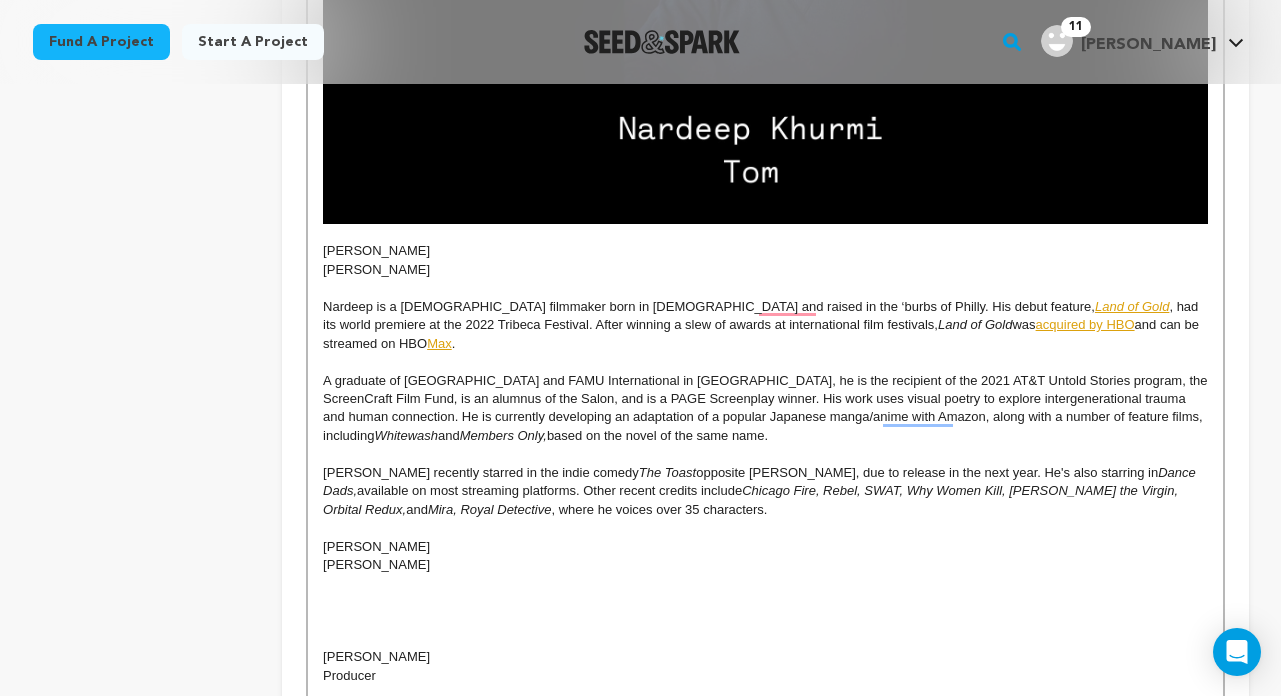 scroll, scrollTop: 0, scrollLeft: 0, axis: both 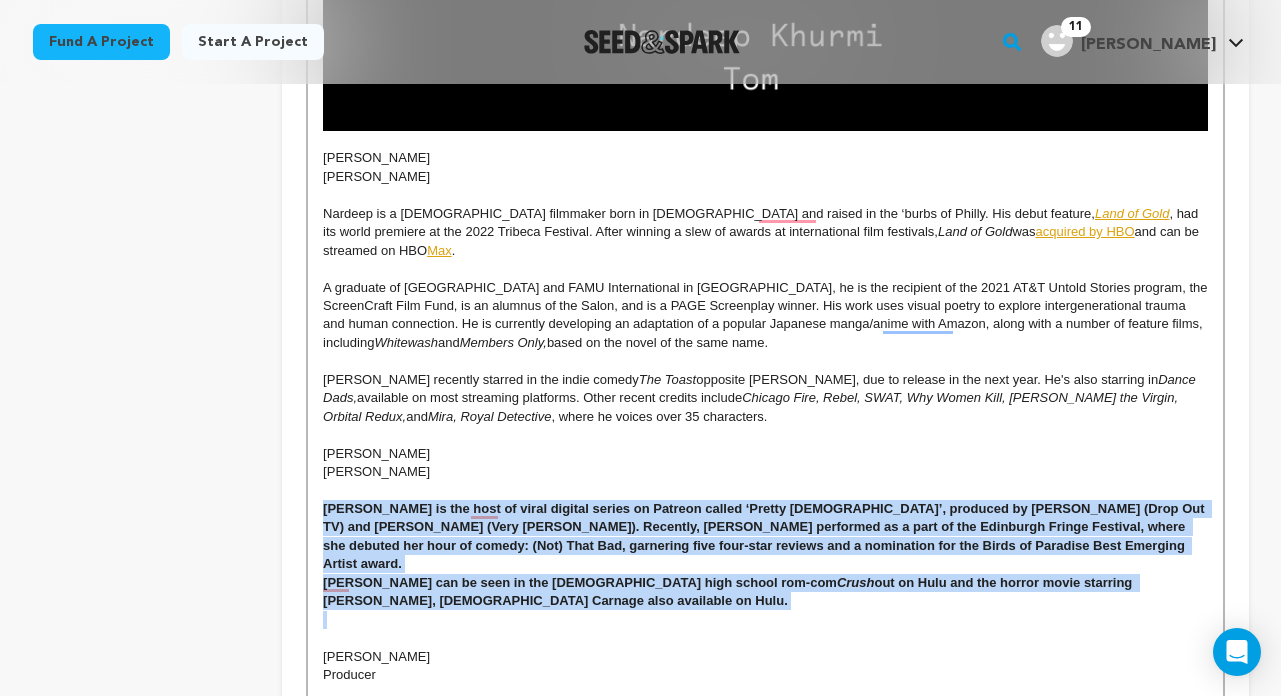 drag, startPoint x: 492, startPoint y: 594, endPoint x: 297, endPoint y: 514, distance: 210.77238 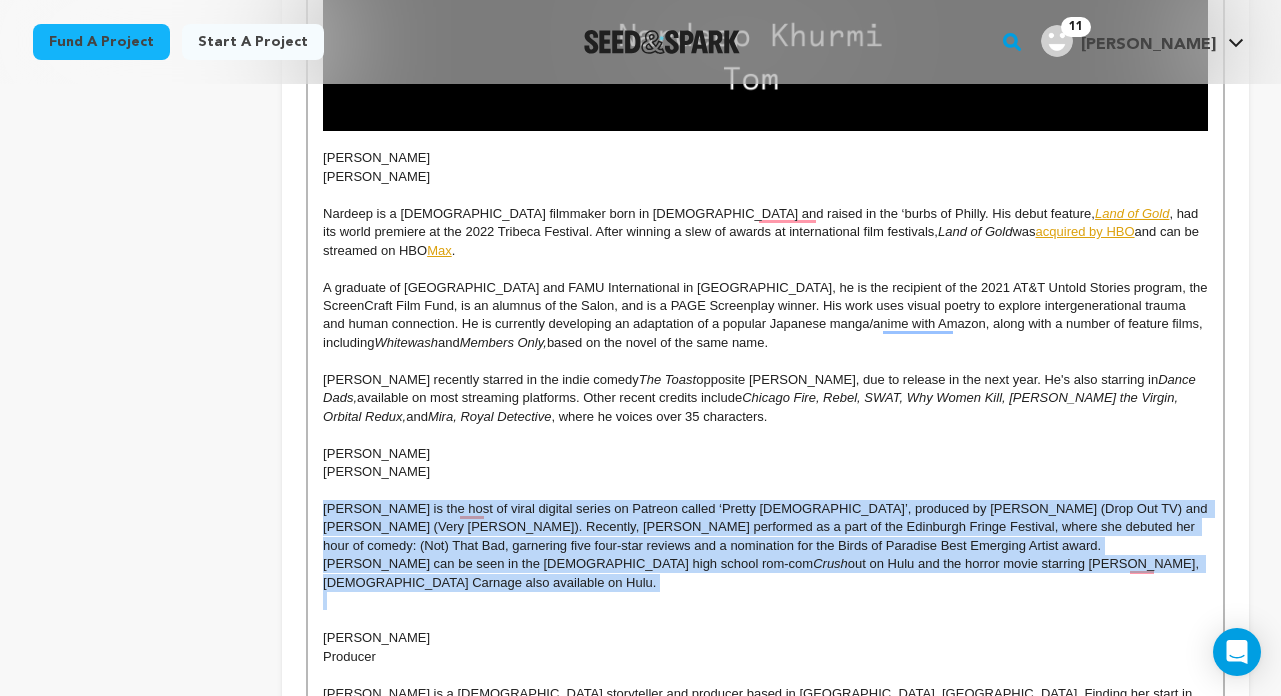 click at bounding box center [765, 491] 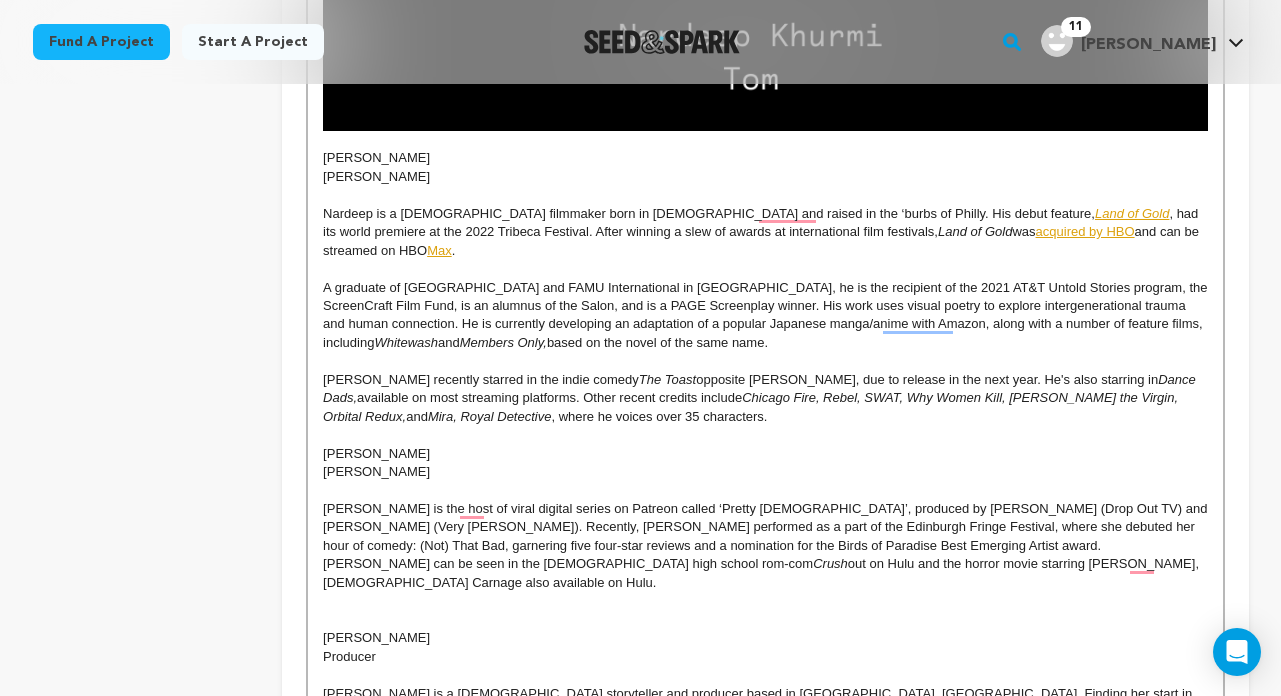 click at bounding box center [765, 435] 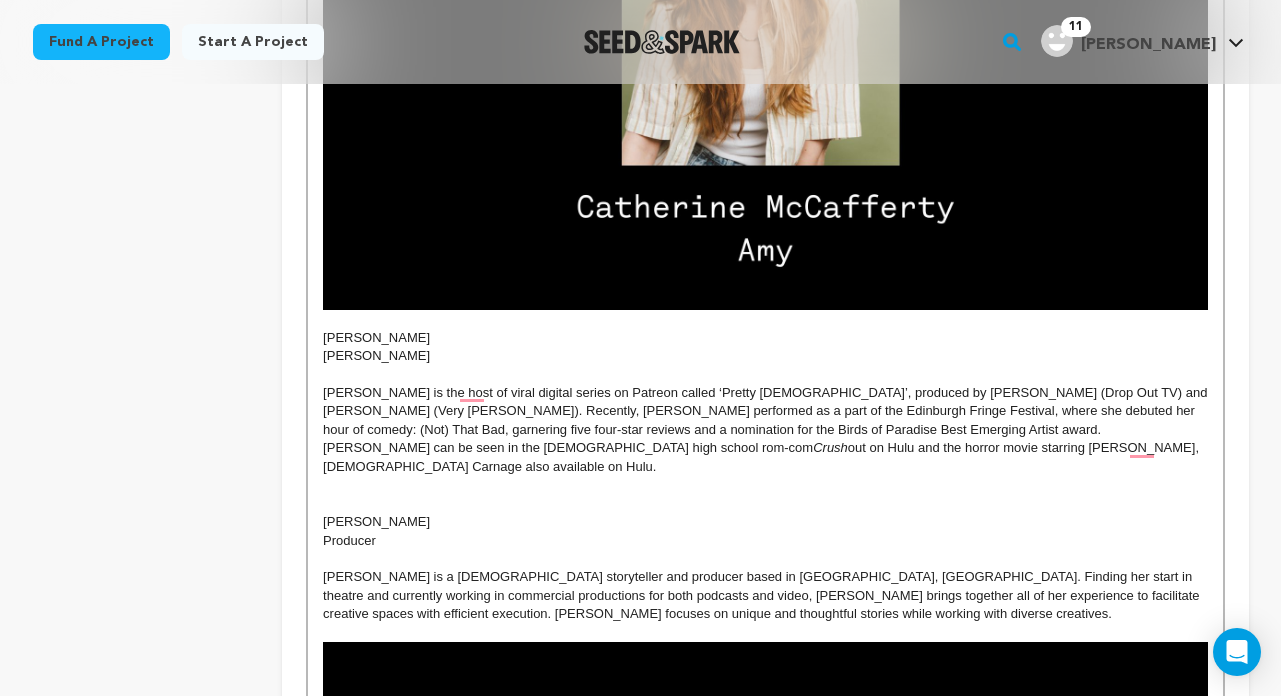 scroll, scrollTop: 3059, scrollLeft: 0, axis: vertical 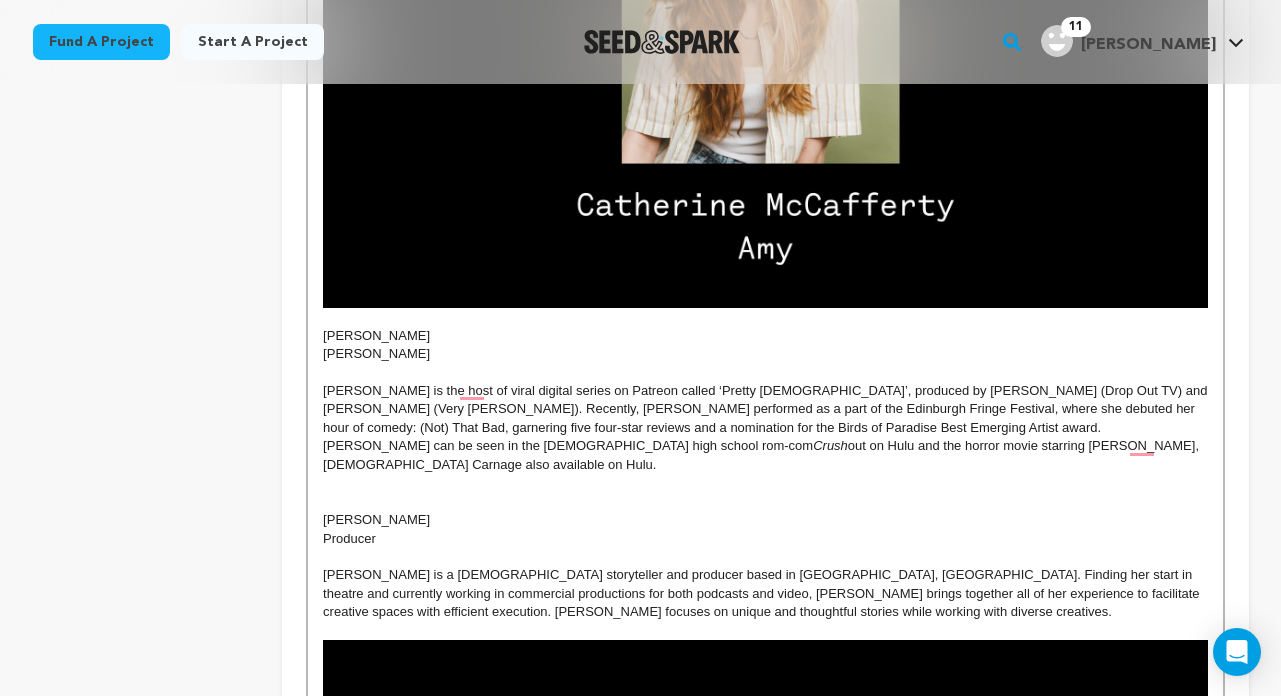 click on "[PERSON_NAME] can be seen in the [DEMOGRAPHIC_DATA] high school rom-com  Crush  out on Hulu and the horror movie starring [PERSON_NAME], American Carnage also available on Hulu." at bounding box center (765, 455) 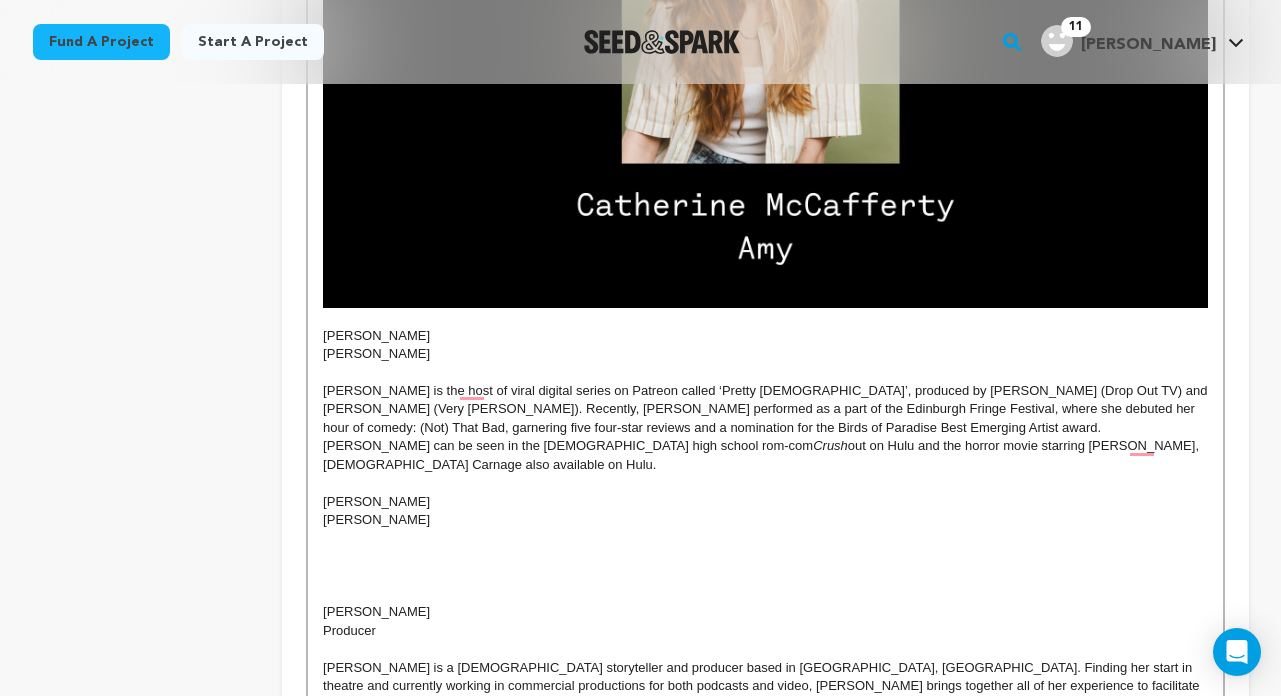 scroll, scrollTop: 0, scrollLeft: 0, axis: both 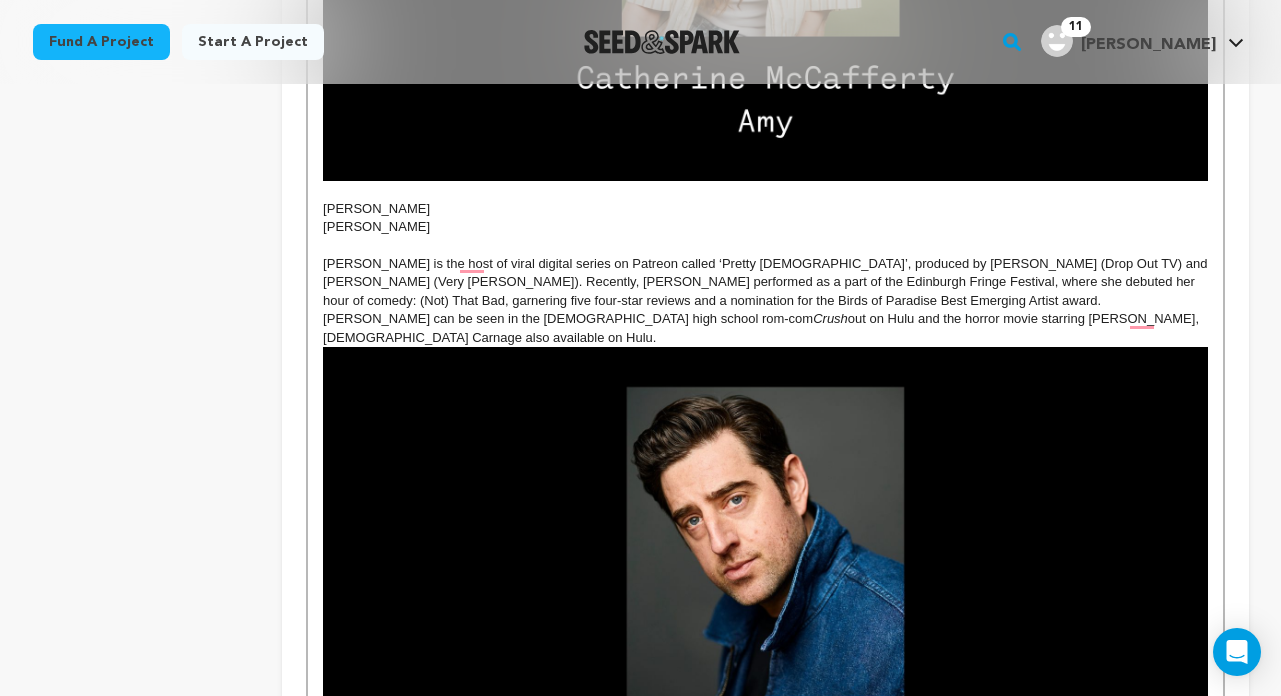 click on "[PERSON_NAME] can be seen in the [DEMOGRAPHIC_DATA] high school rom-com  Crush  out on Hulu and the horror movie starring [PERSON_NAME], American Carnage also available on Hulu." at bounding box center (765, 328) 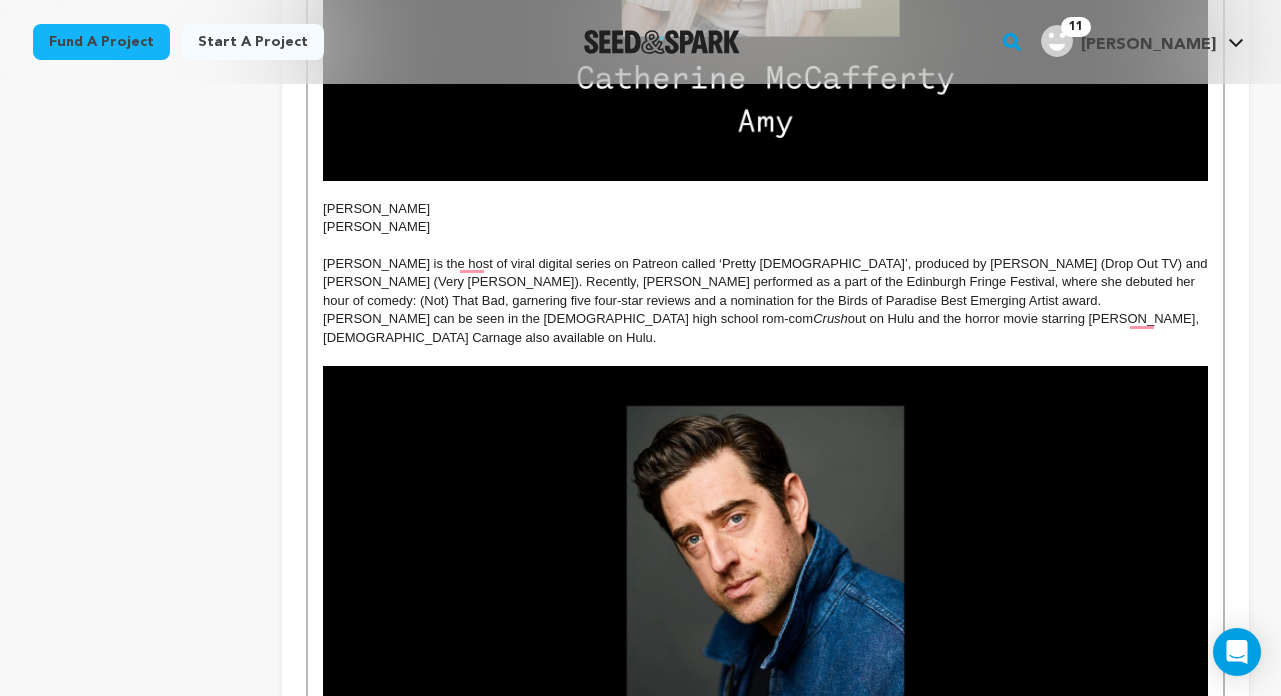 click on "[PERSON_NAME]  Writer/Director/Producer [PERSON_NAME] is an award-winning screenwriter, playwright, and podcast producer who tells funny stories about sad people in big, heightened worlds. He is currently a Creative Producer for Audio at Vox Media. He holds an MFA from the USC [PERSON_NAME] Screen and TV Writing Division, and a BFA in Dramatic Writing from [GEOGRAPHIC_DATA]. He is a produced playwright, former member of The Echo Theater Playwrights LAB, and the [PERSON_NAME]-Award winning playwrights’ group [PERSON_NAME]. He is a winner of the [PERSON_NAME] Memorial Award, Filmmatic Inroads Fellowship, and his work has been recognized by the WB Writers Lab, Sundance, Austin Film Festival, Slamdance, and elsewhere. His shorts and digital series [DATE] and GUESS I’M A GHOST have been featured in numerous festivals including SeriesFest. Romina D'Ugo [PERSON_NAME] [PERSON_NAME] [PERSON_NAME] is a [DEMOGRAPHIC_DATA] filmmaker born in [DEMOGRAPHIC_DATA] and raised in the ‘burbs of Philly. His debut feature,  Land of Gold Land of Gold  was  Max . ." at bounding box center [765, 486] 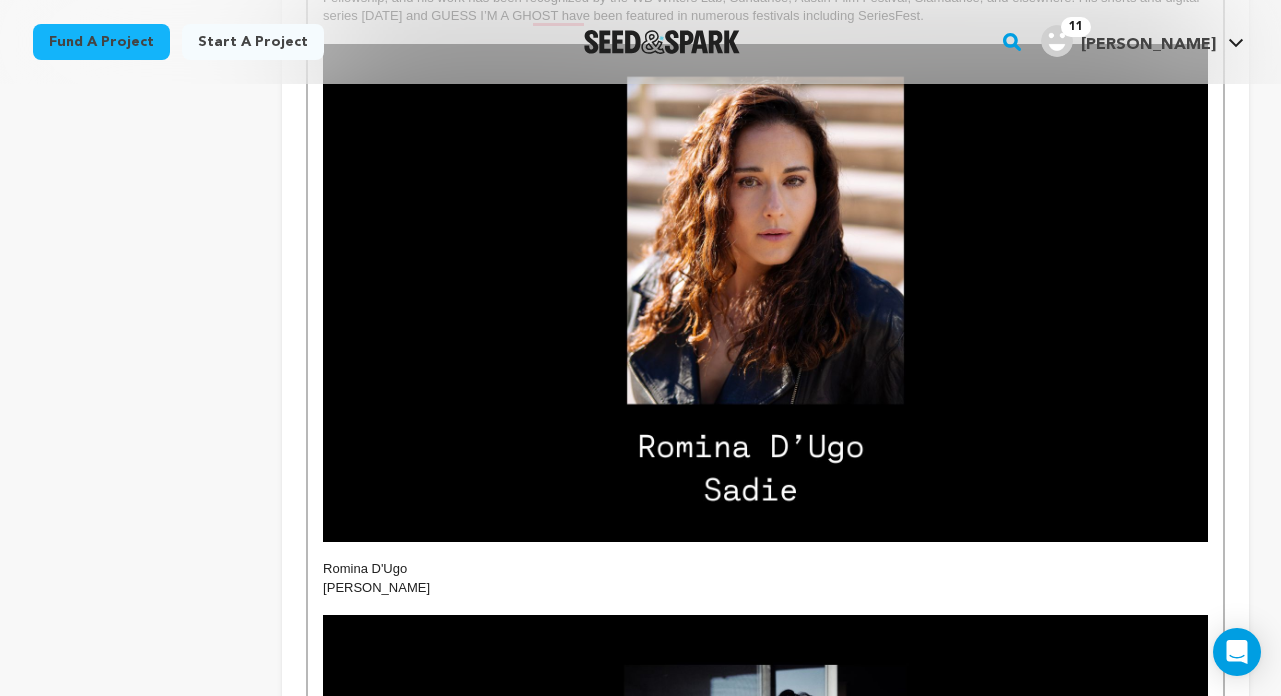 scroll, scrollTop: 1497, scrollLeft: 0, axis: vertical 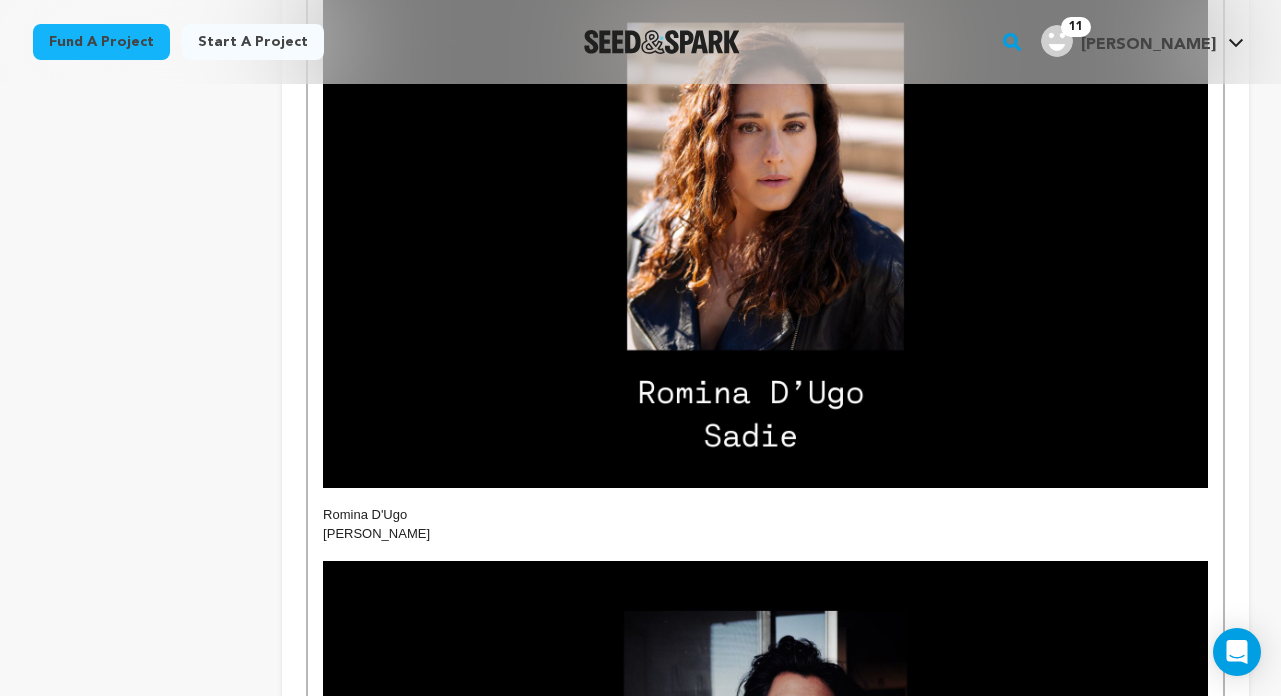 click at bounding box center (765, 552) 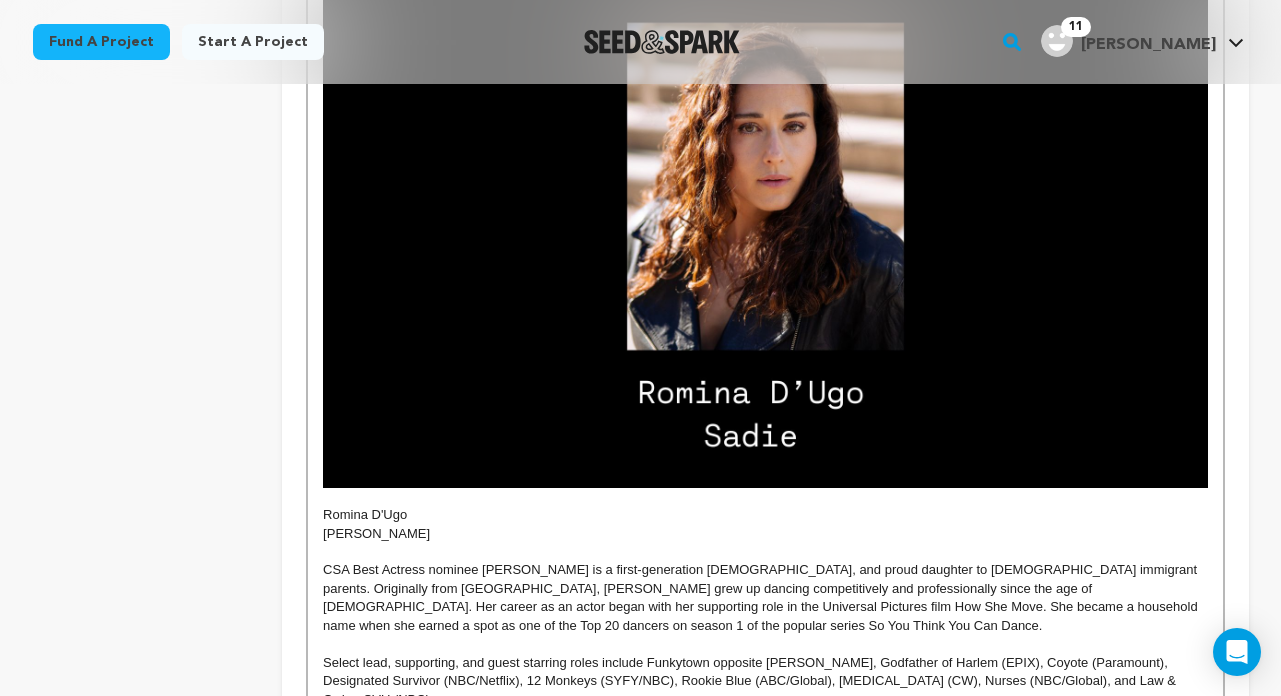 scroll, scrollTop: 688, scrollLeft: 0, axis: vertical 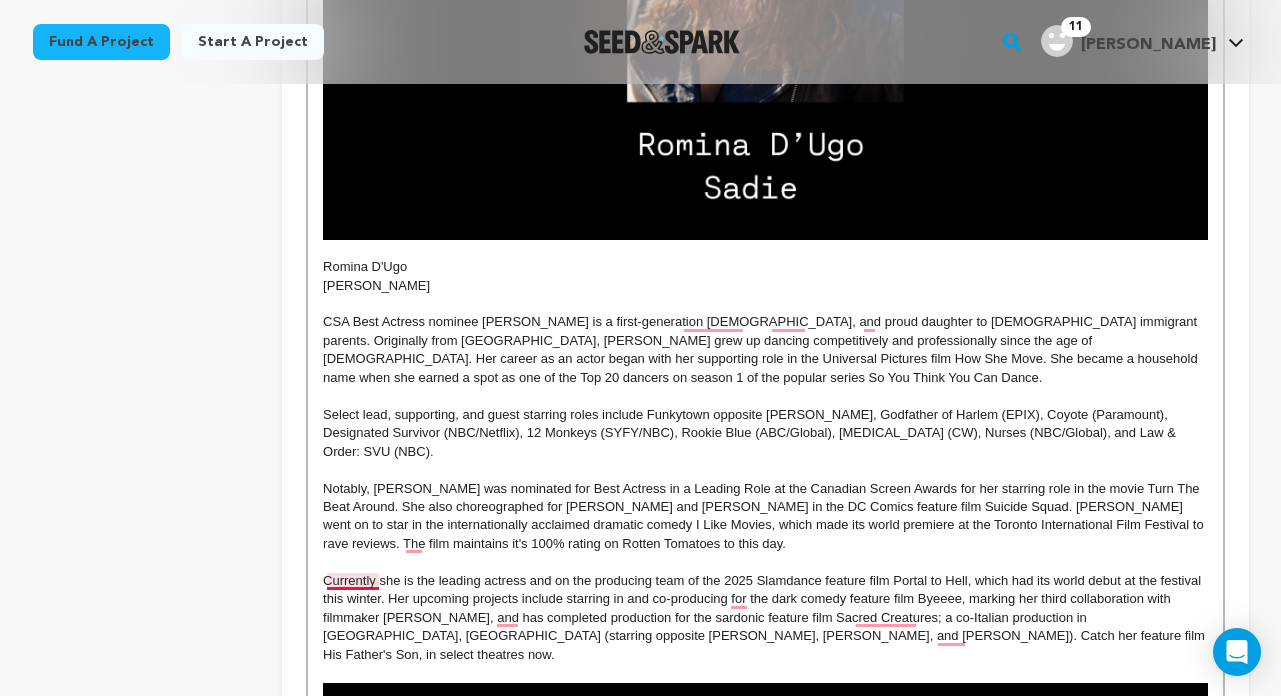 click on "Currently she is the leading actress and on the producing team of the 2025 Slamdance feature film Portal to Hell, which had its world debut at the festival this winter. Her upcoming projects include starring in and co-producing for the dark comedy feature film Byeeee, marking her third collaboration with filmmaker [PERSON_NAME], and has completed production for the sardonic feature film Sacred Creatures; a co-Italian production in [GEOGRAPHIC_DATA], [GEOGRAPHIC_DATA] (starring opposite [PERSON_NAME], [PERSON_NAME], and [PERSON_NAME]). Catch her feature film His Father's Son, in select theatres now." at bounding box center (765, 618) 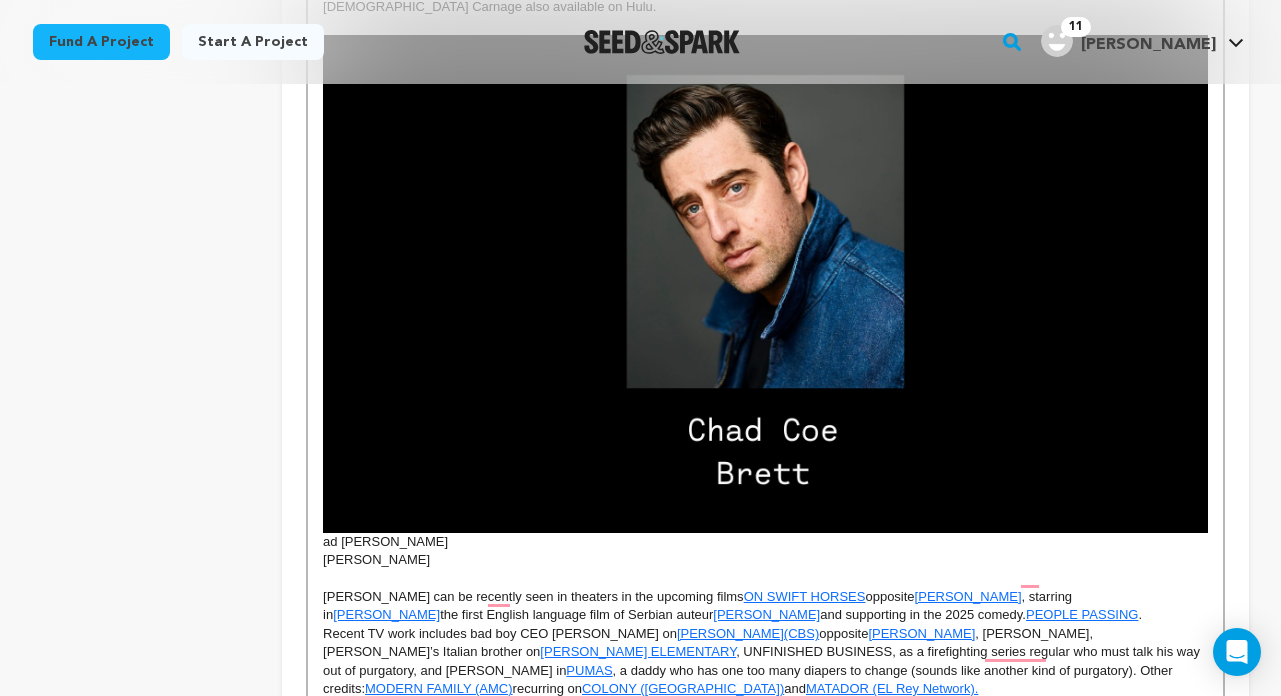 scroll, scrollTop: 3906, scrollLeft: 0, axis: vertical 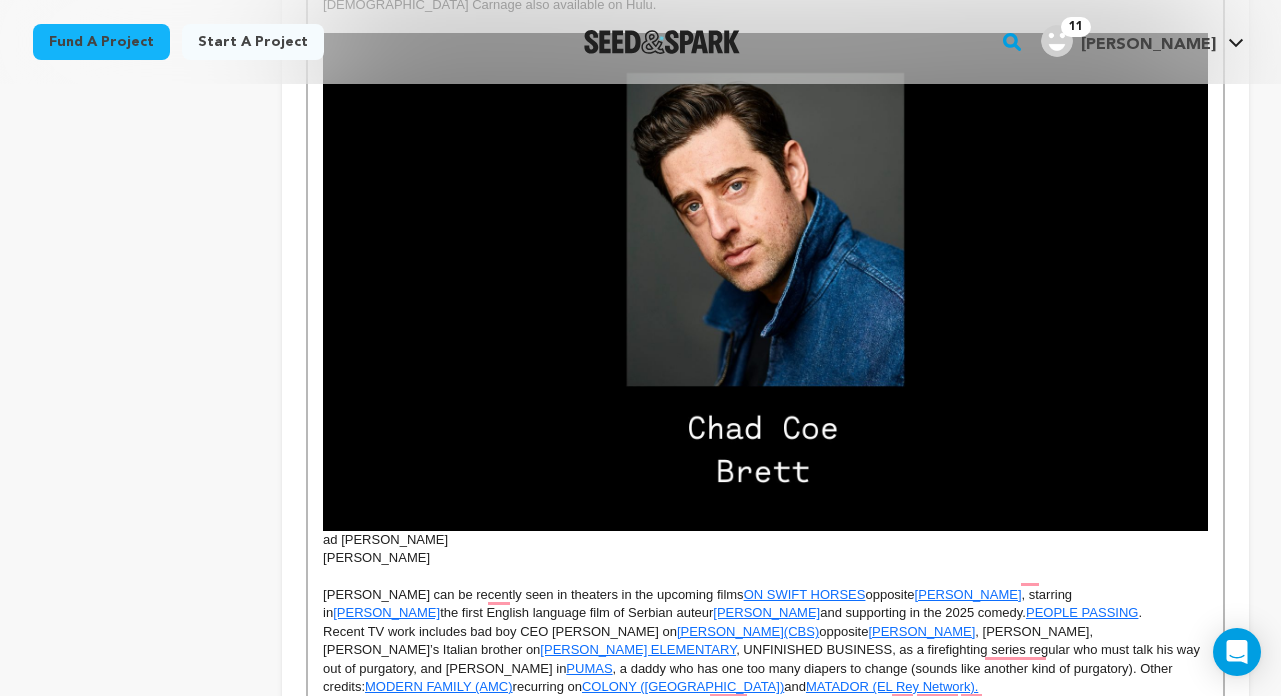 click on "[PERSON_NAME]  Writer/Director/Producer [PERSON_NAME] is an award-winning screenwriter, playwright, and podcast producer who tells funny stories about sad people in big, heightened worlds. He is currently a Creative Producer for Audio at Vox Media. He holds an MFA from the USC [PERSON_NAME] Screen and TV Writing Division, and a BFA in Dramatic Writing from [GEOGRAPHIC_DATA]. He is a produced playwright, former member of The Echo Theater Playwrights LAB, and the [PERSON_NAME]-Award winning playwrights’ group [PERSON_NAME]. He is a winner of the [PERSON_NAME] Memorial Award, Filmmatic Inroads Fellowship, and his work has been recognized by the WB Writers Lab, Sundance, Austin Film Festival, Slamdance, and elsewhere. His shorts and digital series [DATE] and GUESS I’M A GHOST have been featured in numerous festivals including SeriesFest. Romina D'Ugo [PERSON_NAME] [PERSON_NAME] [PERSON_NAME] is a [DEMOGRAPHIC_DATA] filmmaker born in [DEMOGRAPHIC_DATA] and raised in the ‘burbs of Philly. His debut feature,  Land of Gold Land of Gold  was  Max . ." at bounding box center [765, -41] 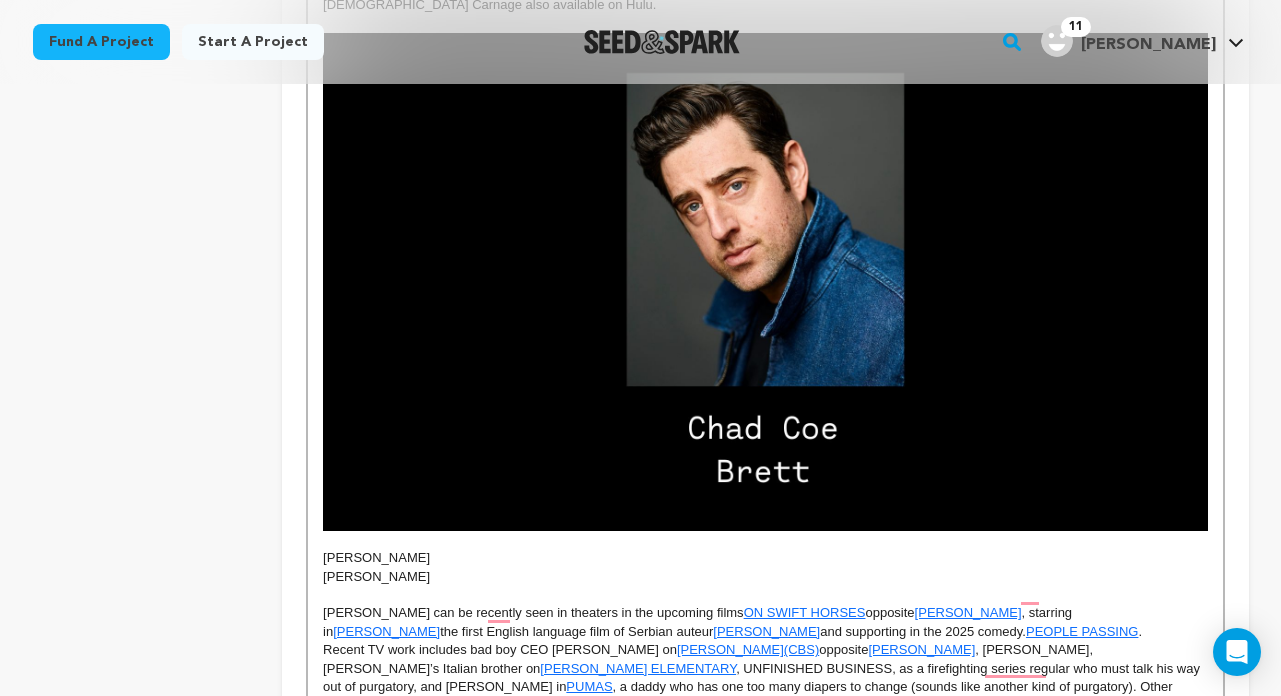 click on "[PERSON_NAME]" at bounding box center [765, 577] 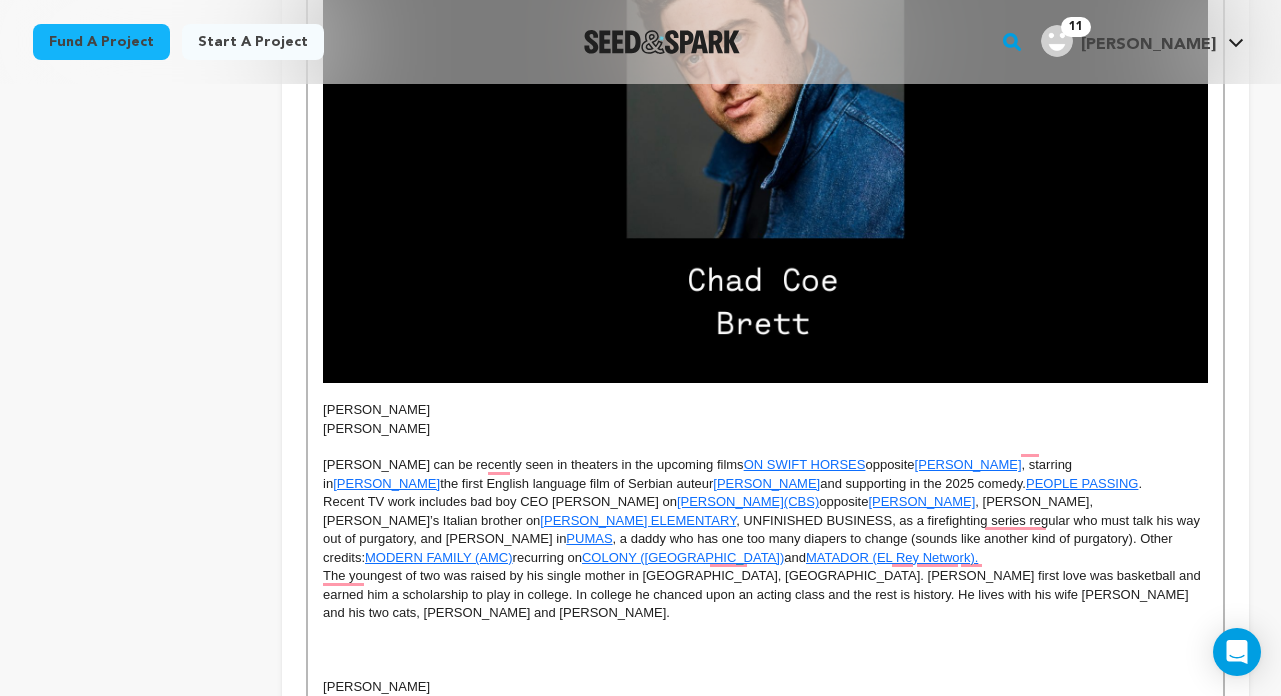 scroll, scrollTop: 4056, scrollLeft: 0, axis: vertical 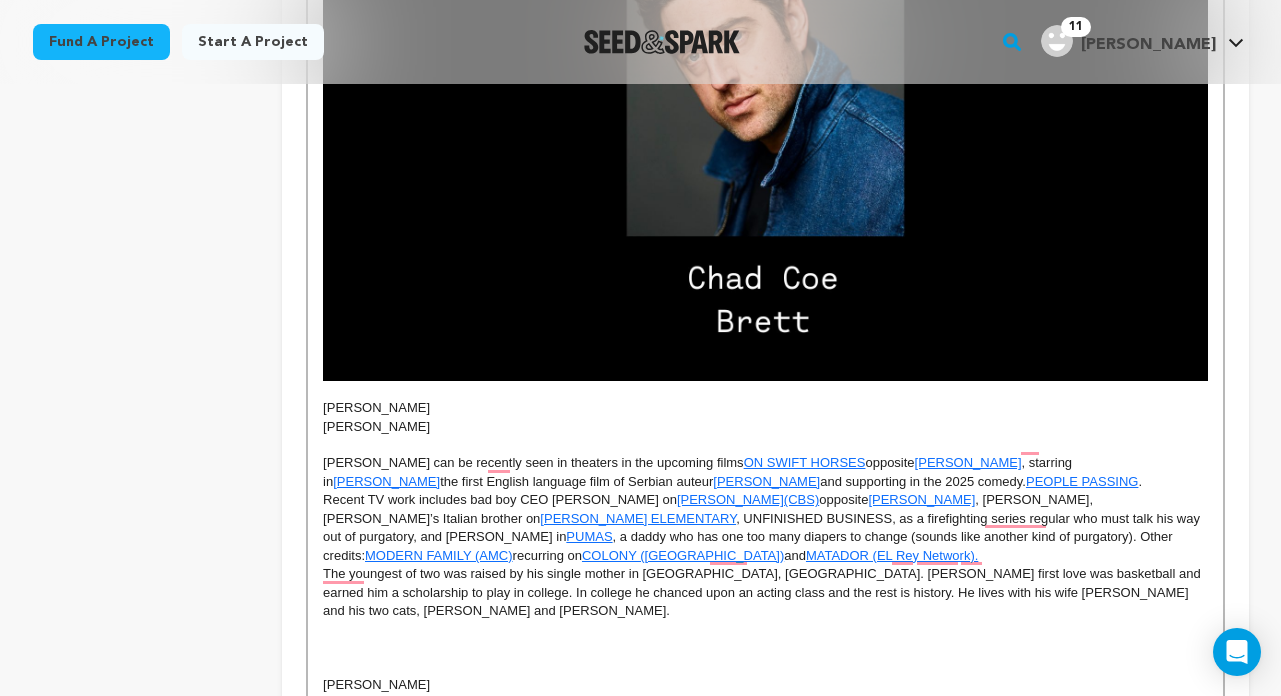 click at bounding box center [765, 666] 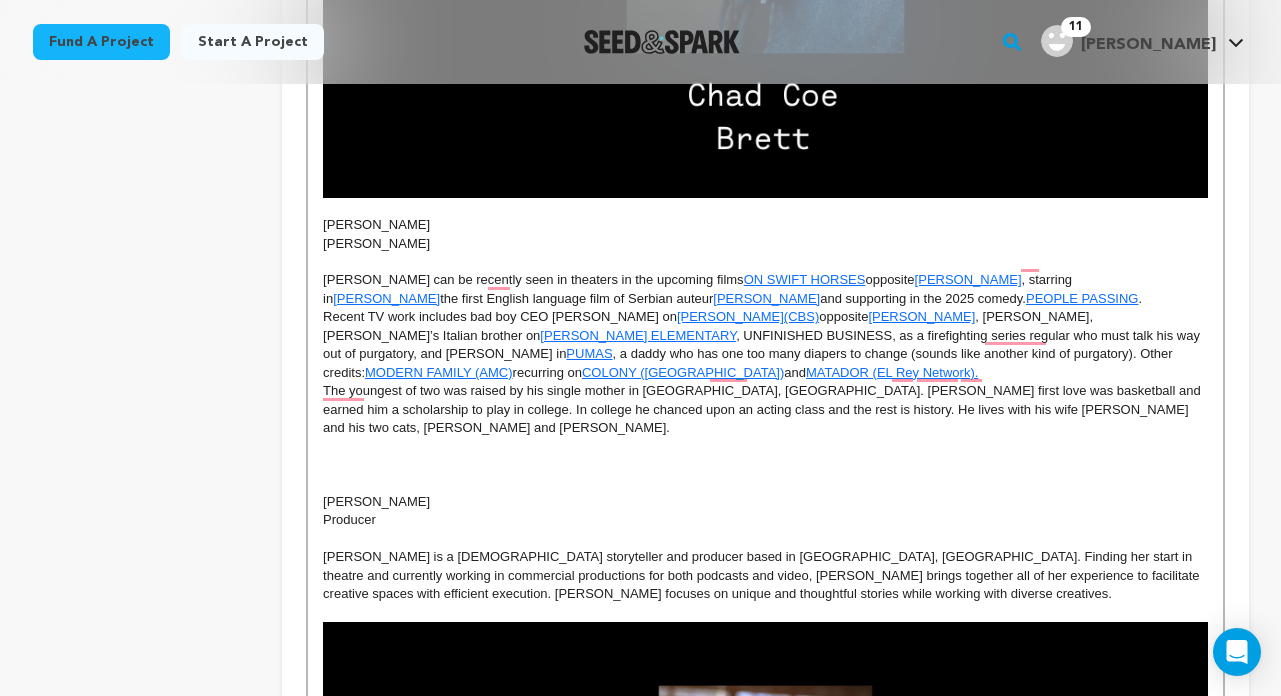 scroll, scrollTop: 4238, scrollLeft: 0, axis: vertical 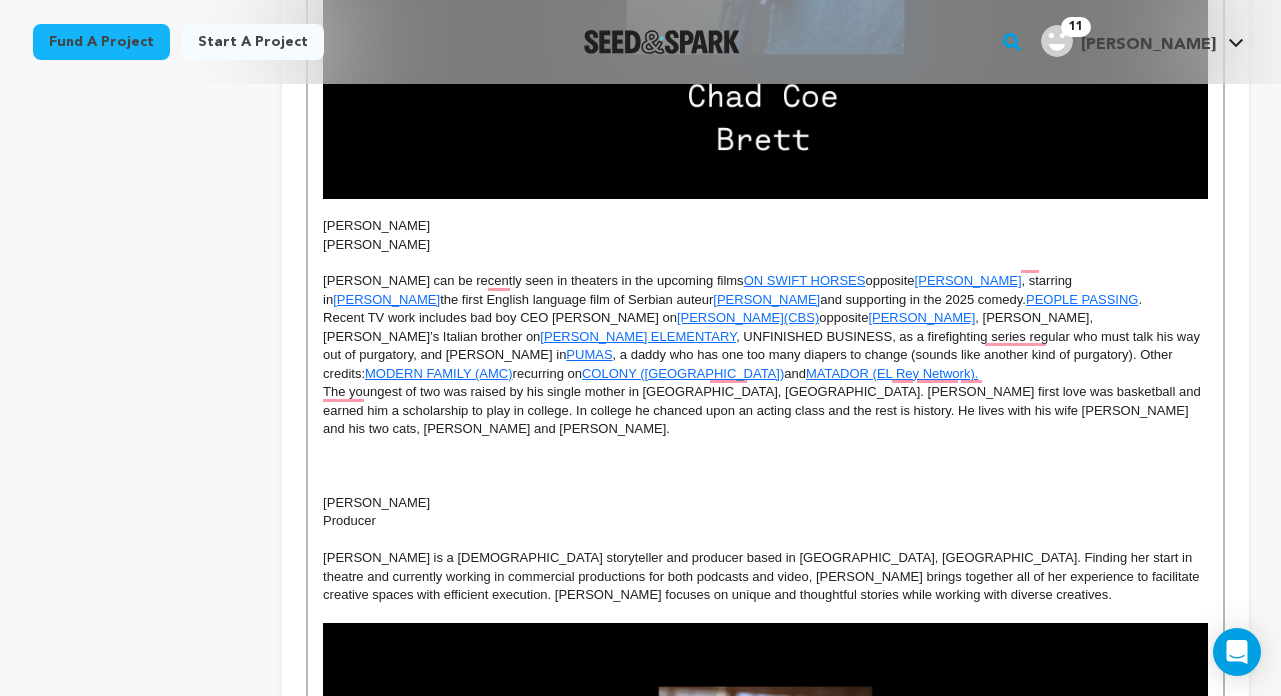 click at bounding box center (765, 466) 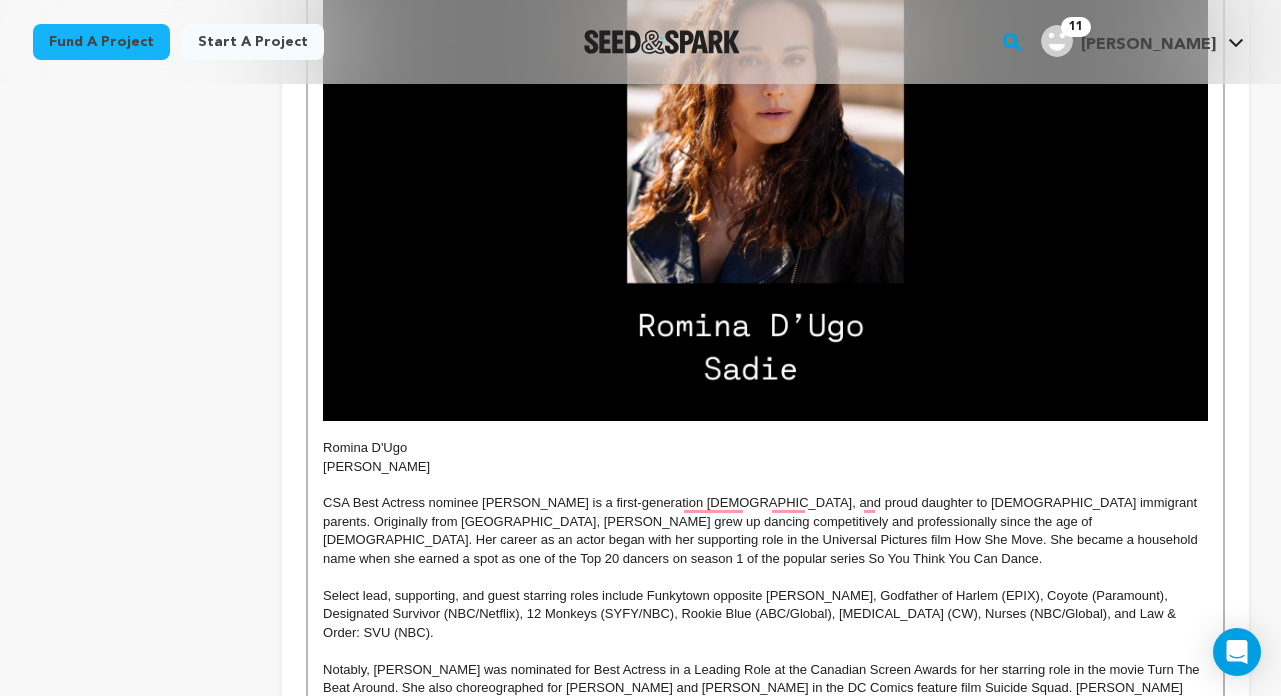scroll, scrollTop: 2286, scrollLeft: 0, axis: vertical 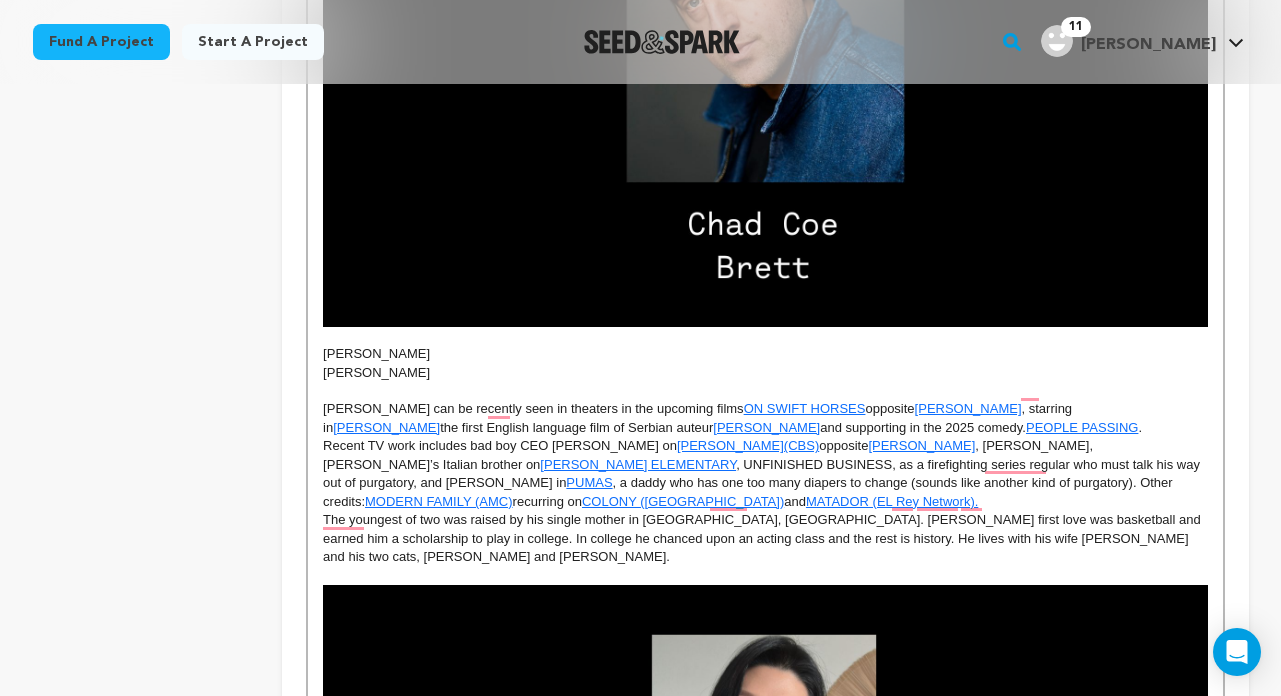 click on "Recent TV work includes bad boy CEO [PERSON_NAME] on  [PERSON_NAME](CBS)  opposite  [PERSON_NAME] , [PERSON_NAME], [PERSON_NAME]’s [DEMOGRAPHIC_DATA] brother on  [PERSON_NAME] ELEMENTARY , UNFINISHED BUSINESS, as a firefighting series regular who must talk his way out of purgatory, and [PERSON_NAME] in  PUMAS , a daddy who has one too many diapers to change (sounds like another kind of purgatory). Other credits: MODERN FAMILY (AMC)  recurring on  COLONY ([GEOGRAPHIC_DATA])  and  MATADOR (EL Rey Network)." at bounding box center (765, 474) 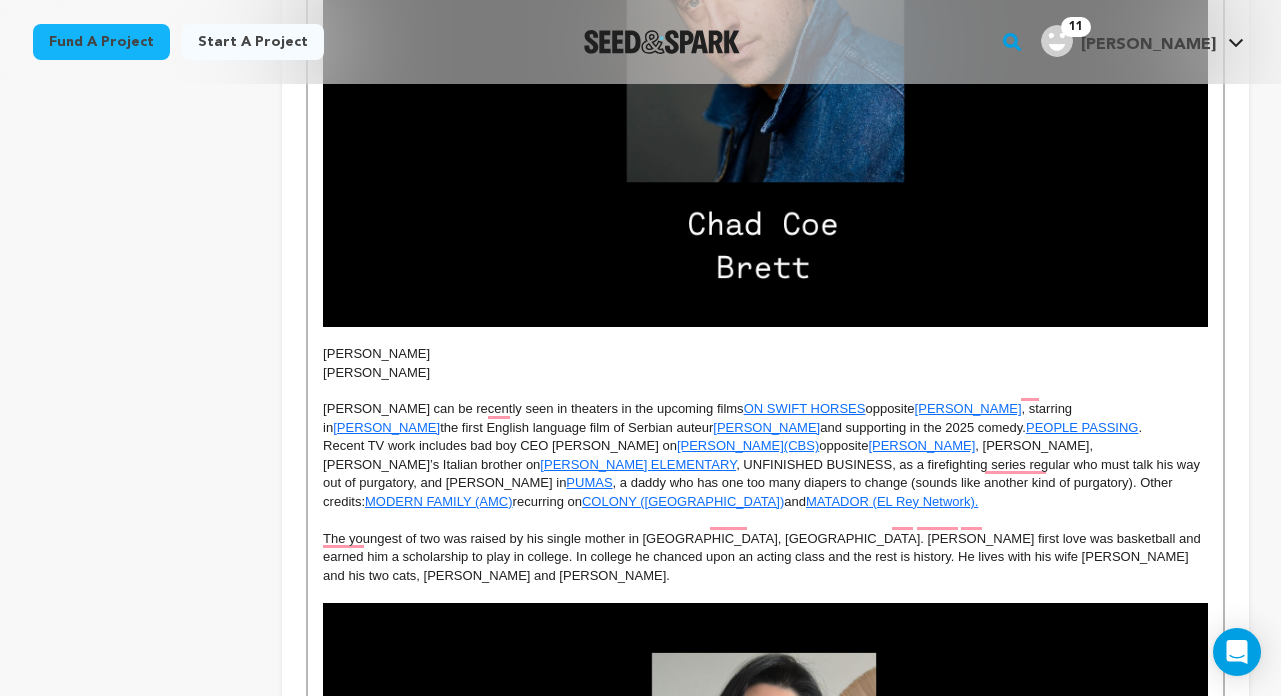 click on "[PERSON_NAME] can be recently seen in theaters in the upcoming films  ON SWIFT HORSES  opposite  [PERSON_NAME] , starring in  [PERSON_NAME]  the first English language film of Serbian auteur  [PERSON_NAME]  and supporting in the 2025 comedy.  PEOPLE PASSING ." at bounding box center [765, 418] 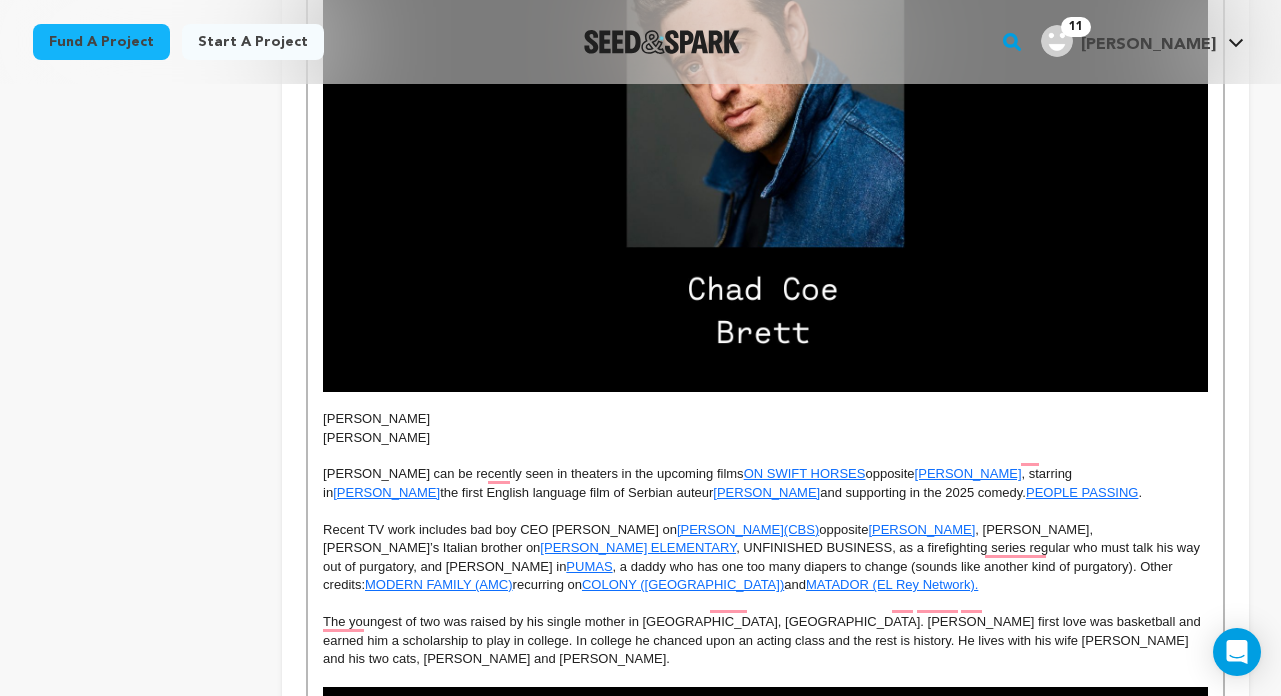 scroll, scrollTop: 3981, scrollLeft: 0, axis: vertical 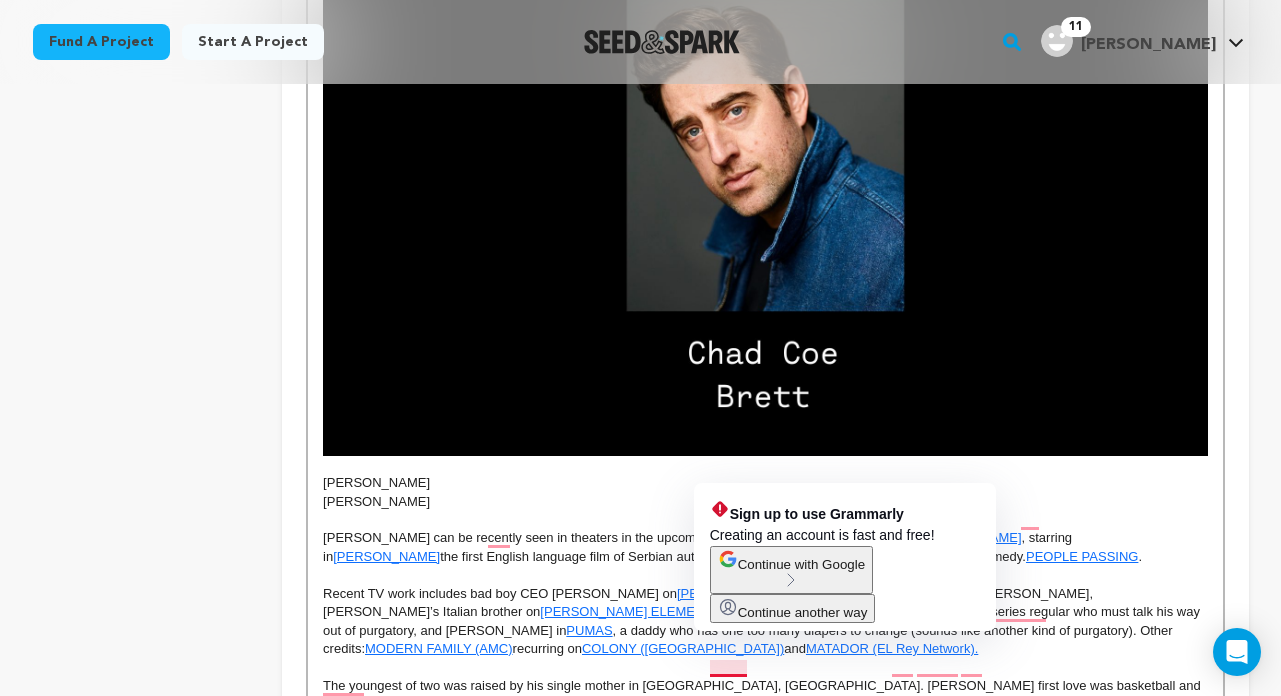 click on "The youngest of two was raised by his single mother in [GEOGRAPHIC_DATA], [GEOGRAPHIC_DATA]. [PERSON_NAME] first love was basketball and earned him a scholarship to play in college. In college he chanced upon an acting class and the rest is history. He lives with his wife [PERSON_NAME] and his two cats, [PERSON_NAME] and [PERSON_NAME]." at bounding box center [765, 704] 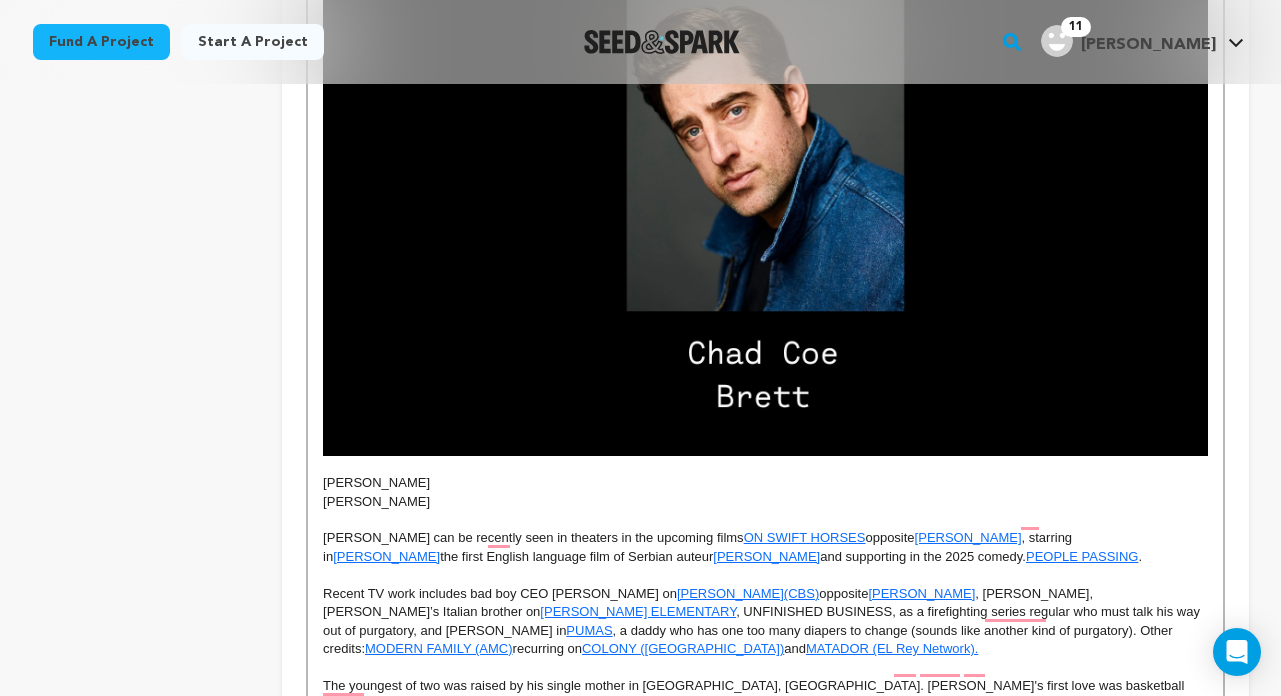 click on "Recent TV work includes bad boy CEO [PERSON_NAME] on  [PERSON_NAME](CBS)  opposite  [PERSON_NAME] , [PERSON_NAME], [PERSON_NAME]’s [DEMOGRAPHIC_DATA] brother on  [PERSON_NAME] ELEMENTARY , UNFINISHED BUSINESS, as a firefighting series regular who must talk his way out of purgatory, and [PERSON_NAME] in  PUMAS , a daddy who has one too many diapers to change (sounds like another kind of purgatory). Other credits: MODERN FAMILY (AMC)  recurring on  COLONY ([GEOGRAPHIC_DATA])  and  MATADOR (EL Rey Network)." at bounding box center (765, 622) 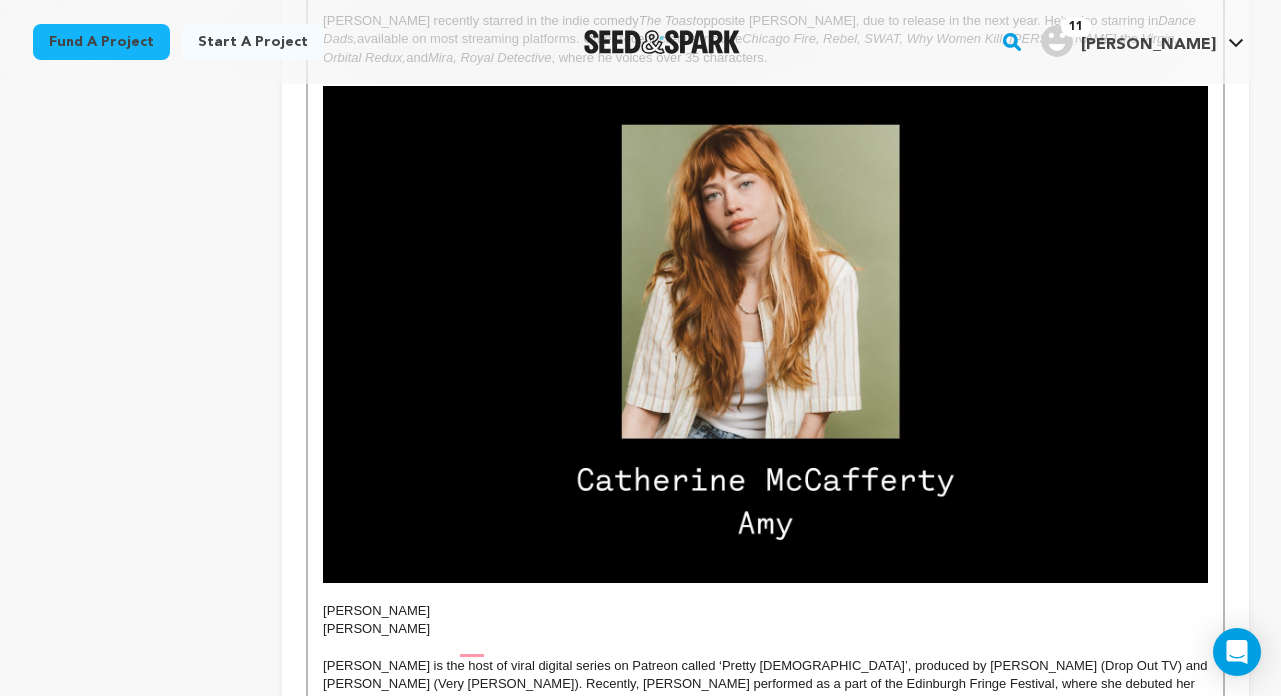 scroll, scrollTop: 3152, scrollLeft: 0, axis: vertical 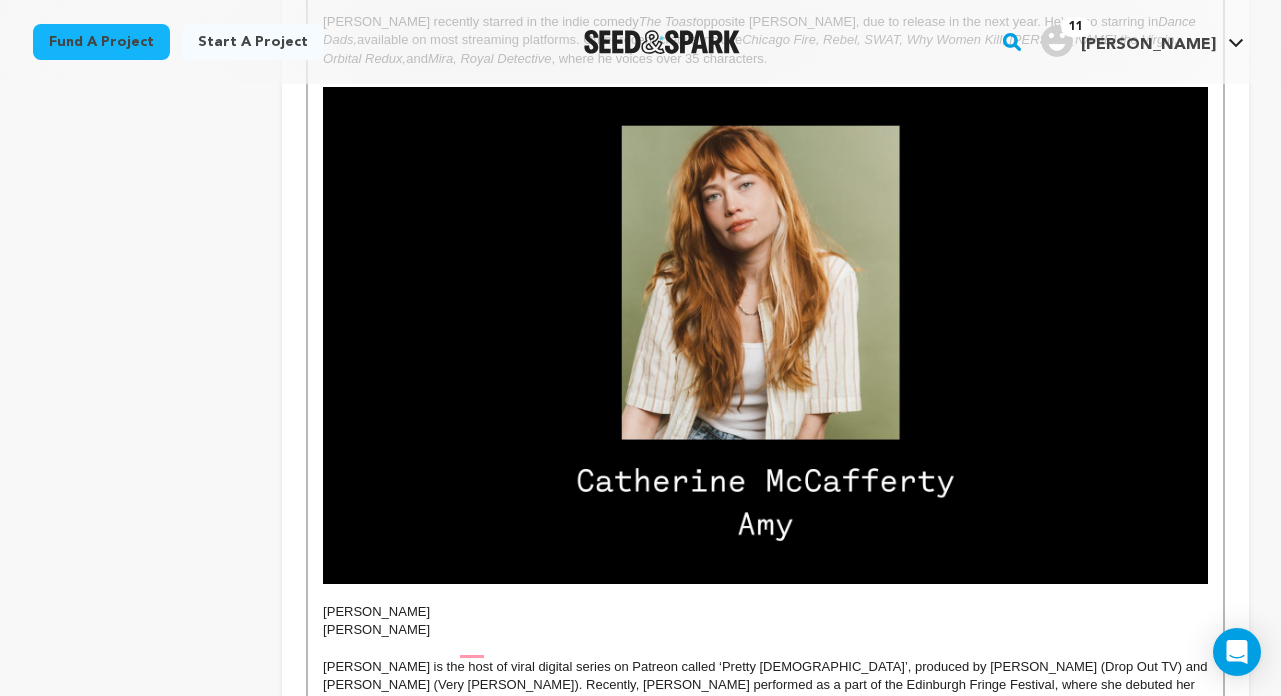 click at bounding box center [765, 335] 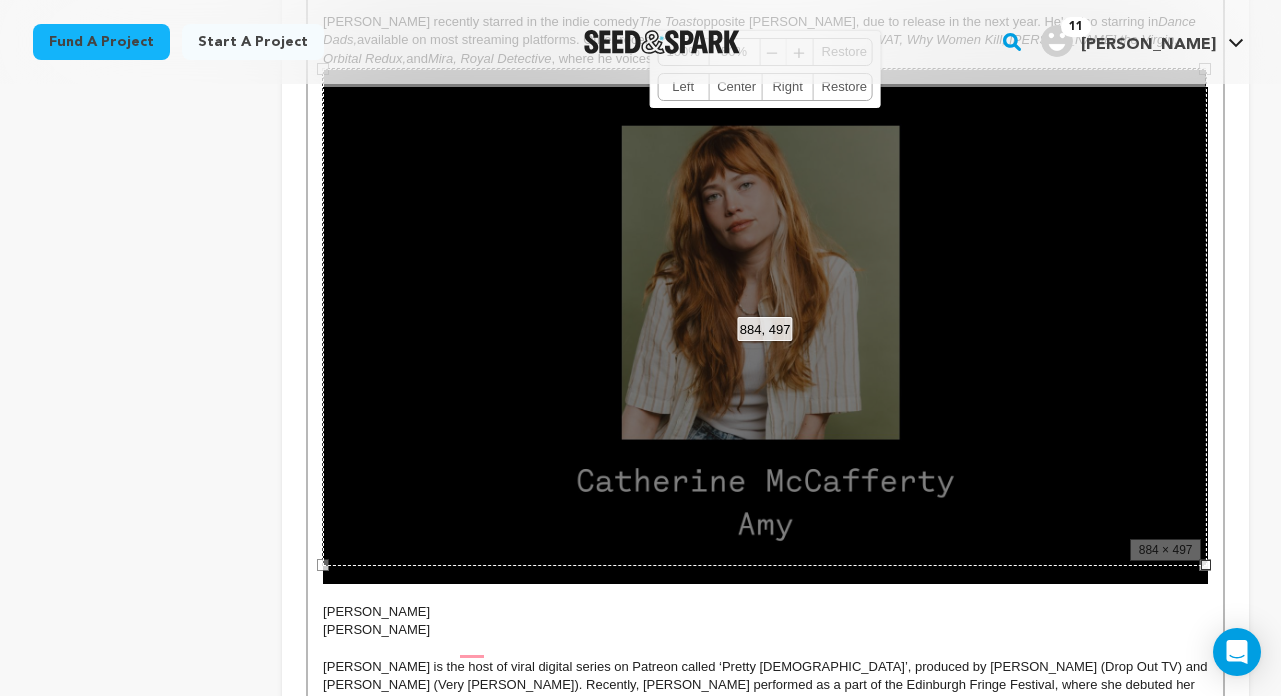 click on "884, 497
100%
50%
﹣
﹢
[GEOGRAPHIC_DATA]
Left
Center
Right
Restore" at bounding box center [765, 317] 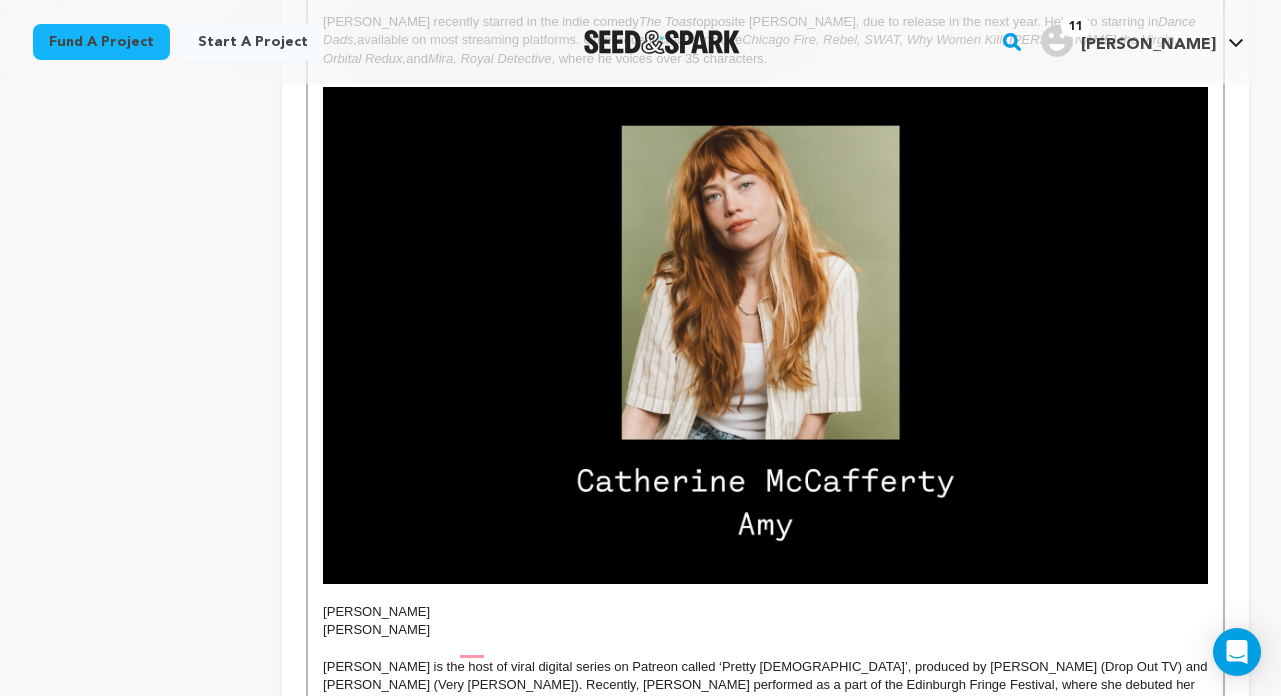 click at bounding box center (765, 335) 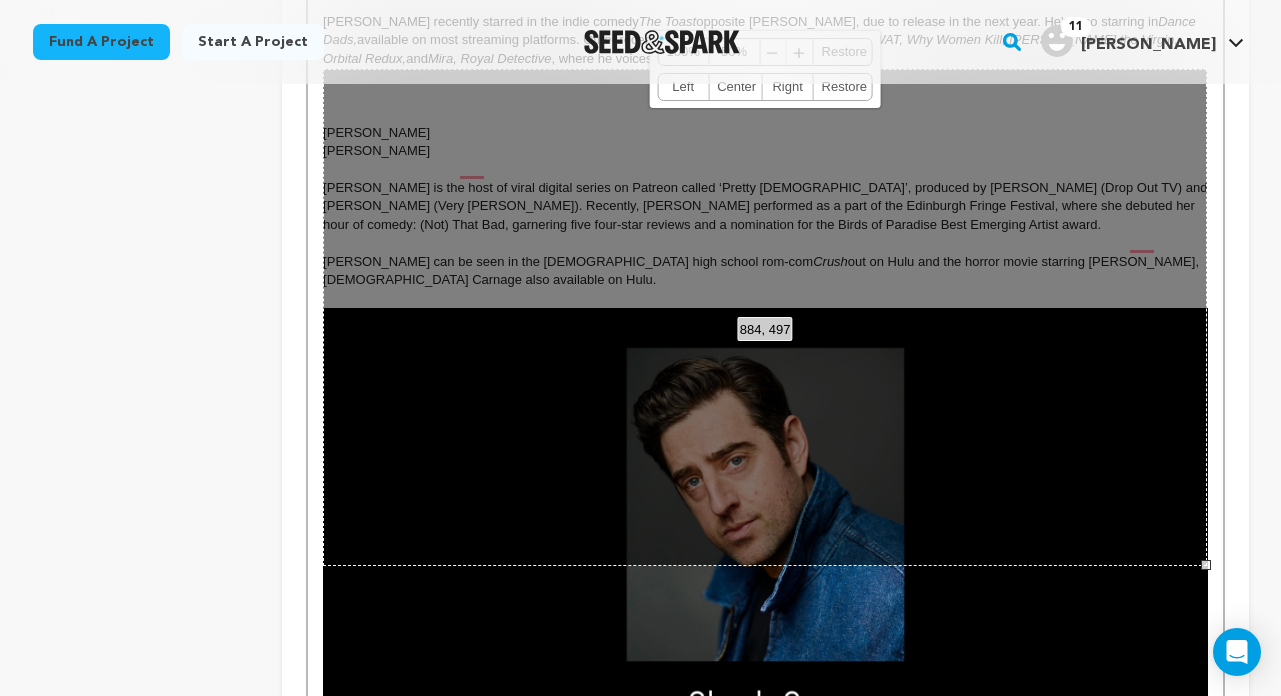 click on "884, 497
100%
50%
﹣
﹢
[GEOGRAPHIC_DATA]
Left
Center
Right
Restore" at bounding box center [765, 317] 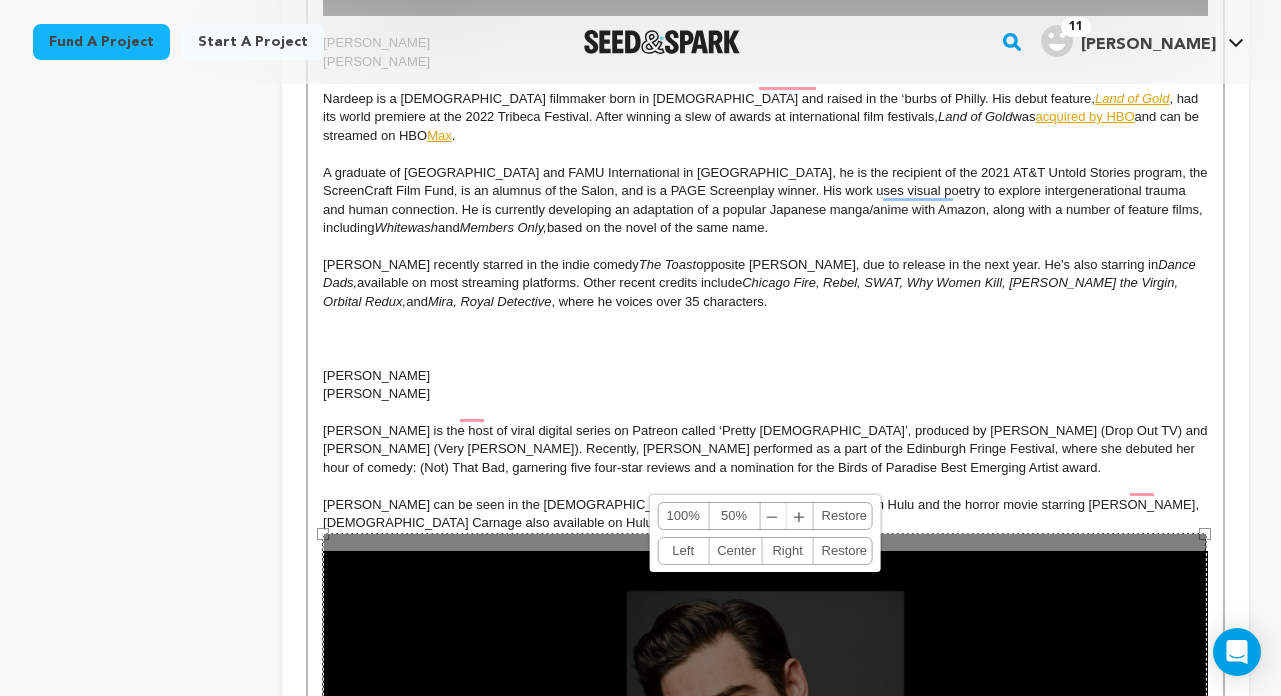scroll, scrollTop: 2872, scrollLeft: 0, axis: vertical 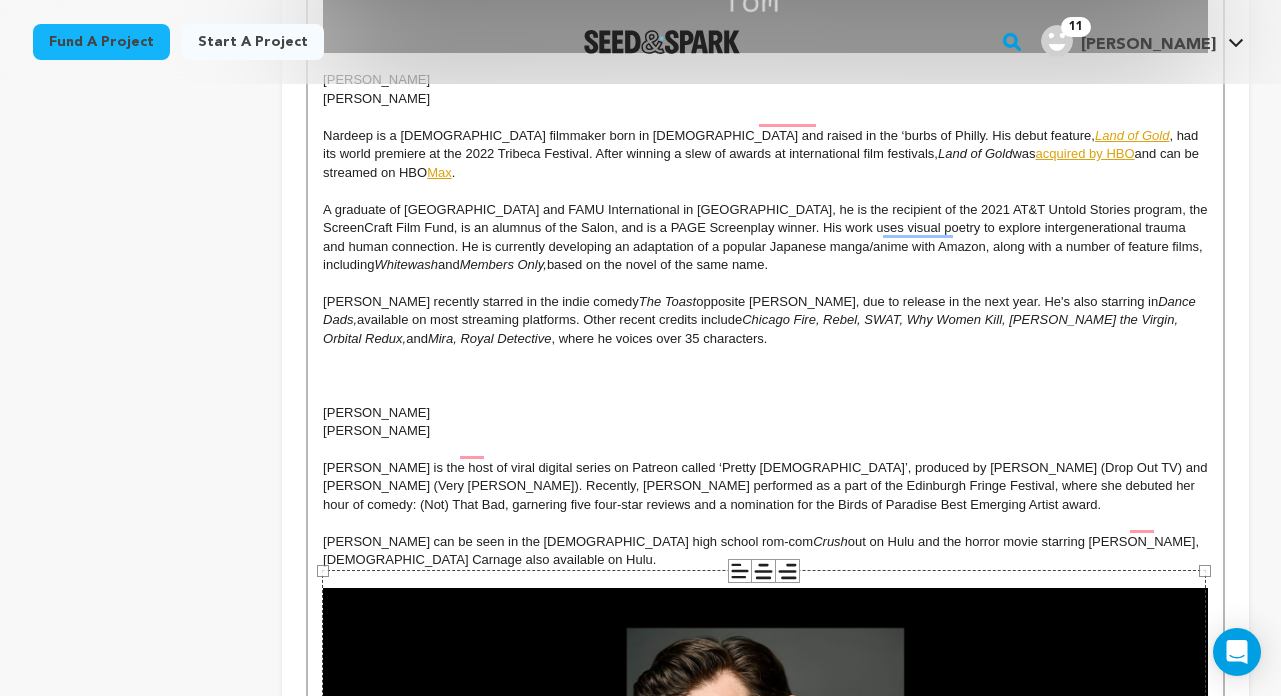 click at bounding box center (765, 357) 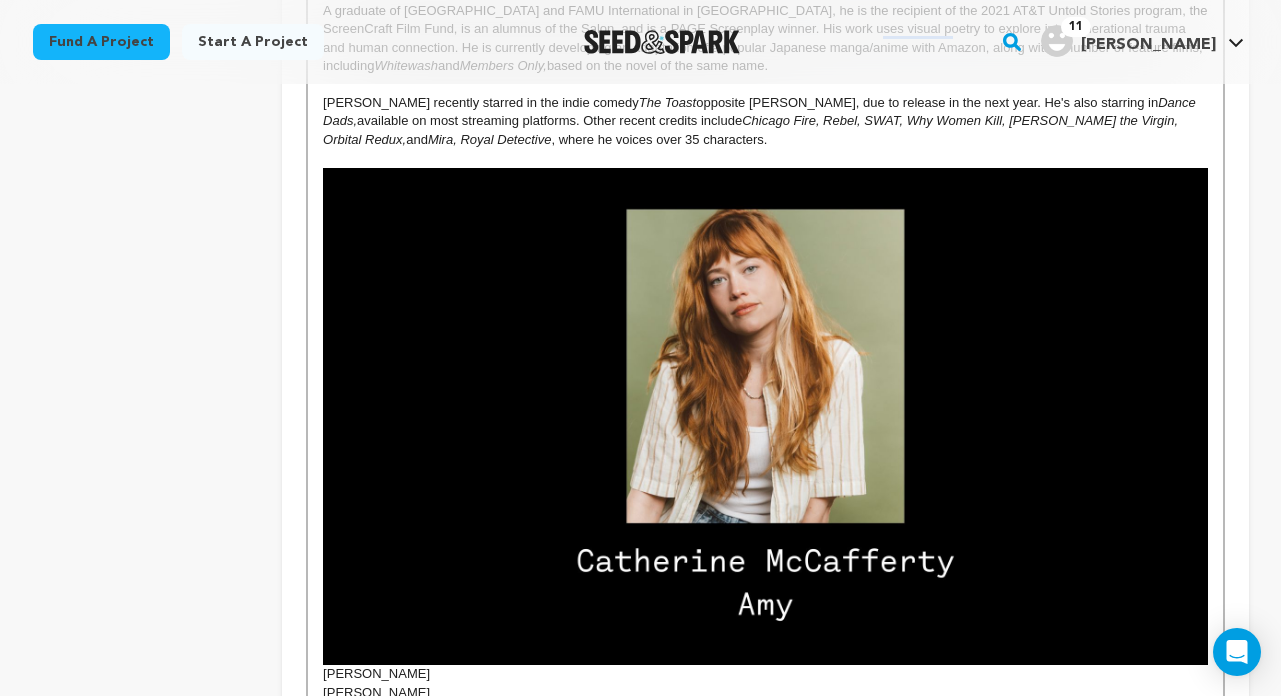 scroll, scrollTop: 3070, scrollLeft: 0, axis: vertical 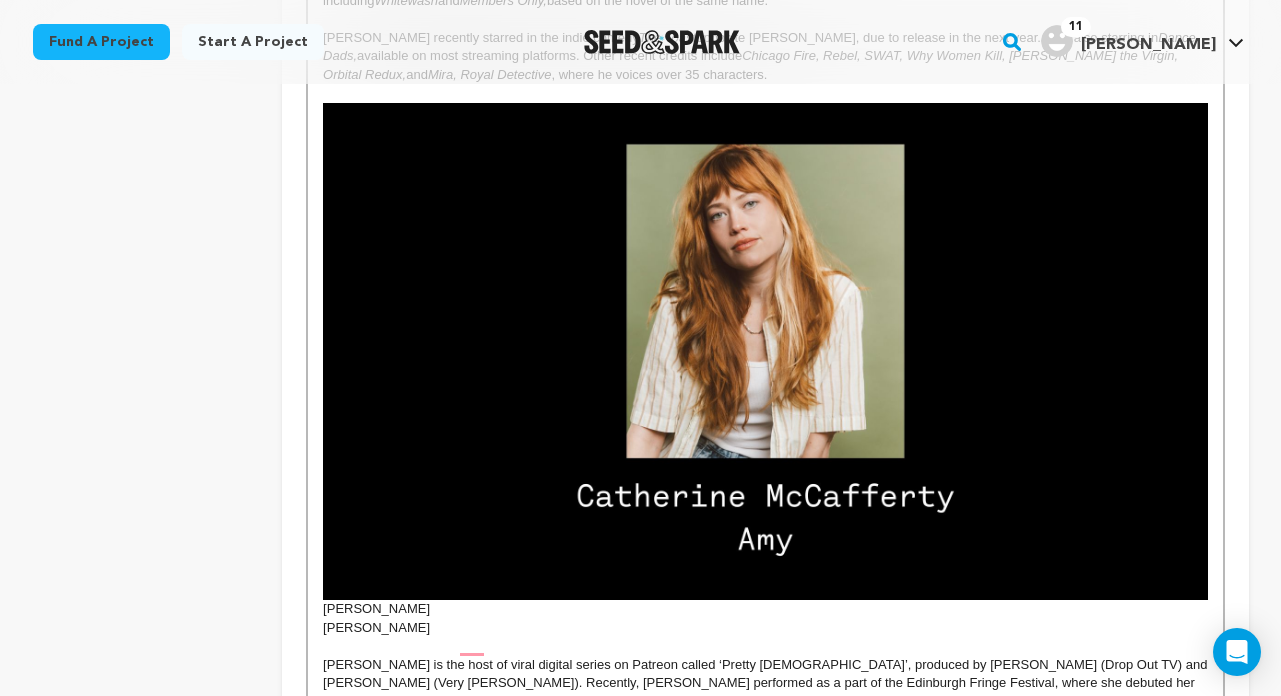 click at bounding box center (765, 351) 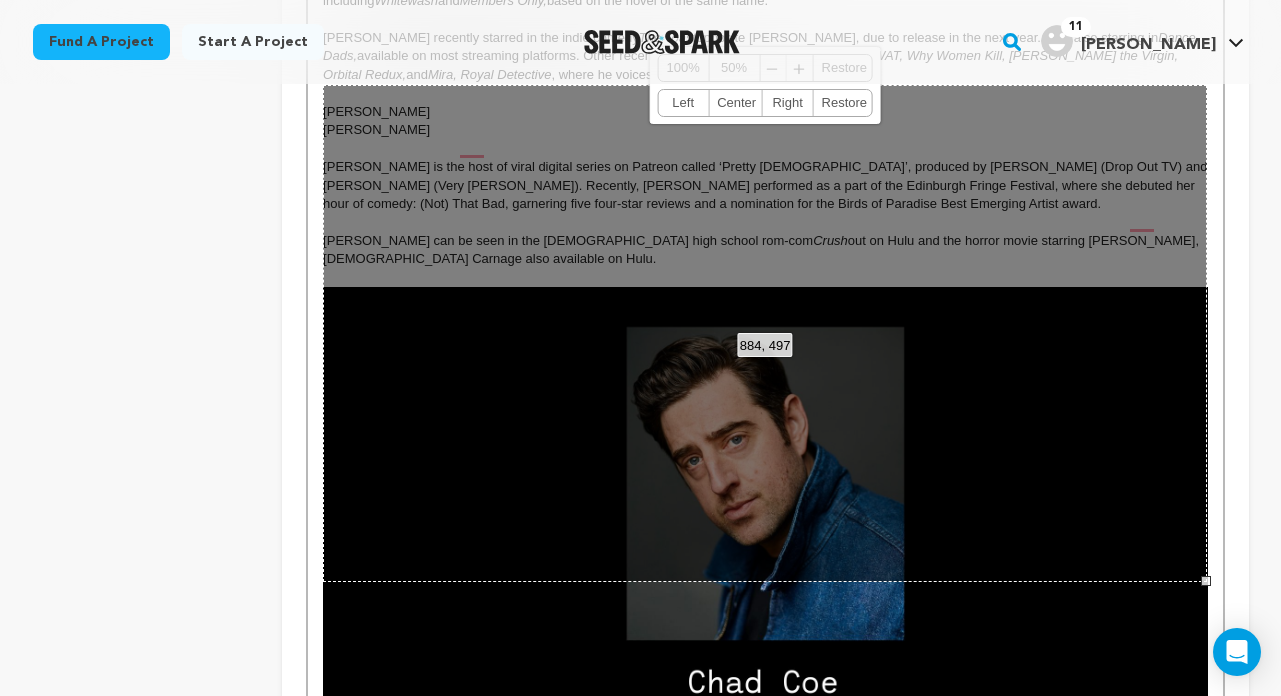click on "884, 497
100%
50%
﹣
﹢
[GEOGRAPHIC_DATA]
Left
Center
Right
Restore" at bounding box center (765, 333) 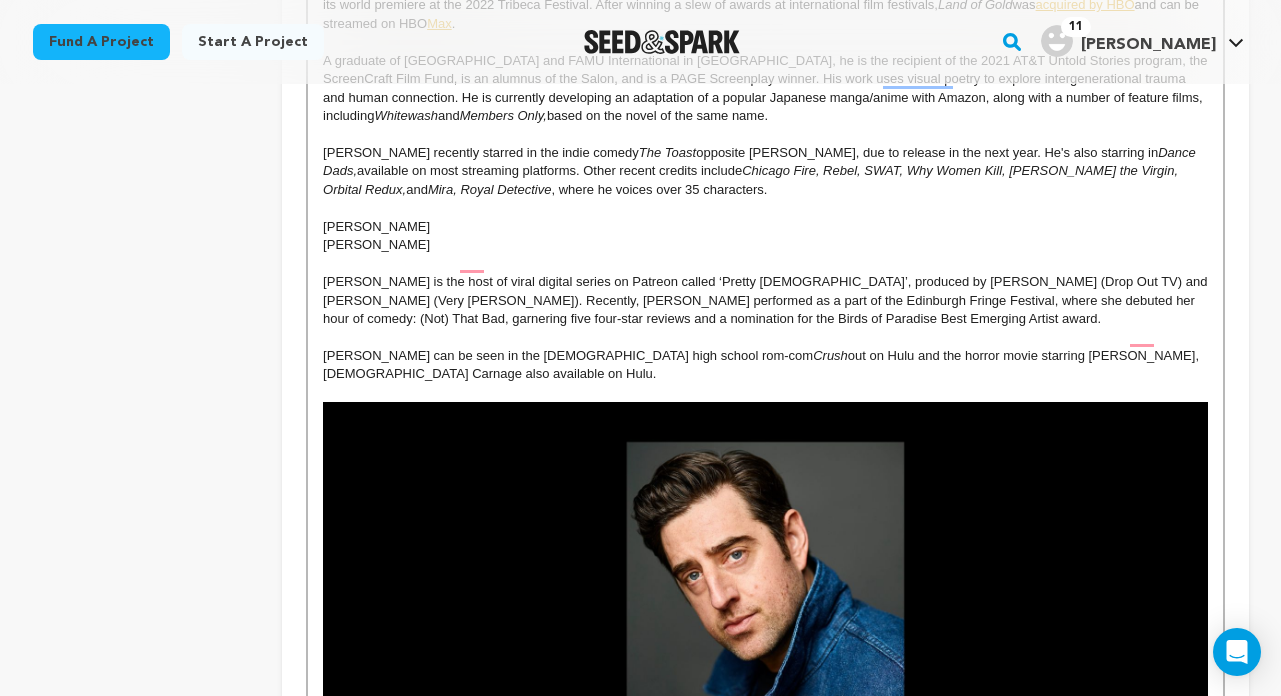 scroll, scrollTop: 2988, scrollLeft: 0, axis: vertical 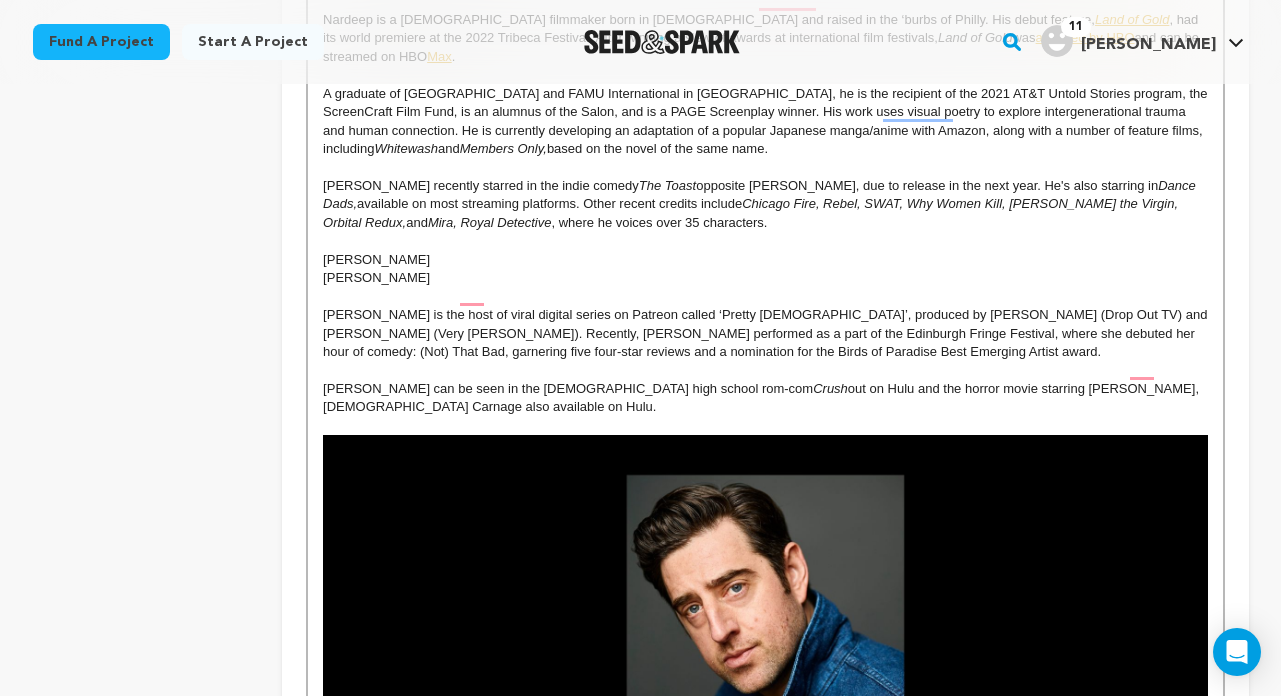 click at bounding box center (765, 241) 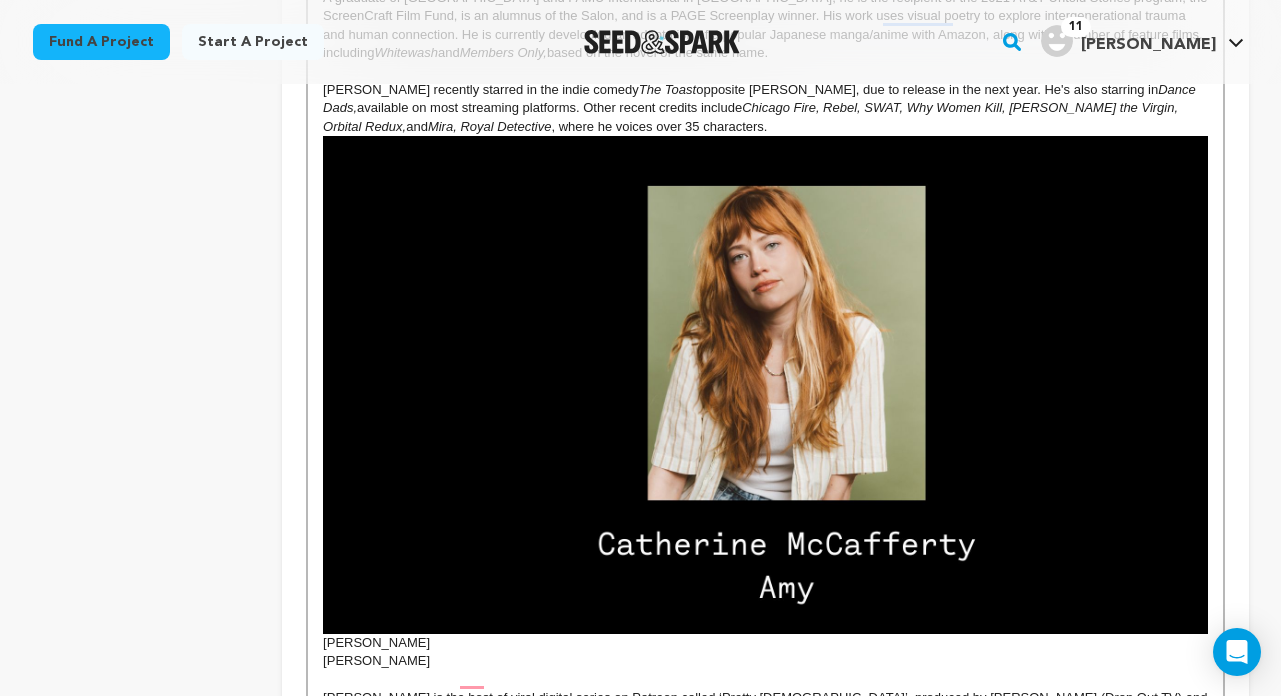 scroll, scrollTop: 3082, scrollLeft: 0, axis: vertical 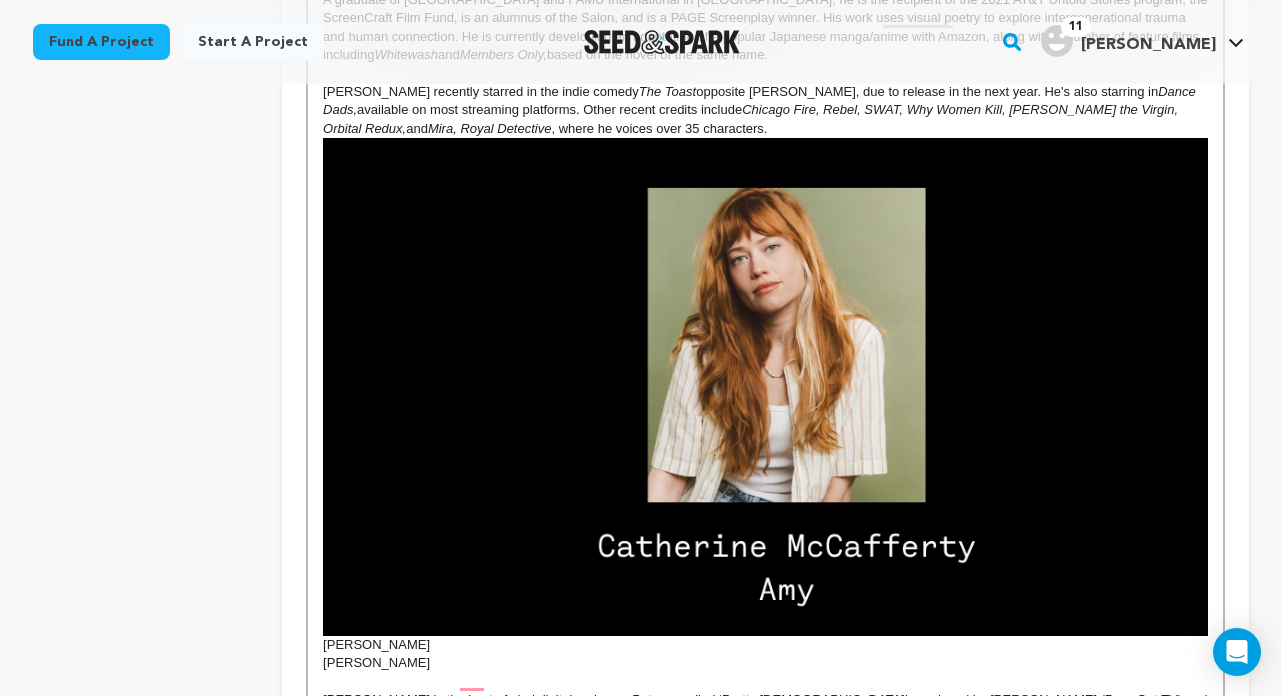click at bounding box center (765, 386) 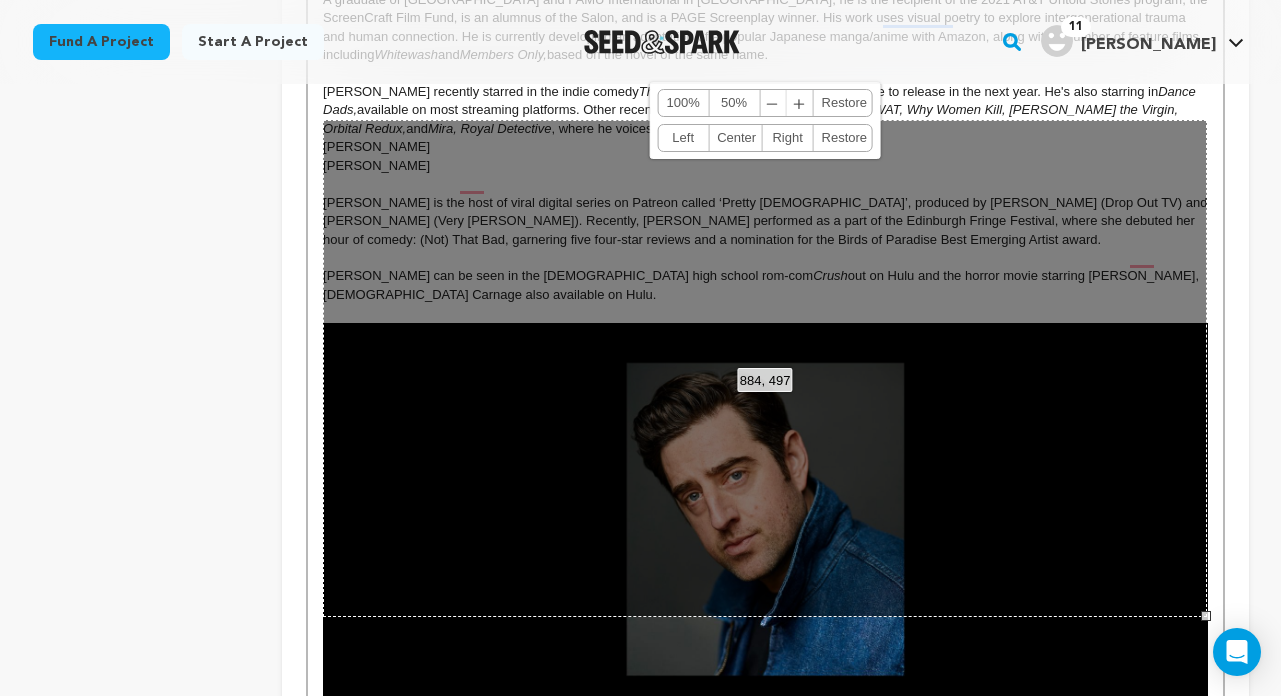 click on "884, 497
100%
50%
﹣
﹢
[GEOGRAPHIC_DATA]
Left
Center
Right
Restore" at bounding box center [765, 368] 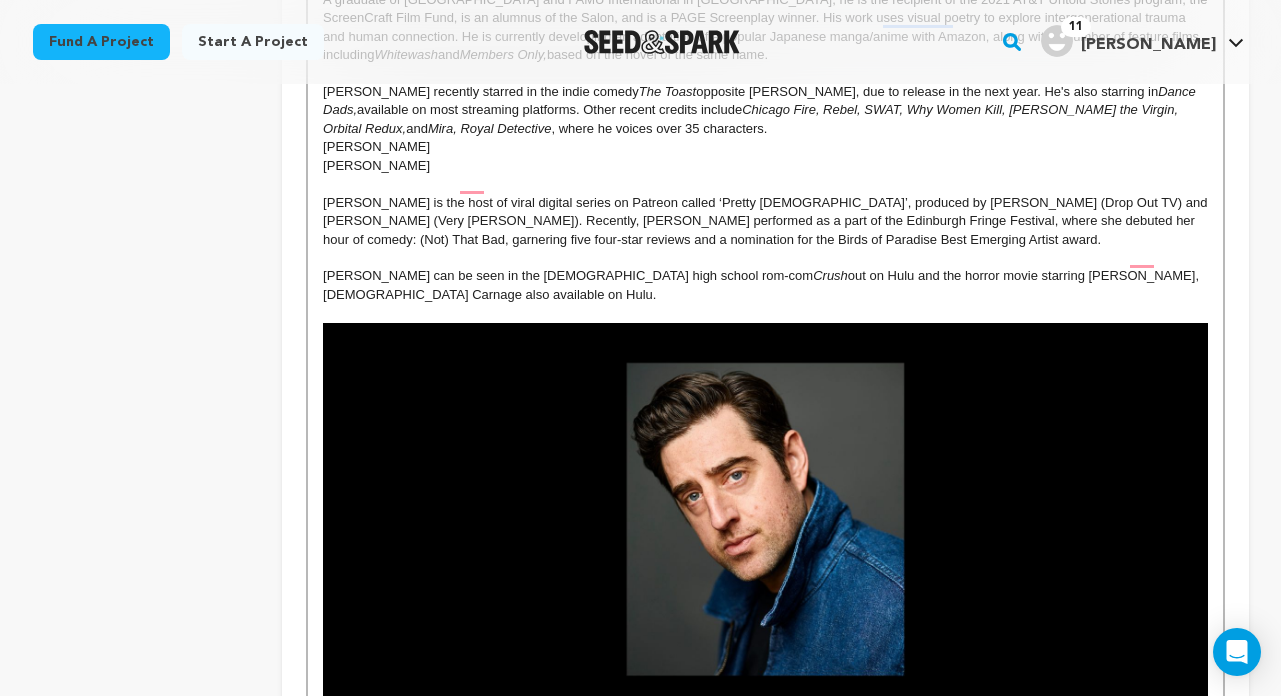 click on "[PERSON_NAME] recently starred in the indie comedy  The Toast  opposite [PERSON_NAME], due to release in the next year. He's also starring in  Dance Dads,  available on most streaming platforms. Other recent credits include  Chicago Fire, Rebel, SWAT, Why Women Kill, [PERSON_NAME] the Virgin, Orbital Redux,  and  [PERSON_NAME], Royal Detective , where he voices over 35 characters." at bounding box center [765, 110] 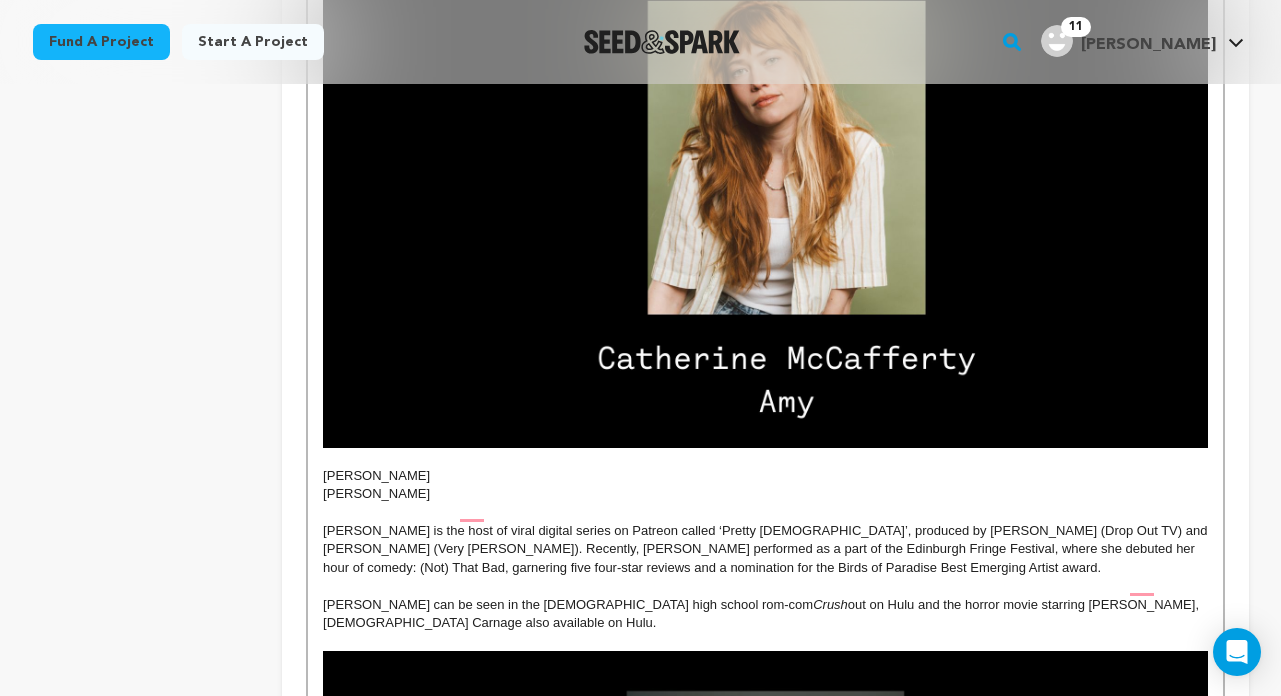 scroll, scrollTop: 3315, scrollLeft: 0, axis: vertical 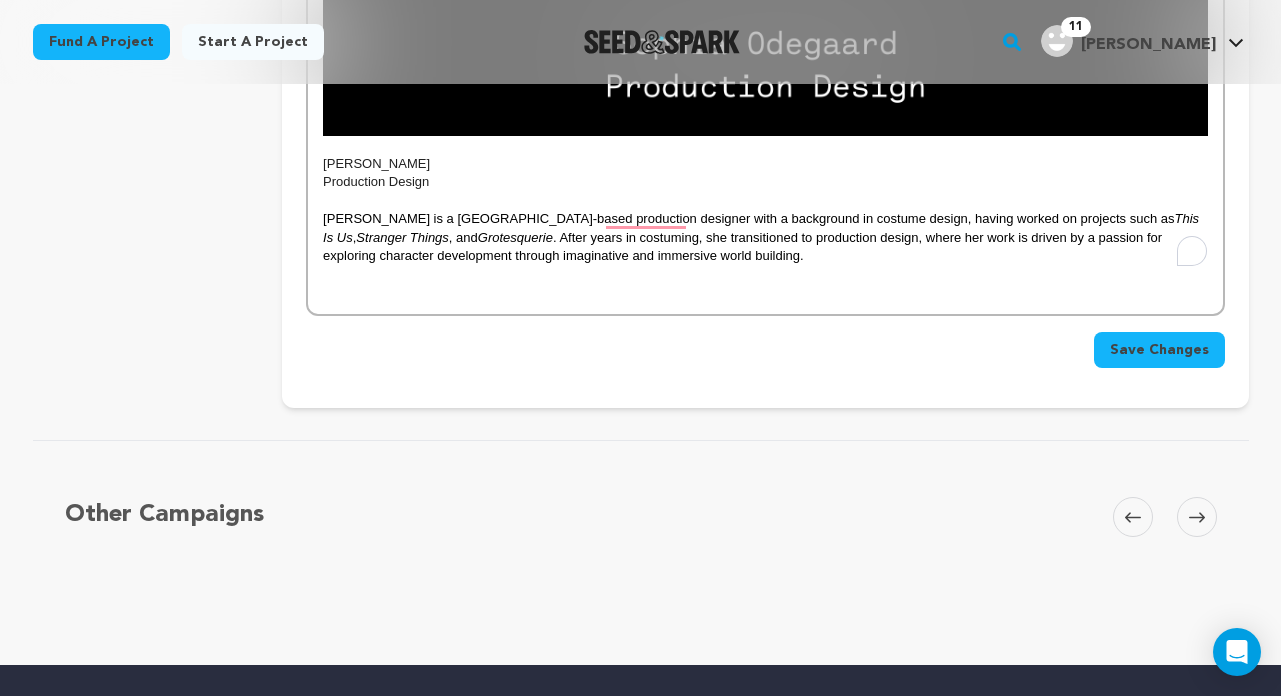 click on "Save Changes" at bounding box center (1159, 350) 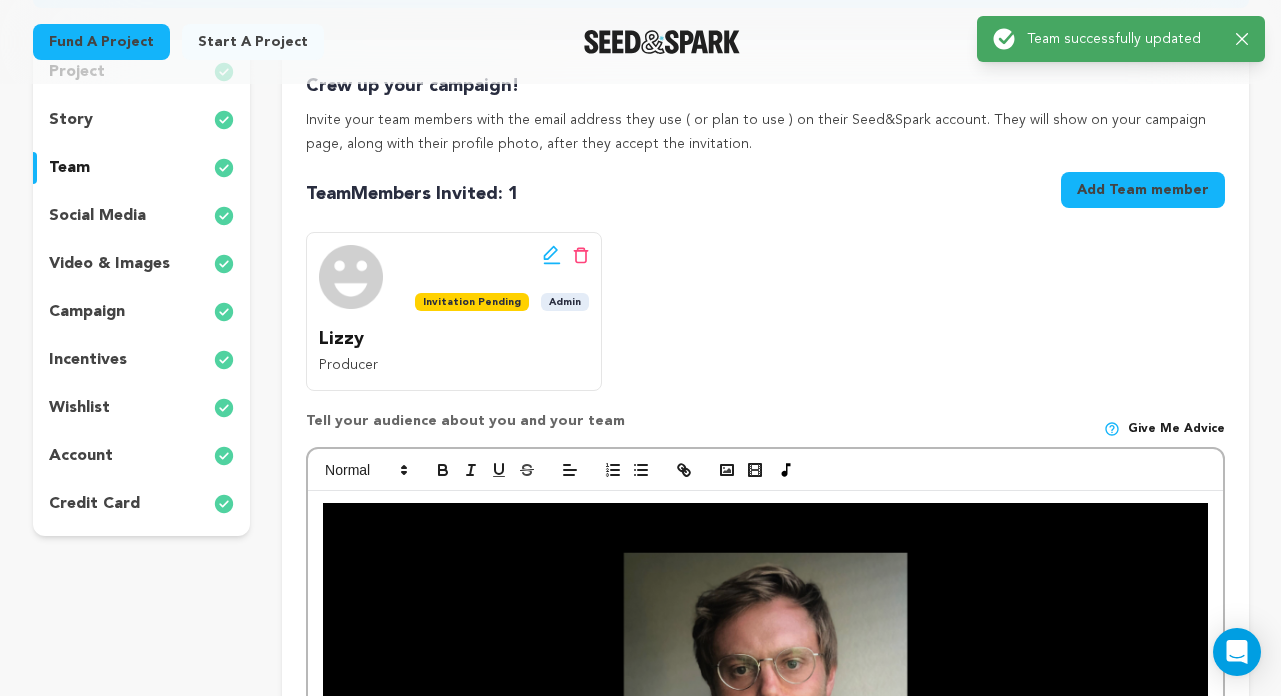 scroll, scrollTop: 0, scrollLeft: 0, axis: both 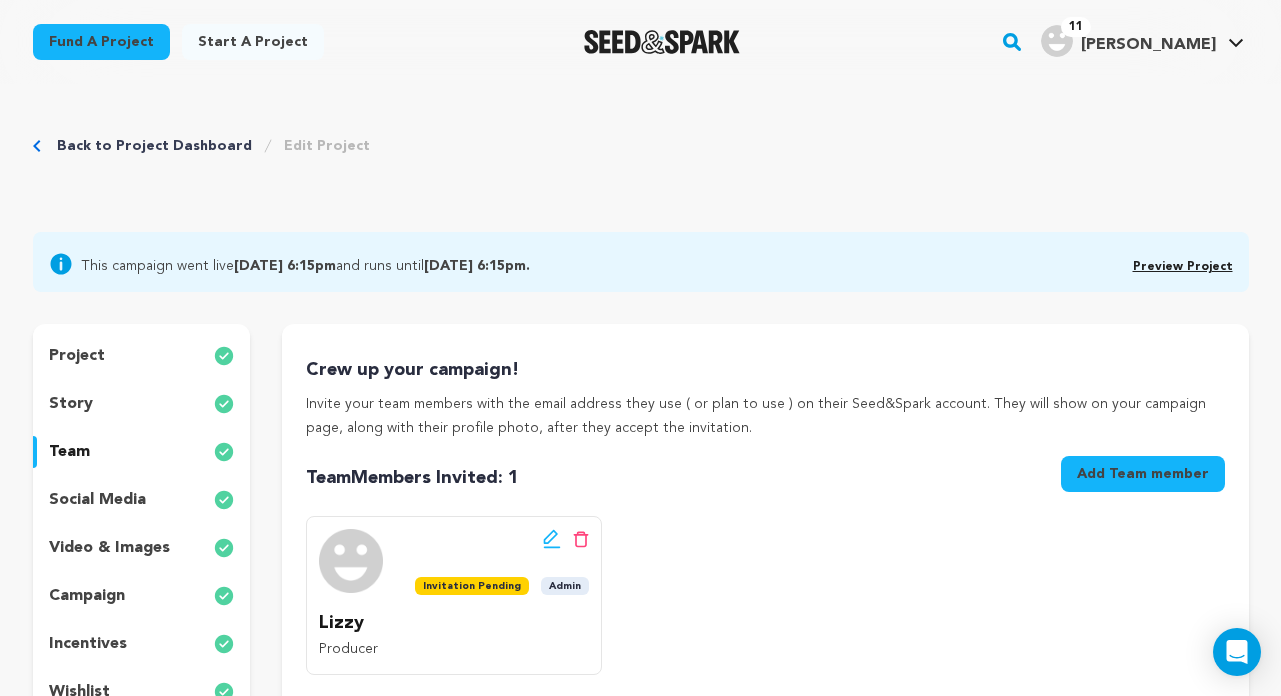 click on "project" at bounding box center [77, 356] 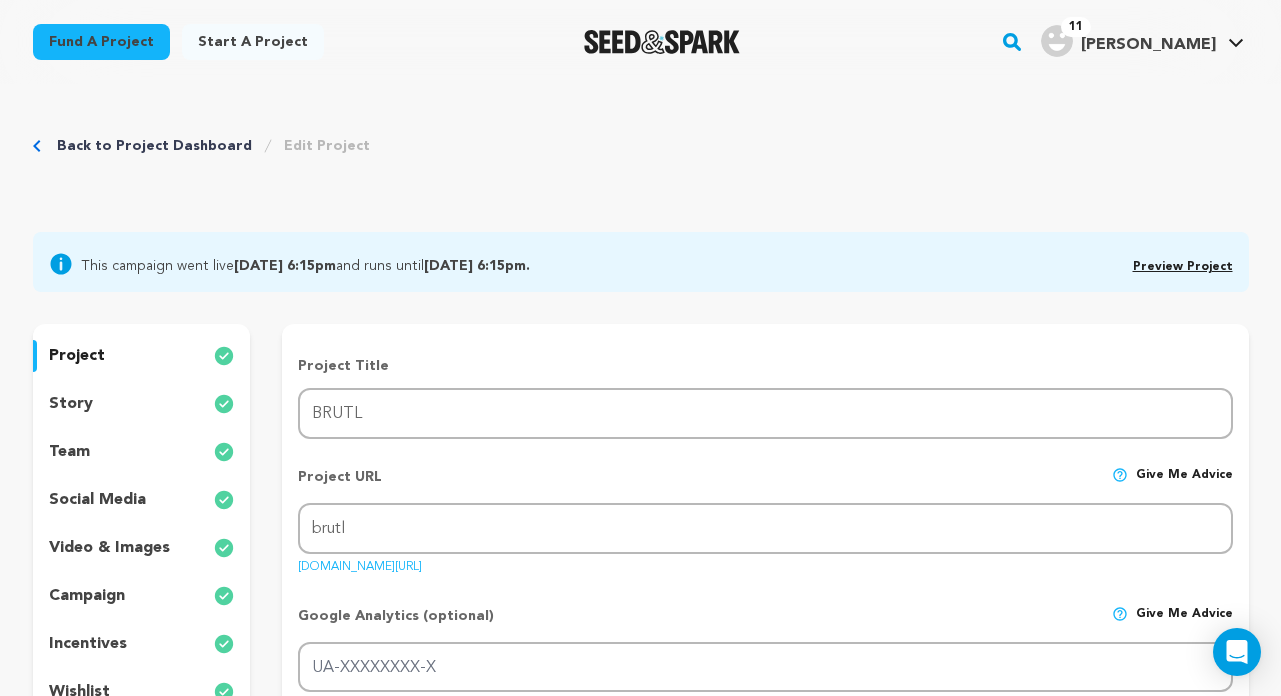 click on "story" at bounding box center [142, 404] 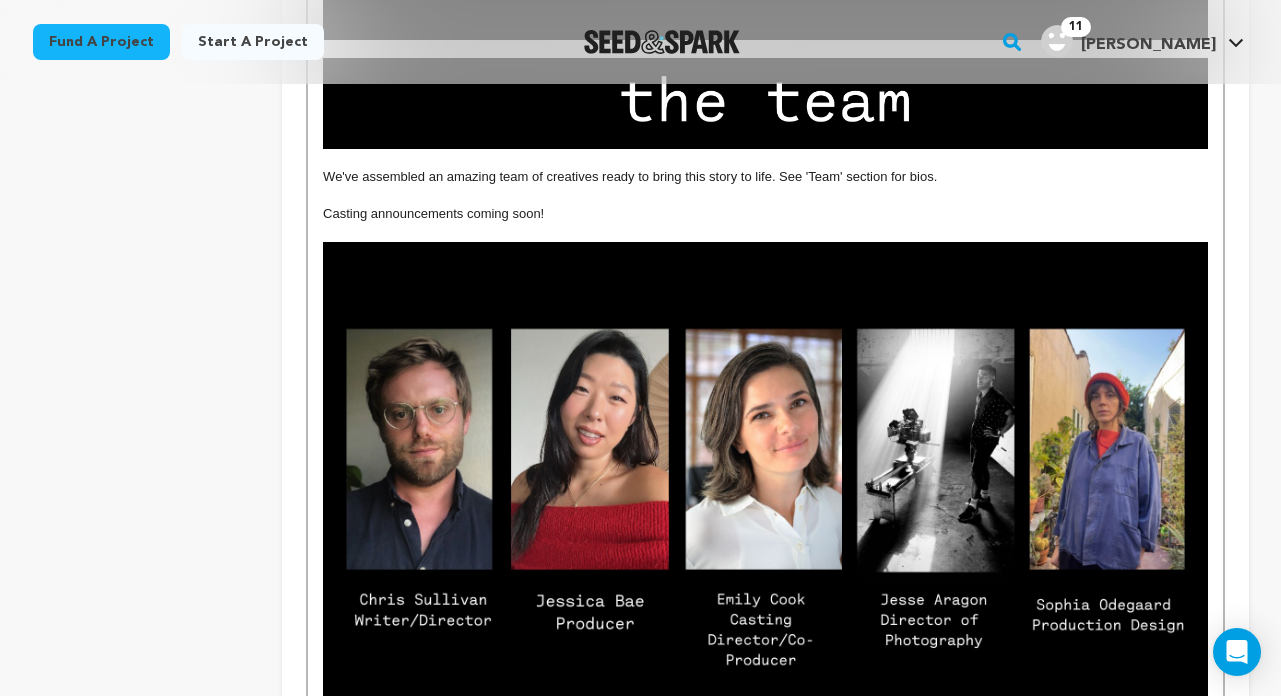 scroll, scrollTop: 2744, scrollLeft: 0, axis: vertical 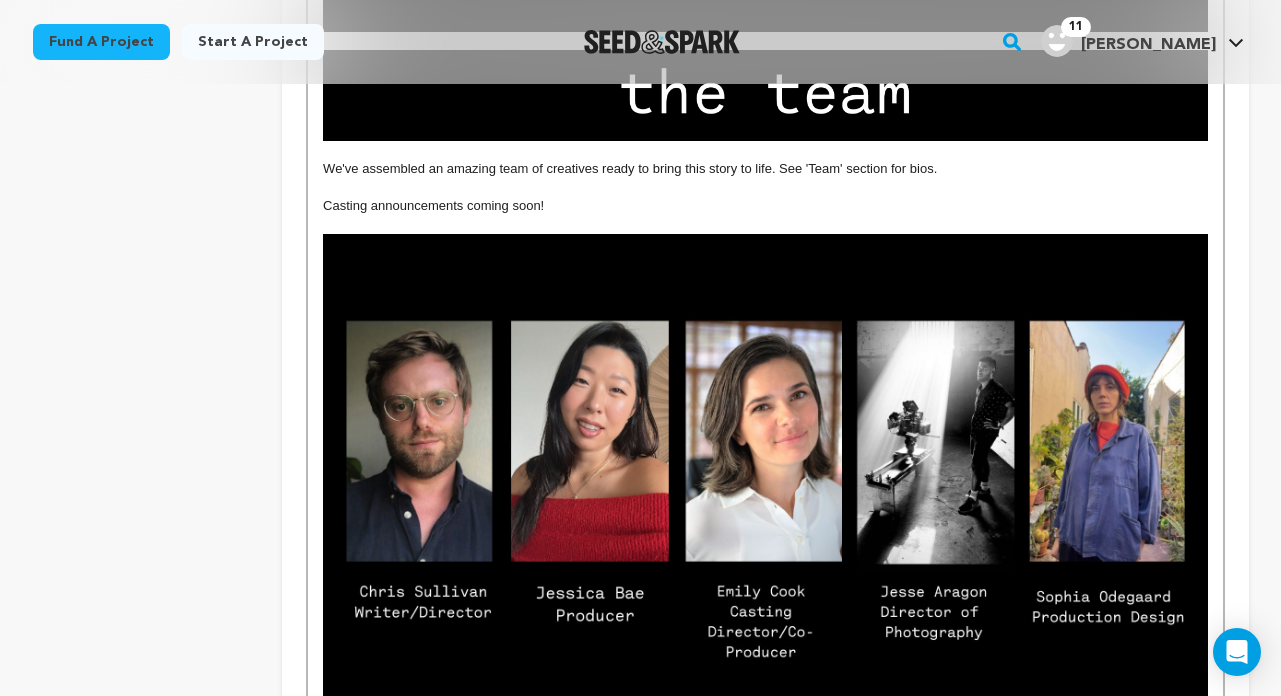 click on "We've assembled an amazing team of creatives ready to bring this story to life. See 'Team' section for bios." at bounding box center (765, 169) 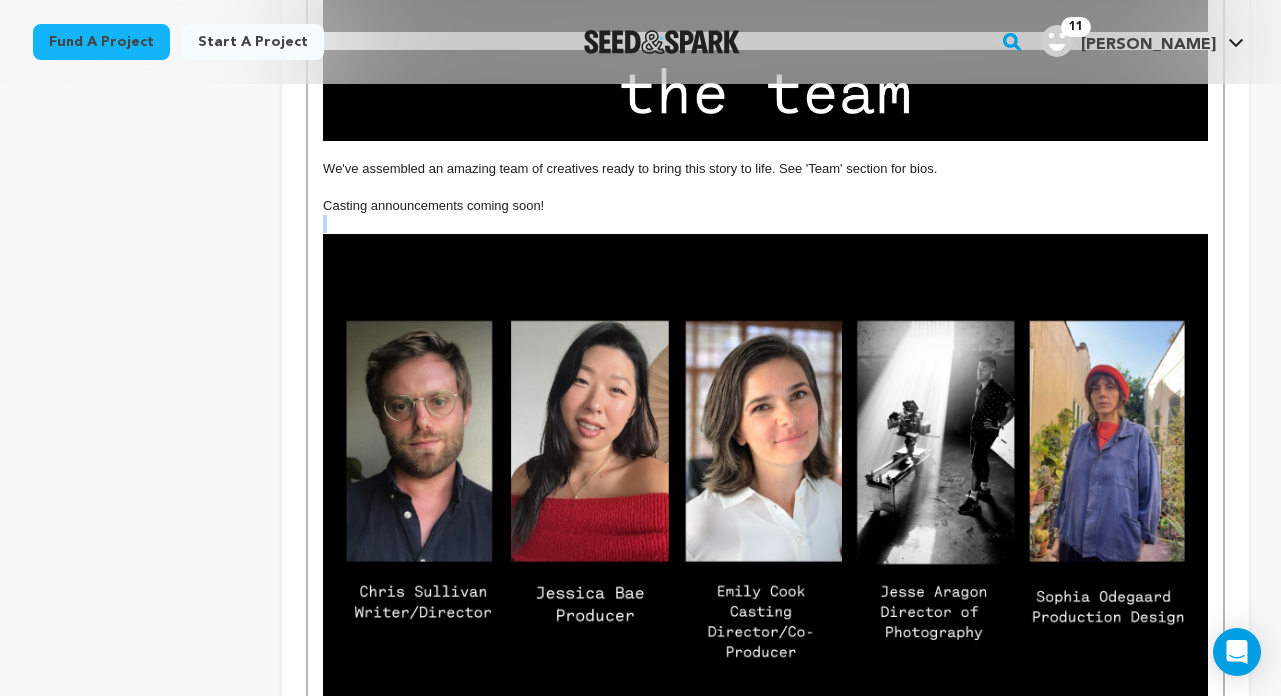 click on "Casting announcements coming soon!" at bounding box center [765, 206] 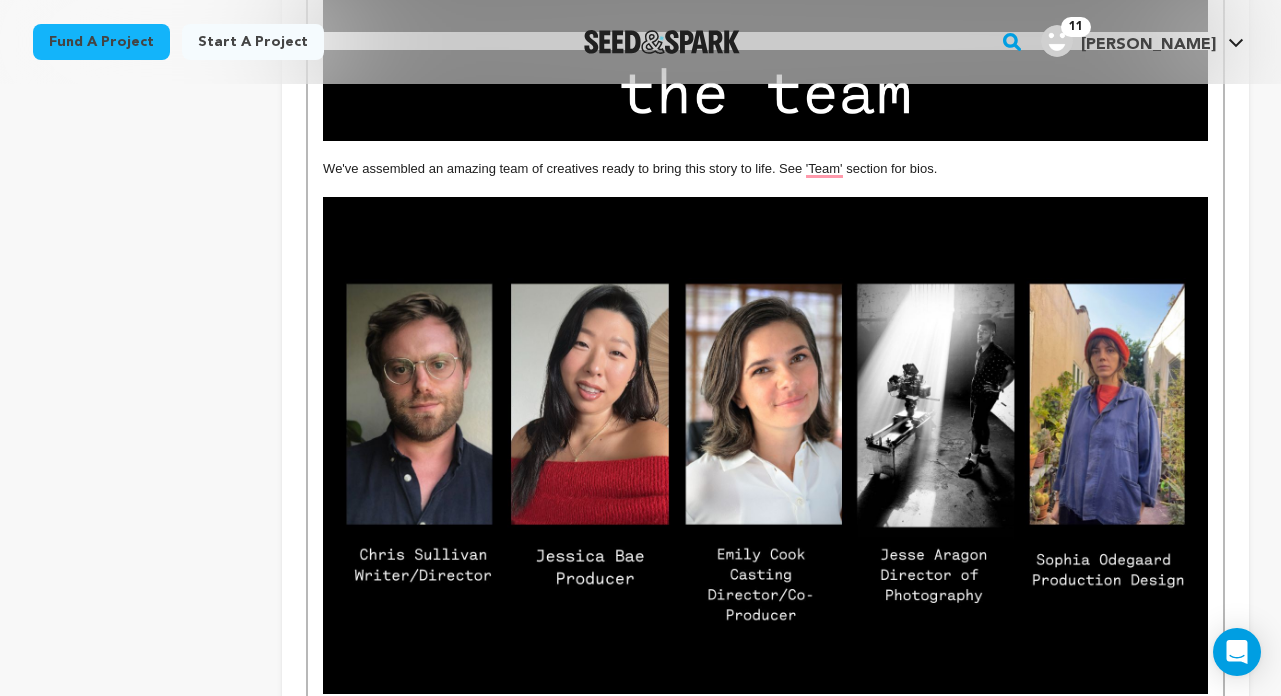 click on "We've assembled an amazing team of creatives ready to bring this story to life. See 'Team' section for bios." at bounding box center (765, 169) 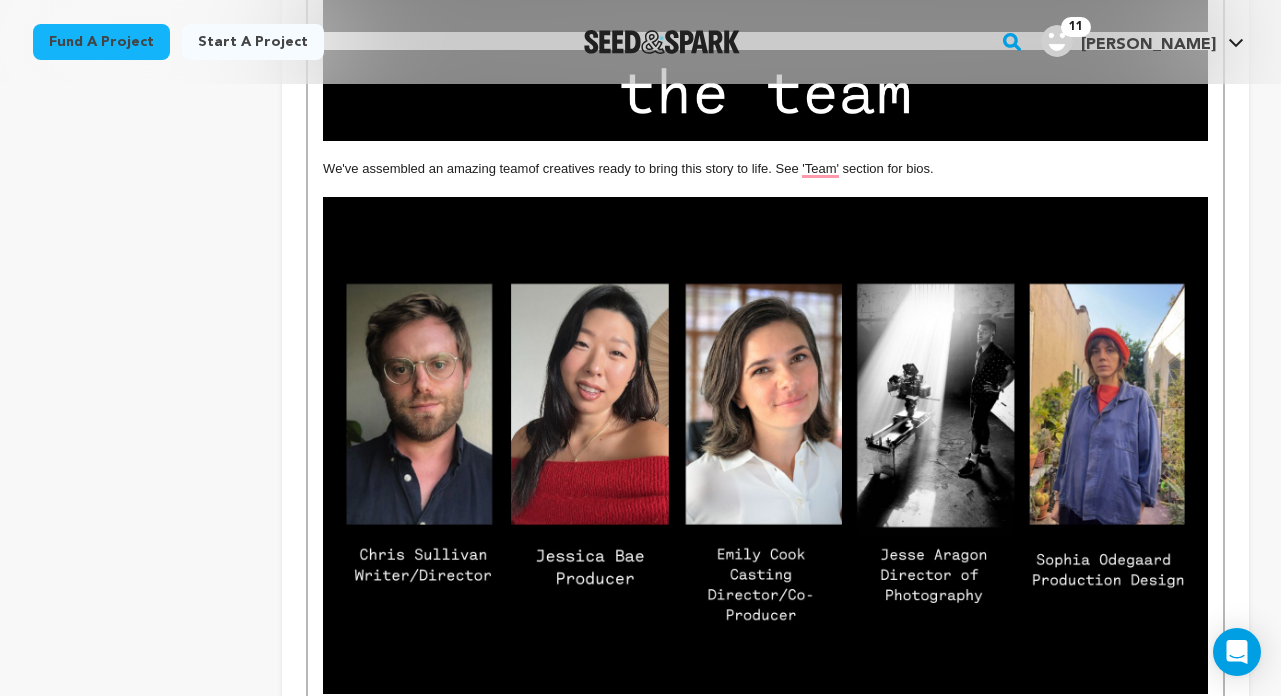 type 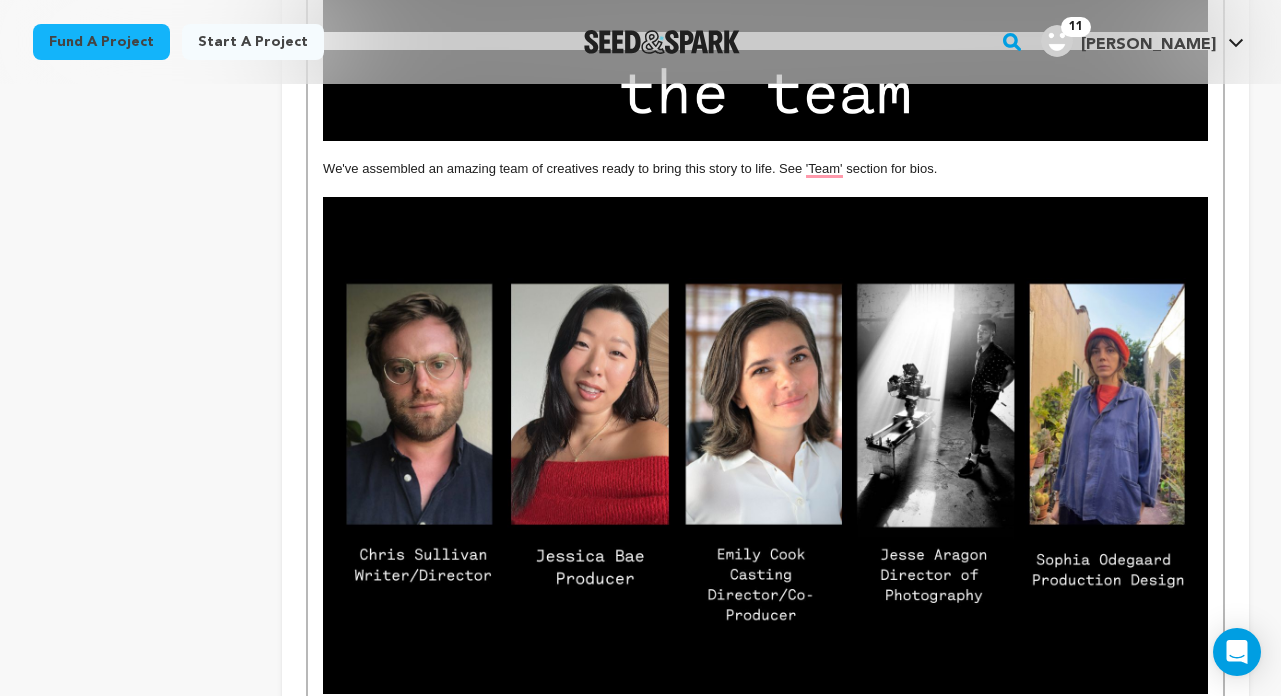 click on "We've assembled an amazing team of creatives ready to bring this story to life. See 'Team' section for bios." at bounding box center [765, 169] 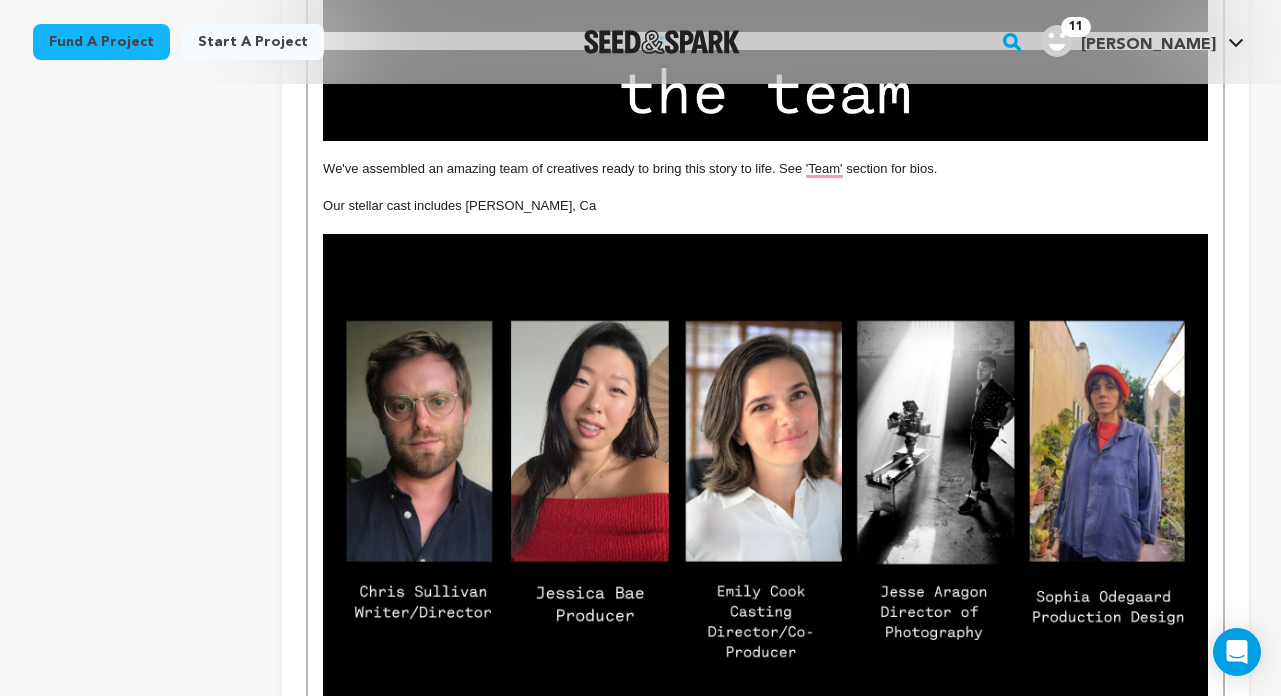 click on "We've assembled an amazing team of creatives ready to bring this story to life. See 'Team' section for bios." at bounding box center [765, 169] 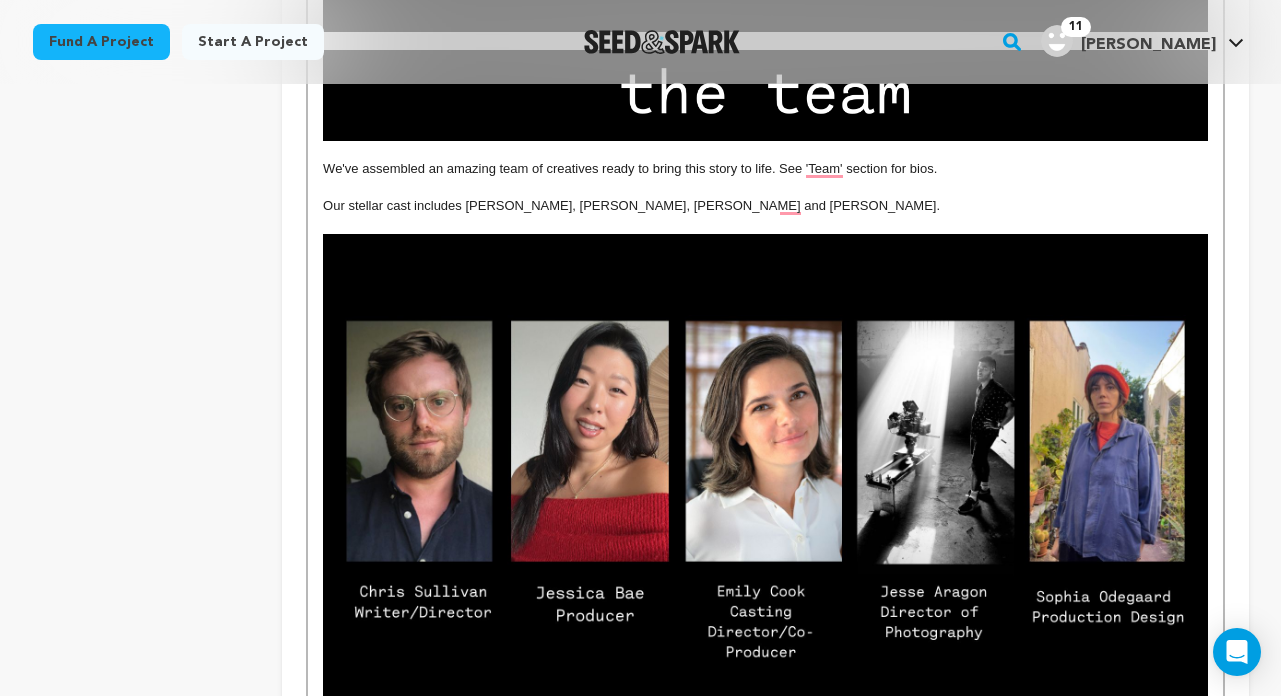click on "Our stellar cast includes [PERSON_NAME], [PERSON_NAME], [PERSON_NAME] and [PERSON_NAME]." at bounding box center [765, 206] 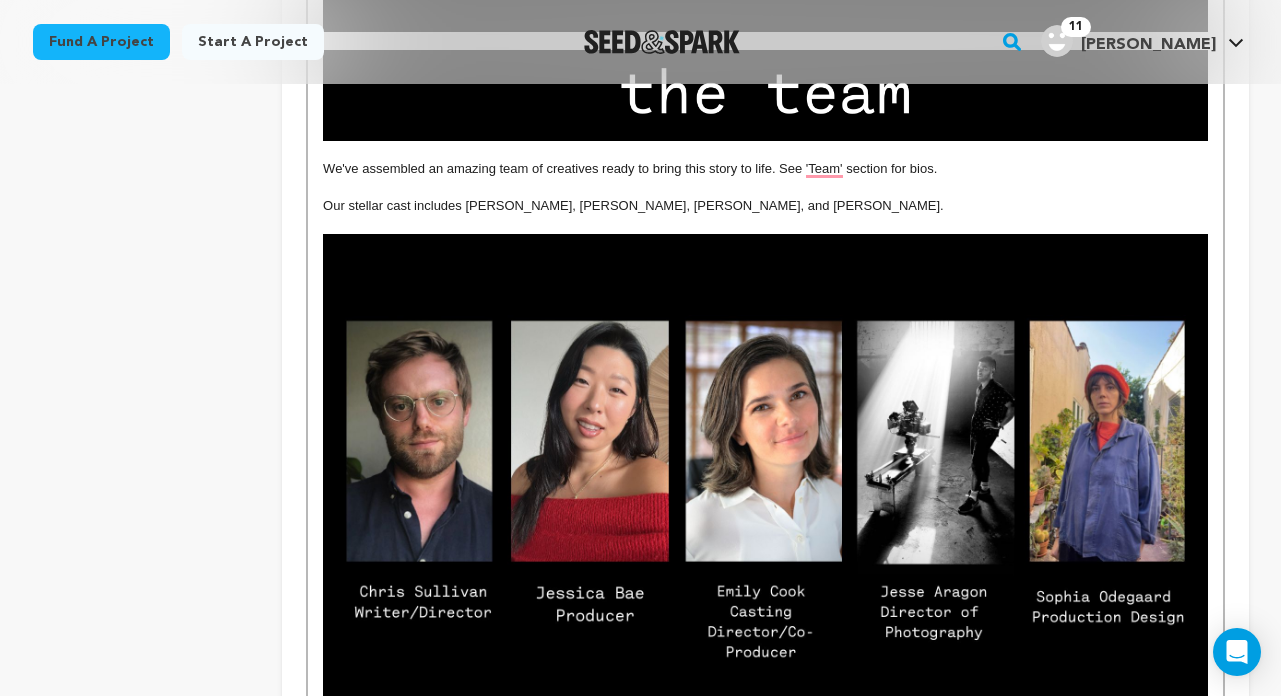 click at bounding box center [765, 224] 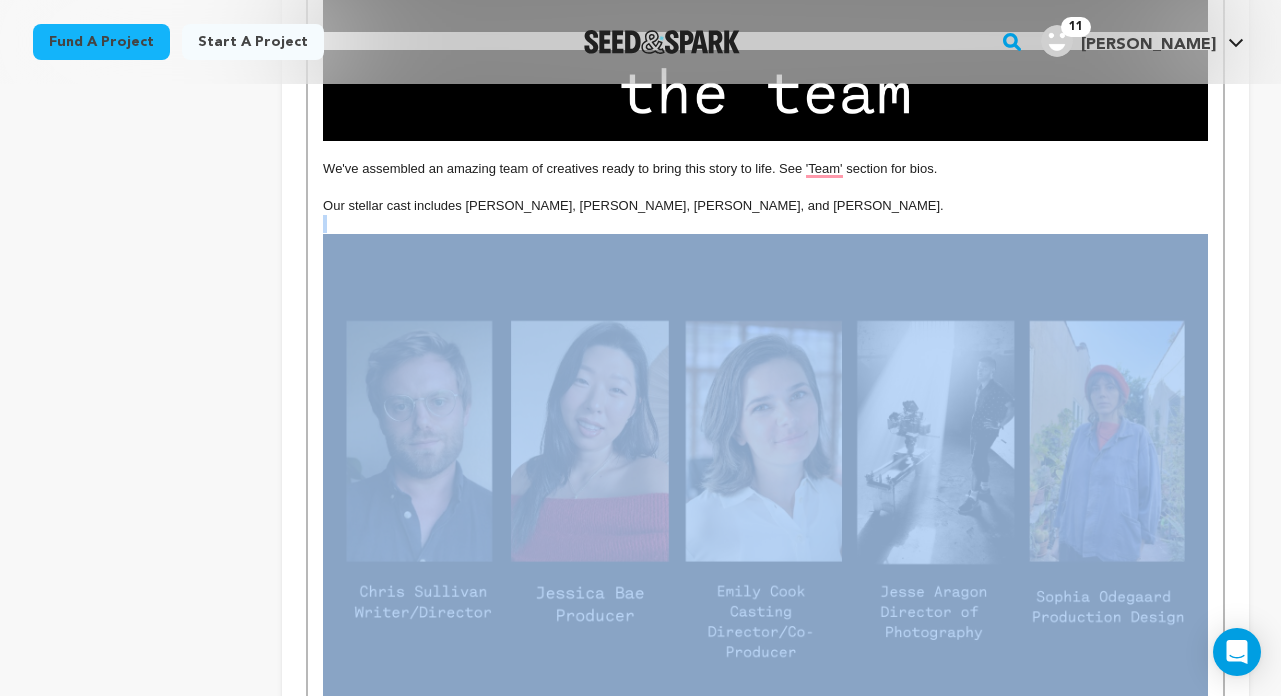 click at bounding box center [765, 224] 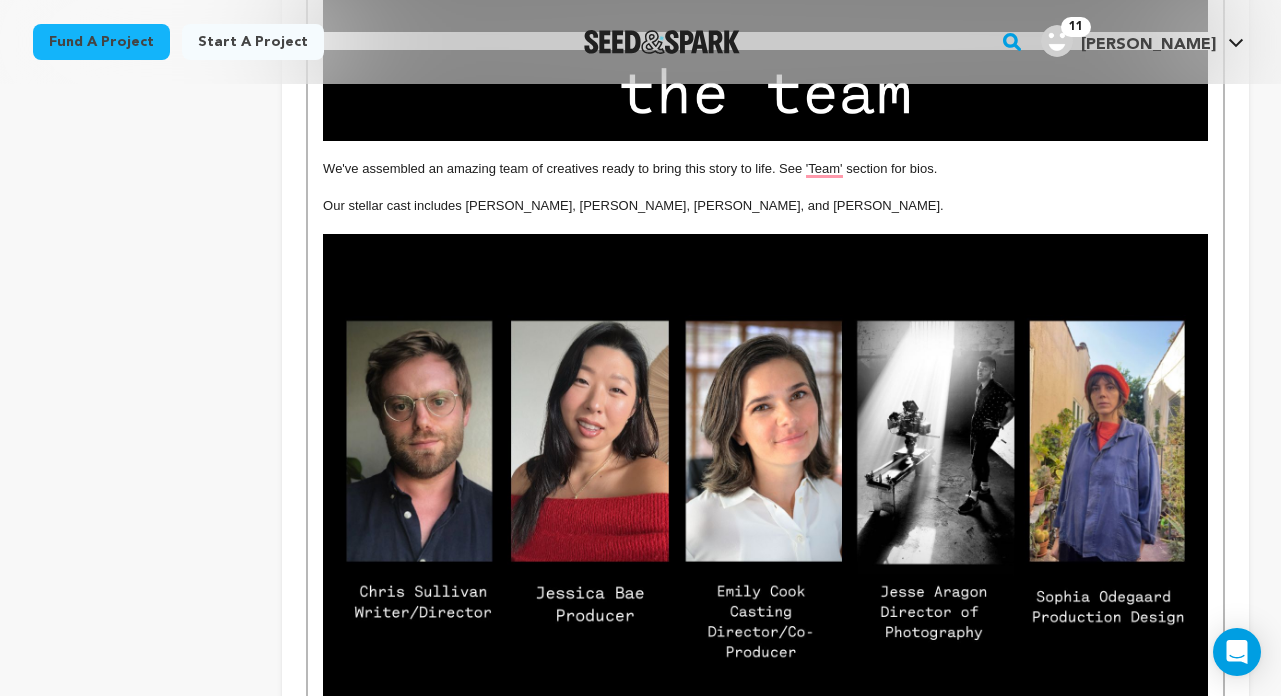 click on "Our stellar cast includes [PERSON_NAME], [PERSON_NAME], [PERSON_NAME], and [PERSON_NAME]." at bounding box center [765, 206] 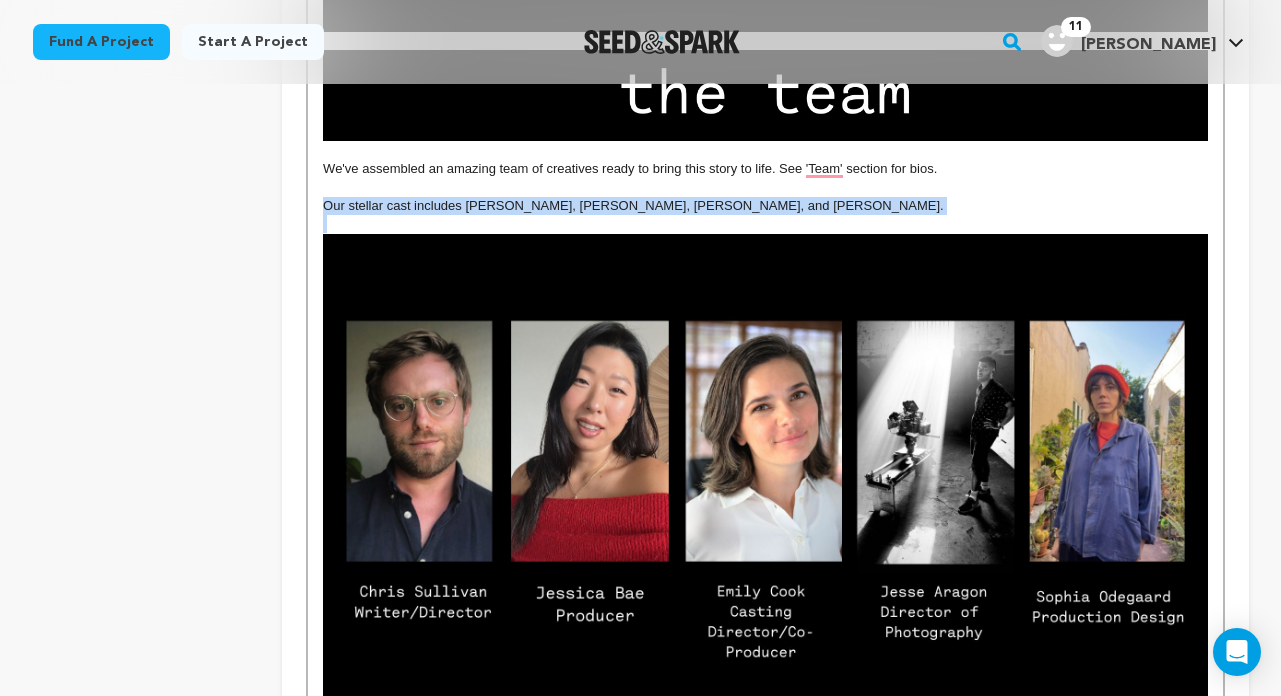 click on "Our stellar cast includes [PERSON_NAME], [PERSON_NAME], [PERSON_NAME], and [PERSON_NAME]." at bounding box center [765, 206] 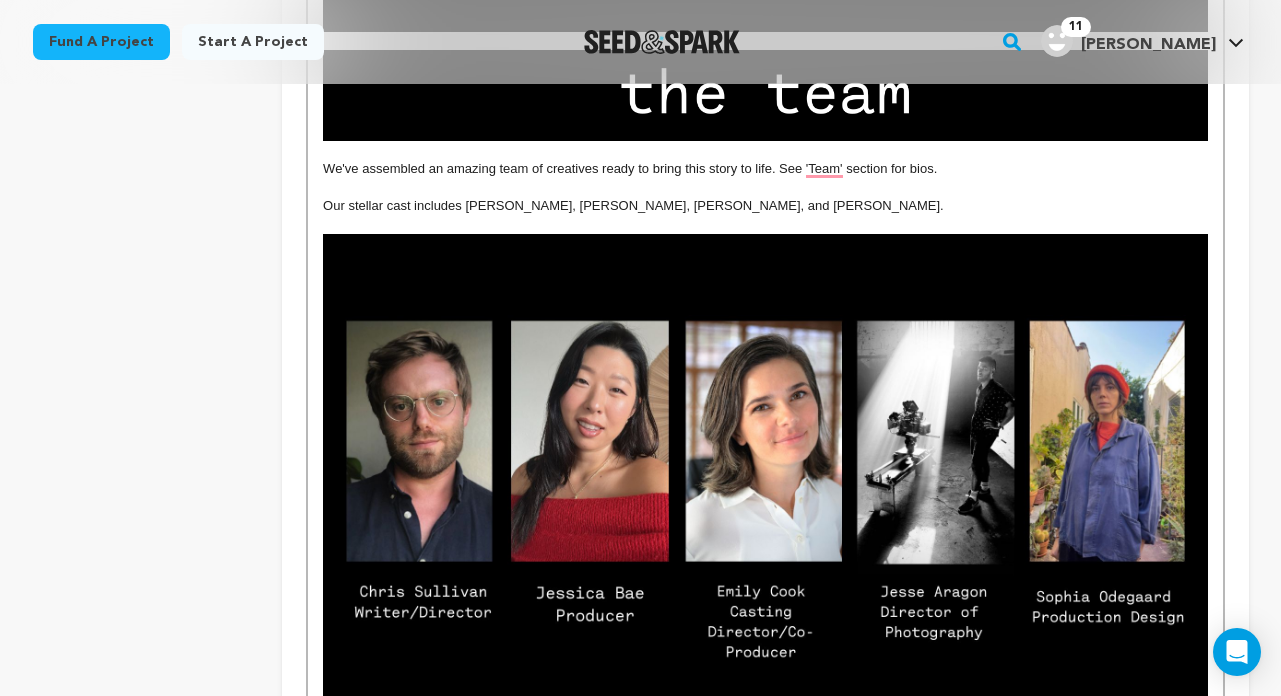 click on "We've assembled an amazing team of creatives ready to bring this story to life. See 'Team' section for bios." at bounding box center (765, 169) 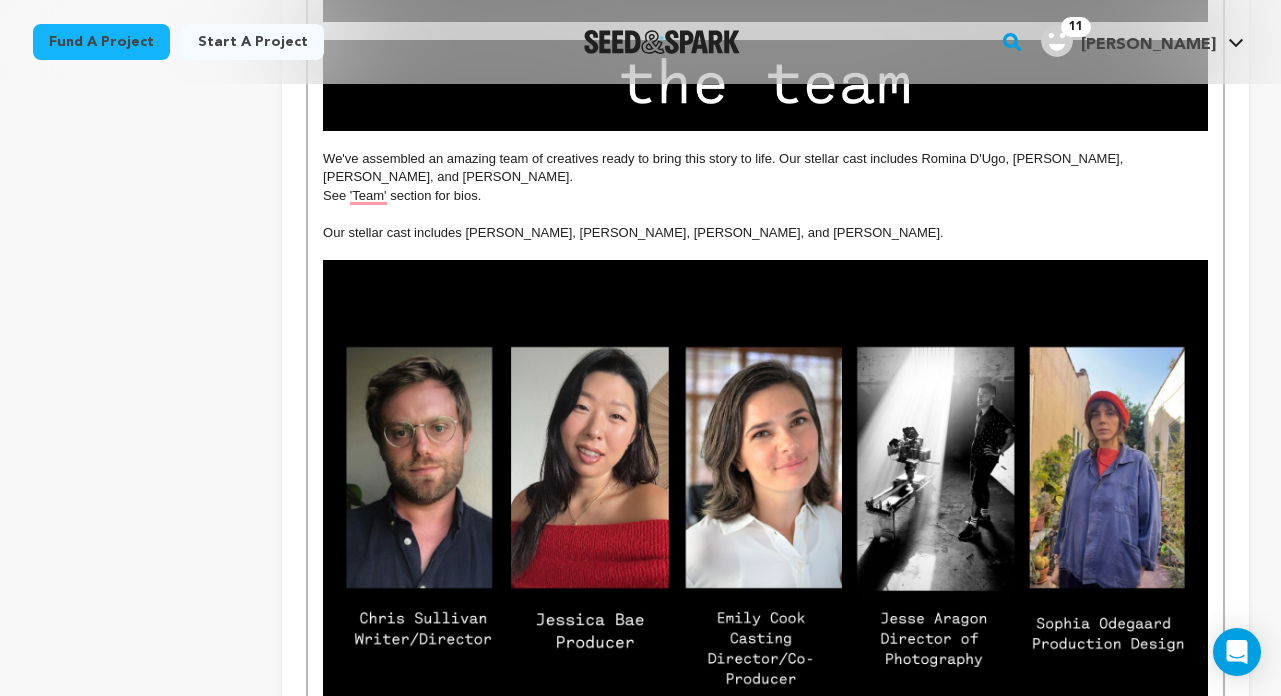scroll, scrollTop: 2746, scrollLeft: 0, axis: vertical 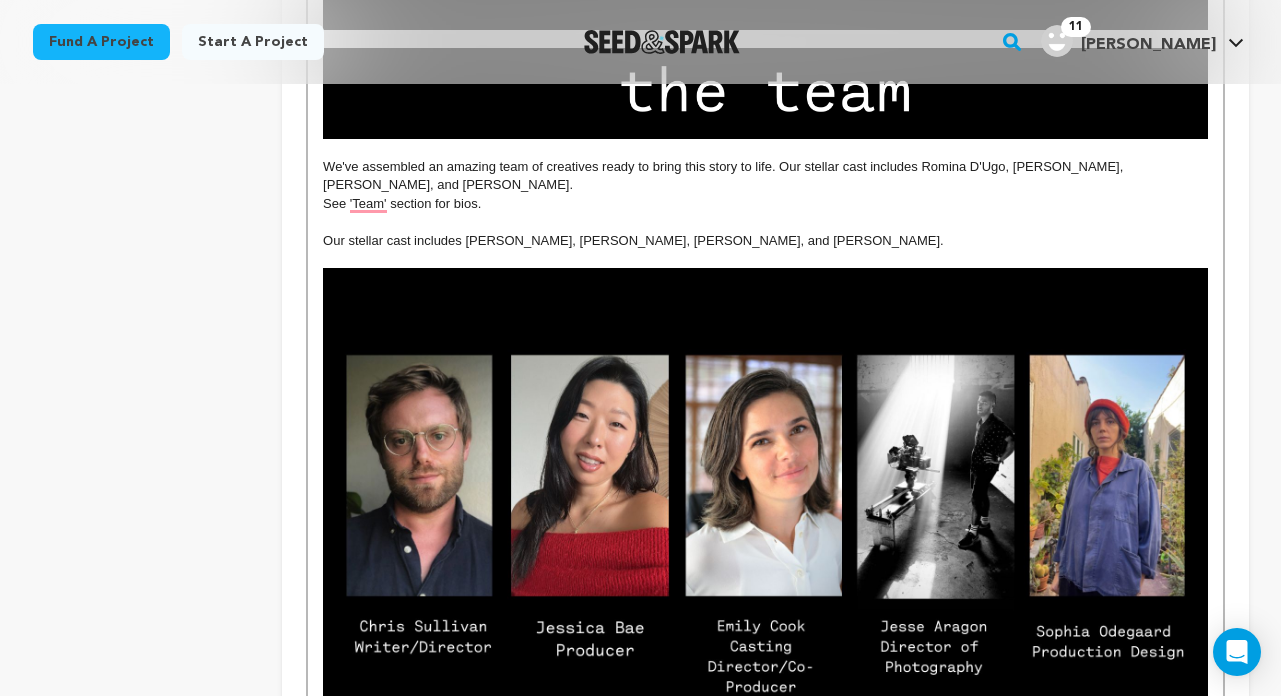 click on "Our stellar cast includes [PERSON_NAME], [PERSON_NAME], [PERSON_NAME], and [PERSON_NAME]." at bounding box center (765, 241) 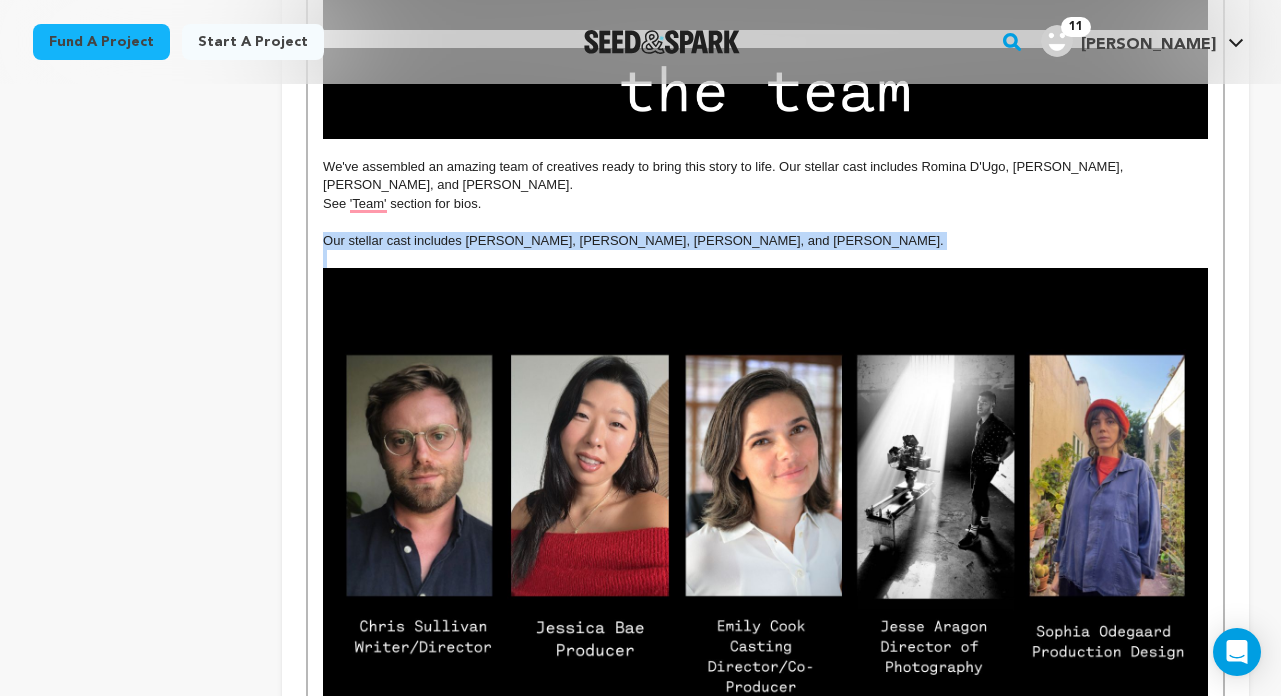 click on "Our stellar cast includes [PERSON_NAME], [PERSON_NAME], [PERSON_NAME], and [PERSON_NAME]." at bounding box center [765, 241] 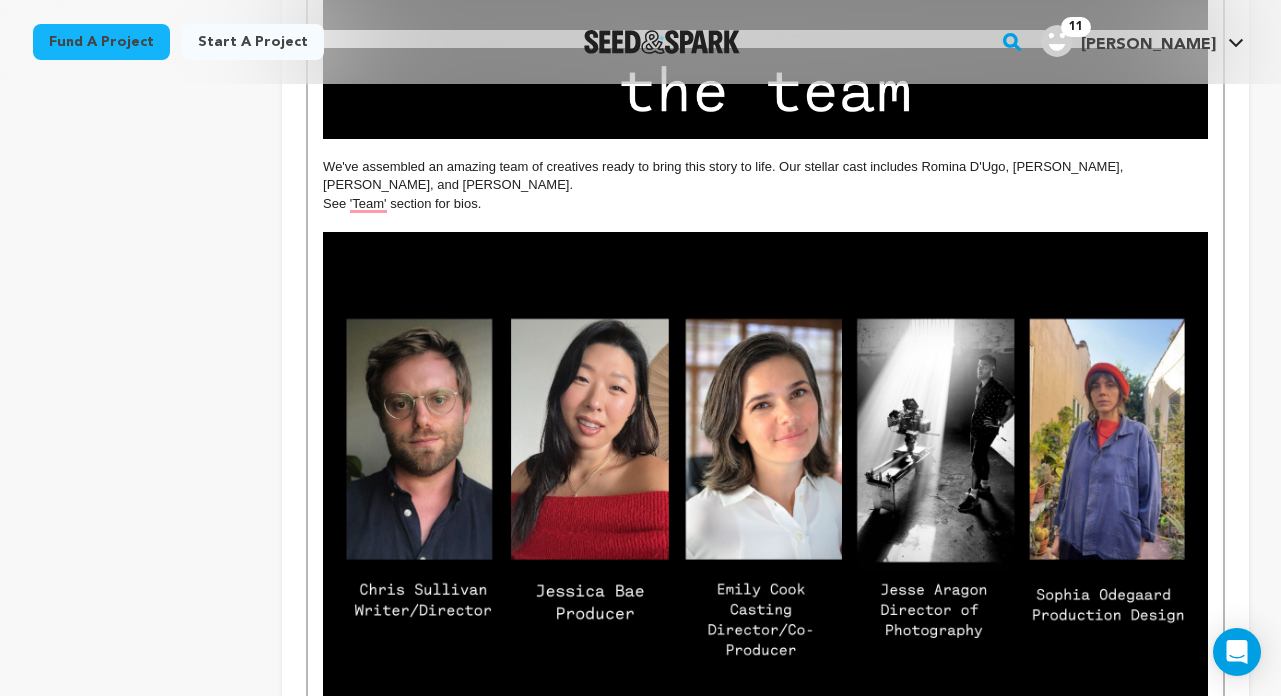 click on "We've assembled an amazing team of creatives ready to bring this story to life. Our stellar cast includes Romina D'Ugo, [PERSON_NAME], [PERSON_NAME], and [PERSON_NAME]." at bounding box center [765, 176] 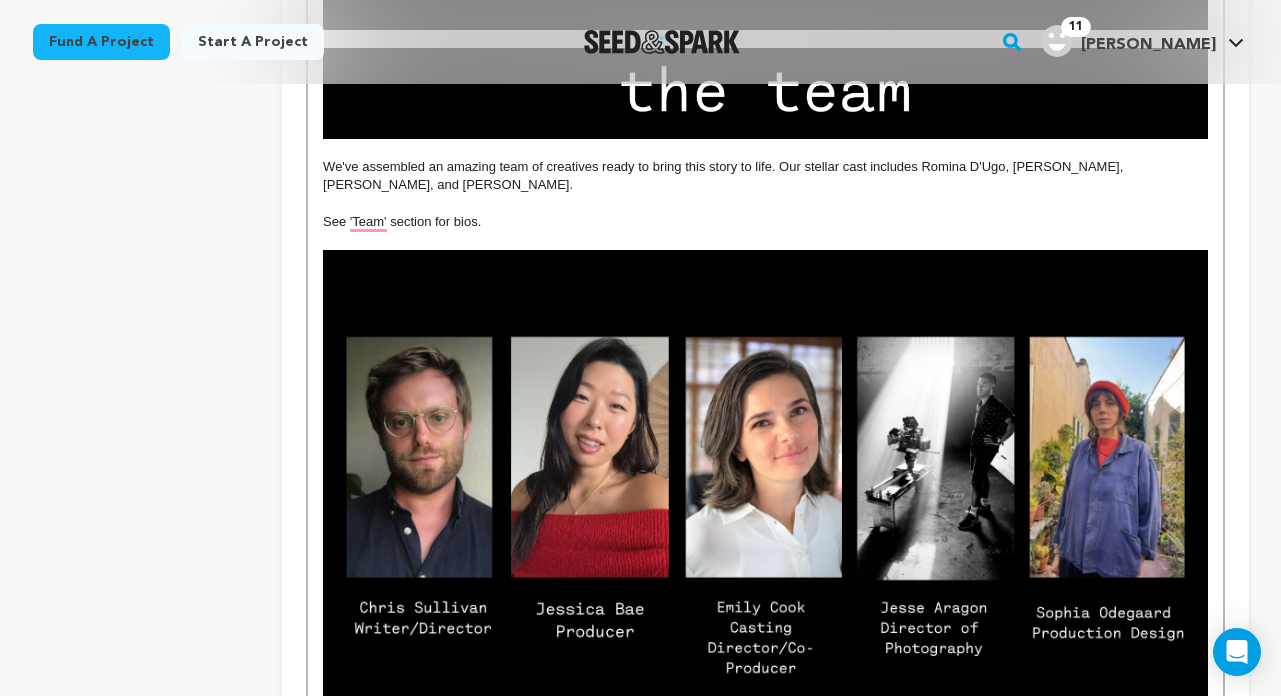 click at bounding box center (765, 204) 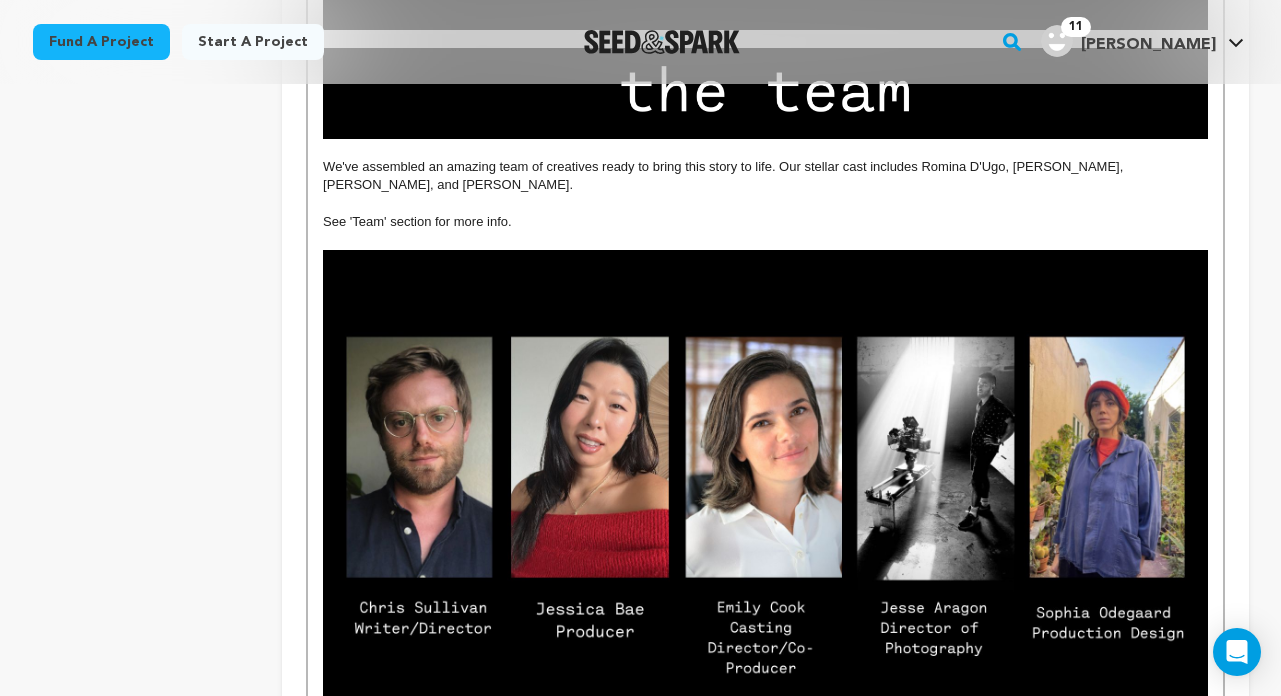 click at bounding box center (765, 204) 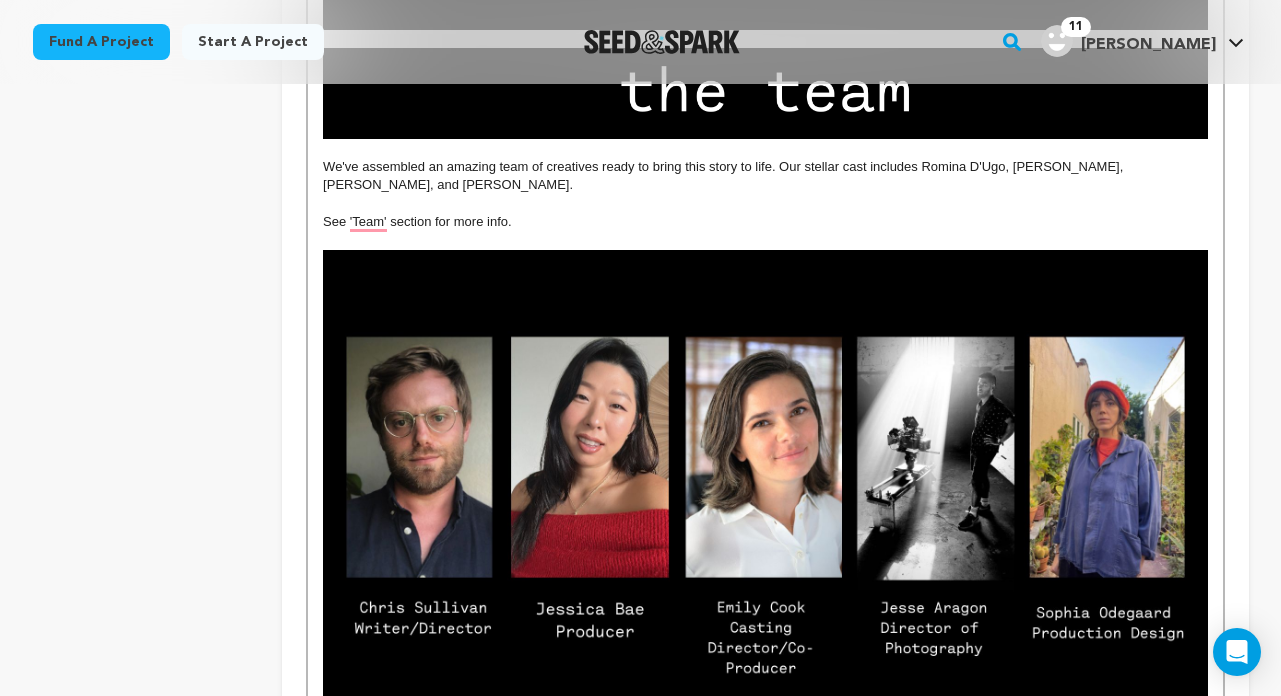 click on "We've assembled an amazing team of creatives ready to bring this story to life. Our stellar cast includes Romina D'Ugo, [PERSON_NAME], [PERSON_NAME], and [PERSON_NAME]." at bounding box center (765, 176) 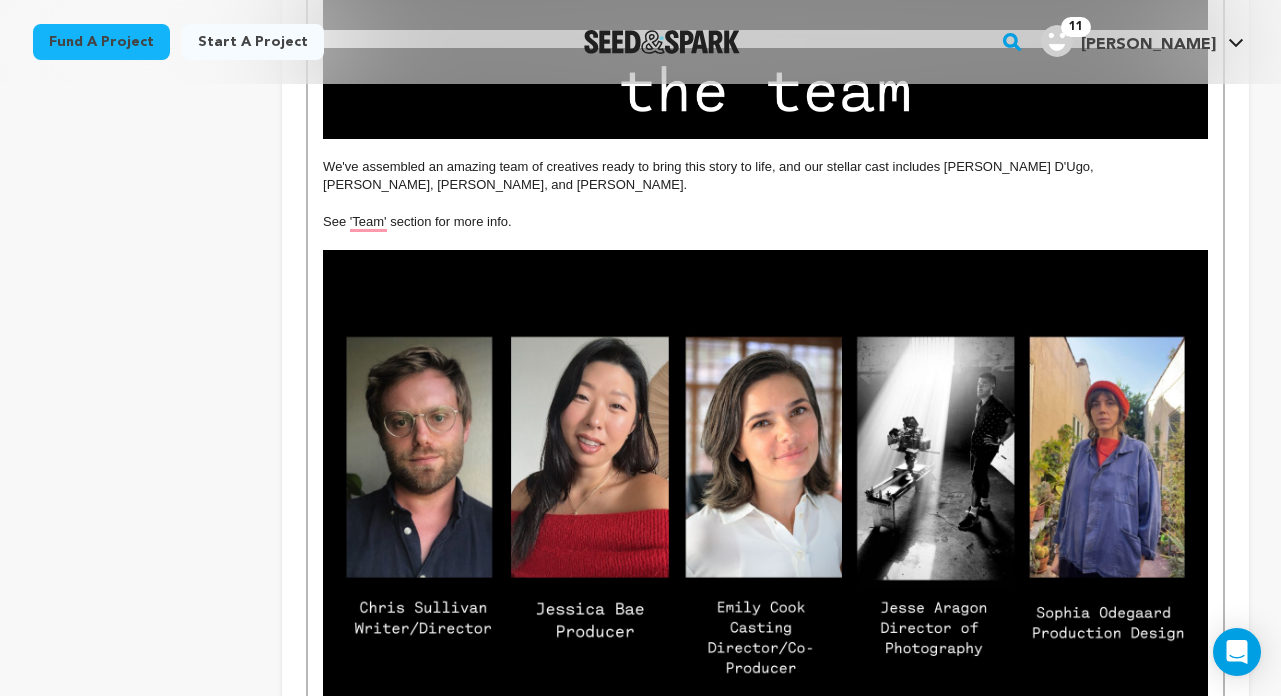 click on "We've assembled an amazing team of creatives ready to bring this story to life, and our stellar cast includes [PERSON_NAME] D'Ugo, [PERSON_NAME], [PERSON_NAME], and [PERSON_NAME]." at bounding box center (765, 176) 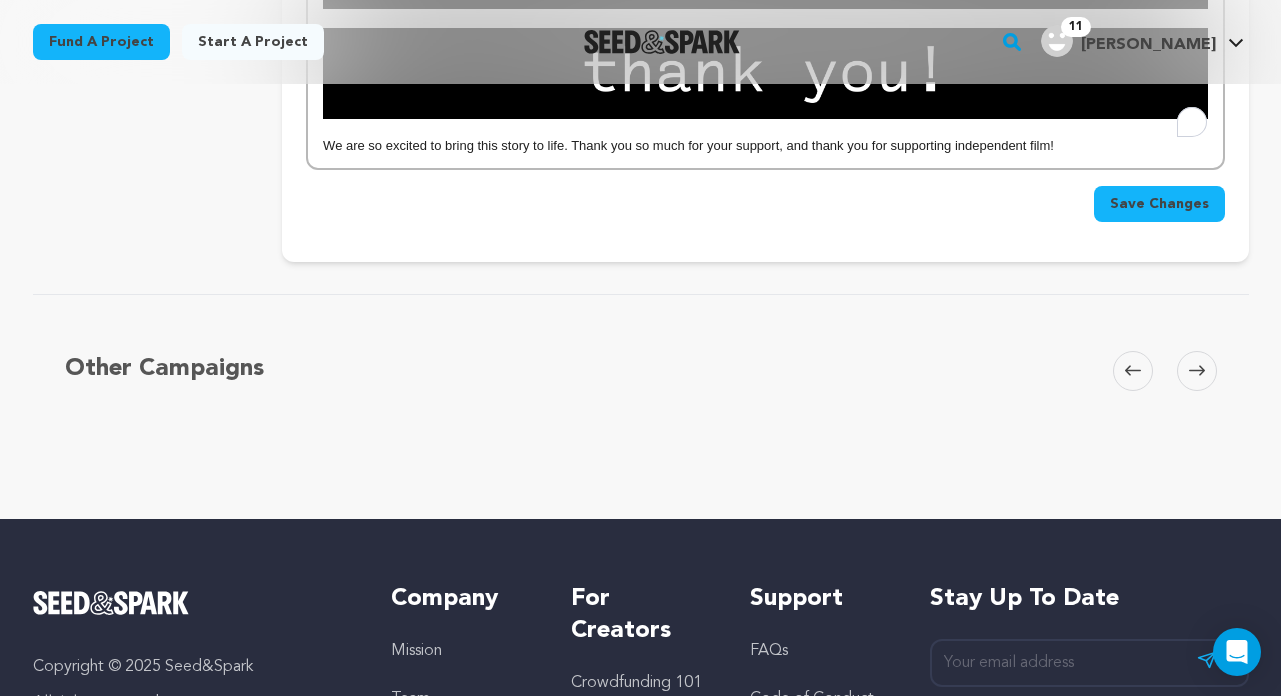 scroll, scrollTop: 5029, scrollLeft: 0, axis: vertical 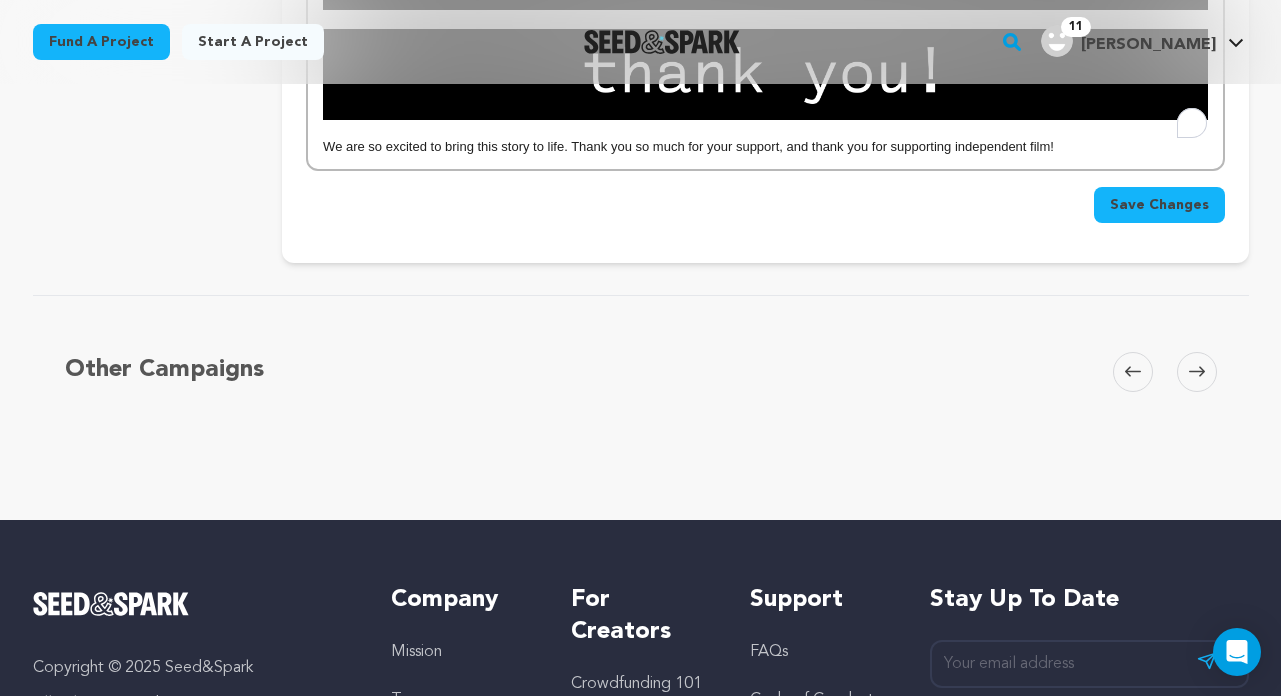 click on "Save Changes" at bounding box center (1159, 205) 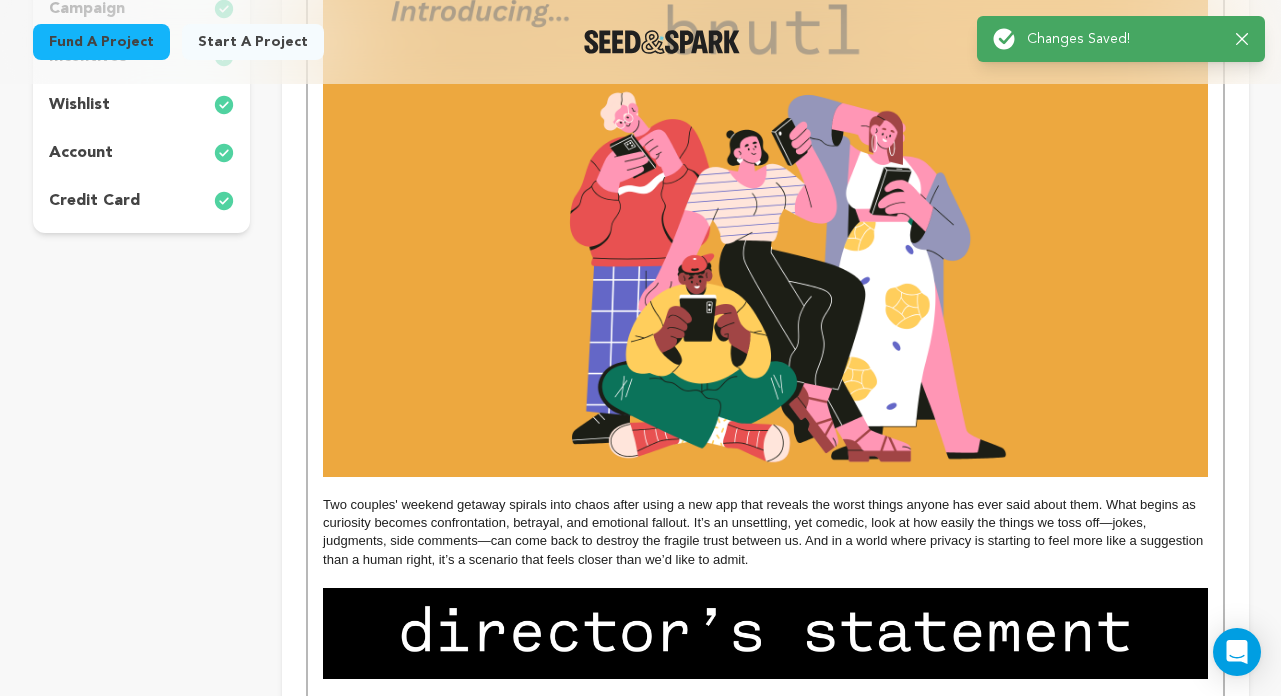 scroll, scrollTop: 0, scrollLeft: 0, axis: both 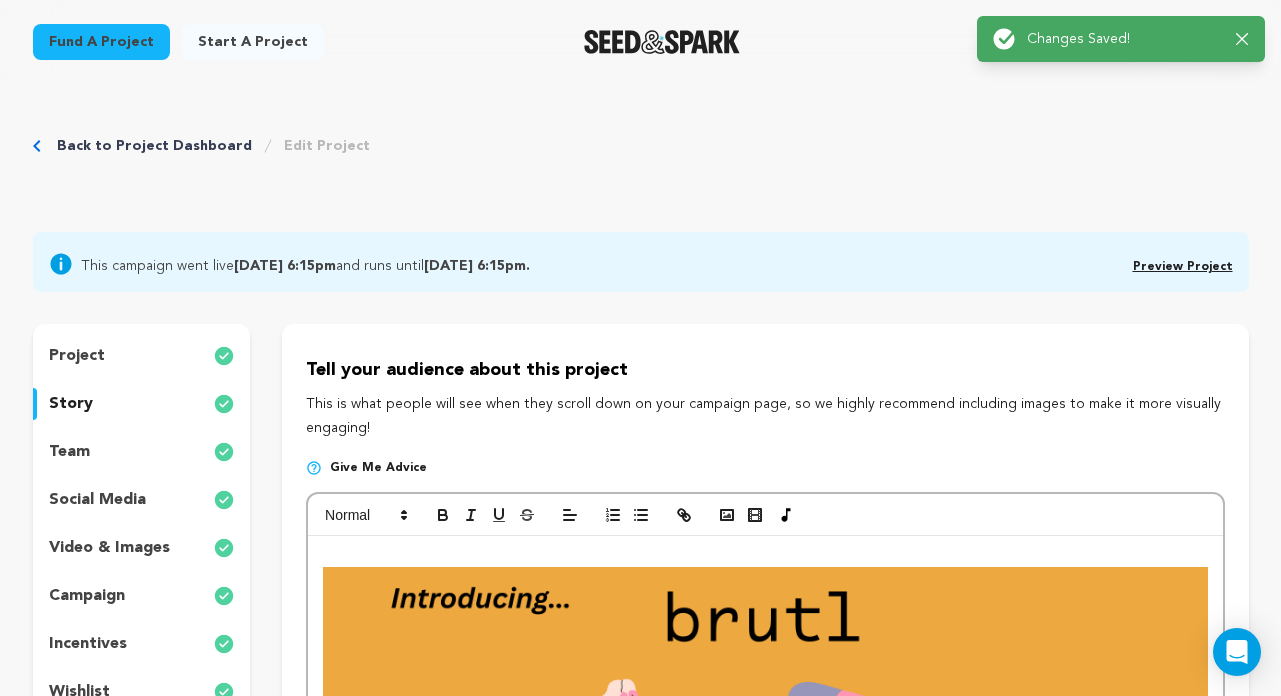 click on "Preview Project" at bounding box center [1183, 267] 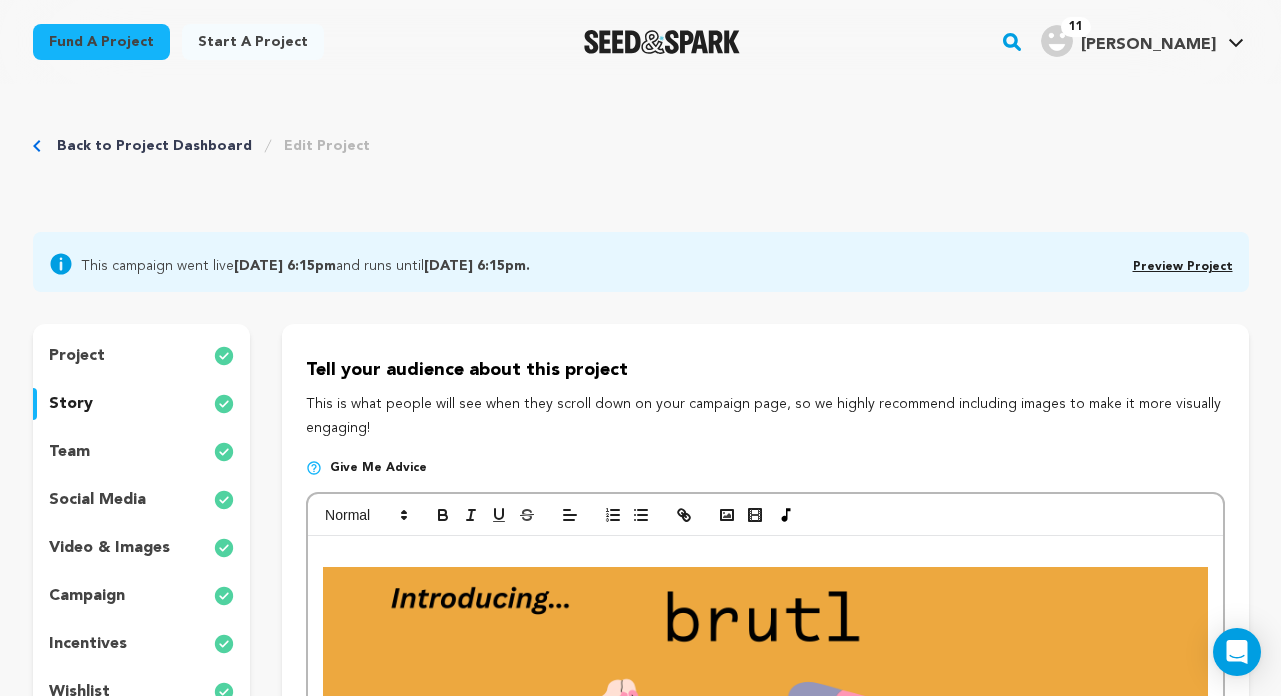 click on "team" at bounding box center (142, 452) 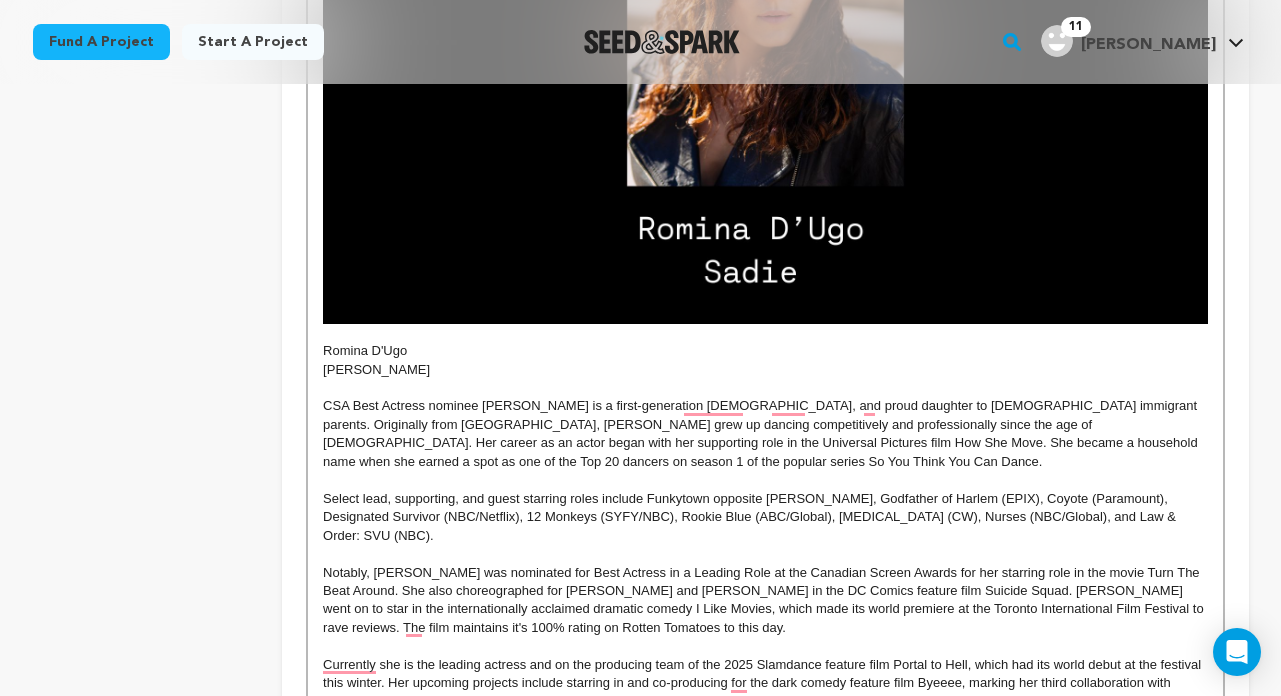 scroll, scrollTop: 1719, scrollLeft: 0, axis: vertical 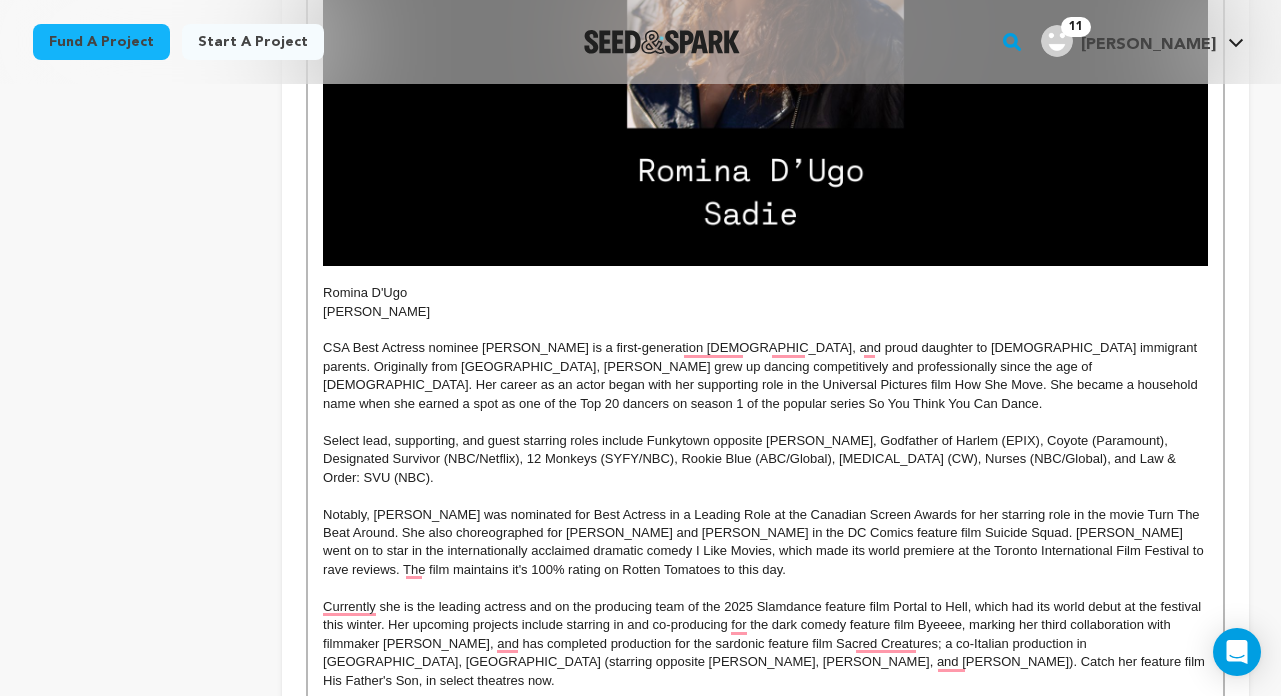 click on "Select lead, supporting, and guest starring roles include Funkytown opposite [PERSON_NAME], Godfather of Harlem (EPIX), Coyote (Paramount), Designated Survivor (NBC/Netflix), 12 Monkeys (SYFY/NBC), Rookie Blue (ABC/Global), [MEDICAL_DATA] (CW), Nurses (NBC/Global), and Law & Order: SVU (NBC)." at bounding box center [765, 459] 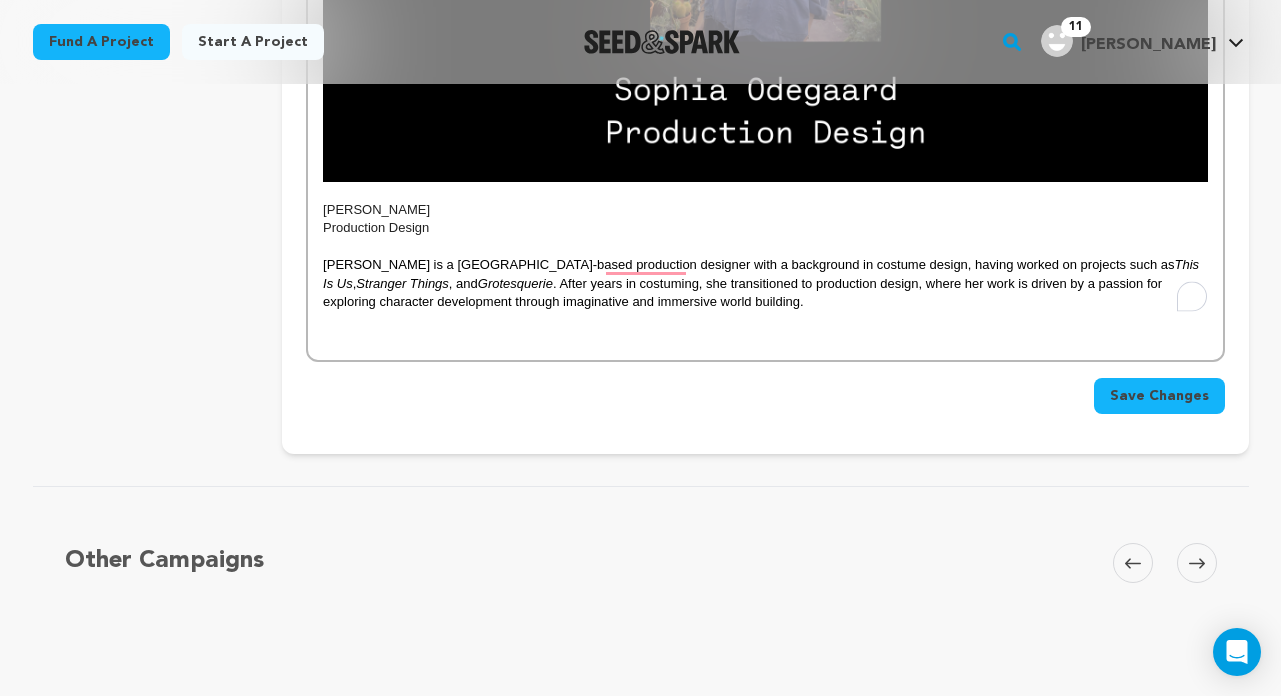 scroll, scrollTop: 7054, scrollLeft: 0, axis: vertical 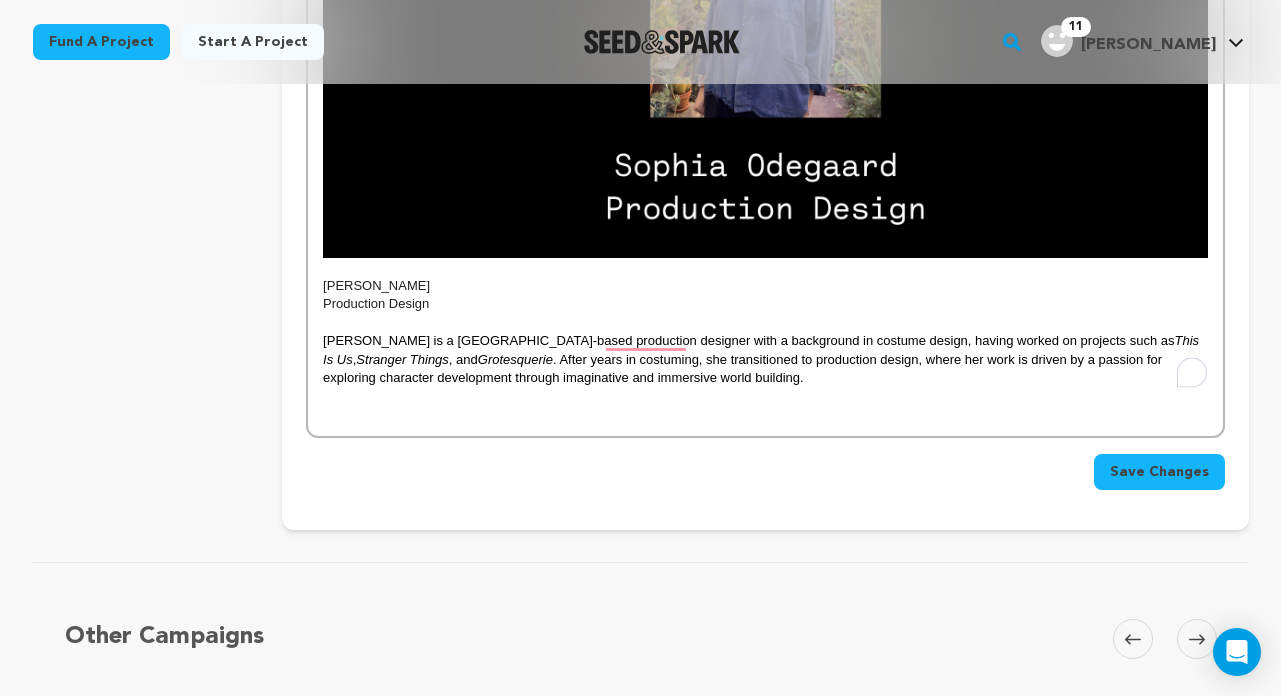 click on "Save Changes" at bounding box center [765, 464] 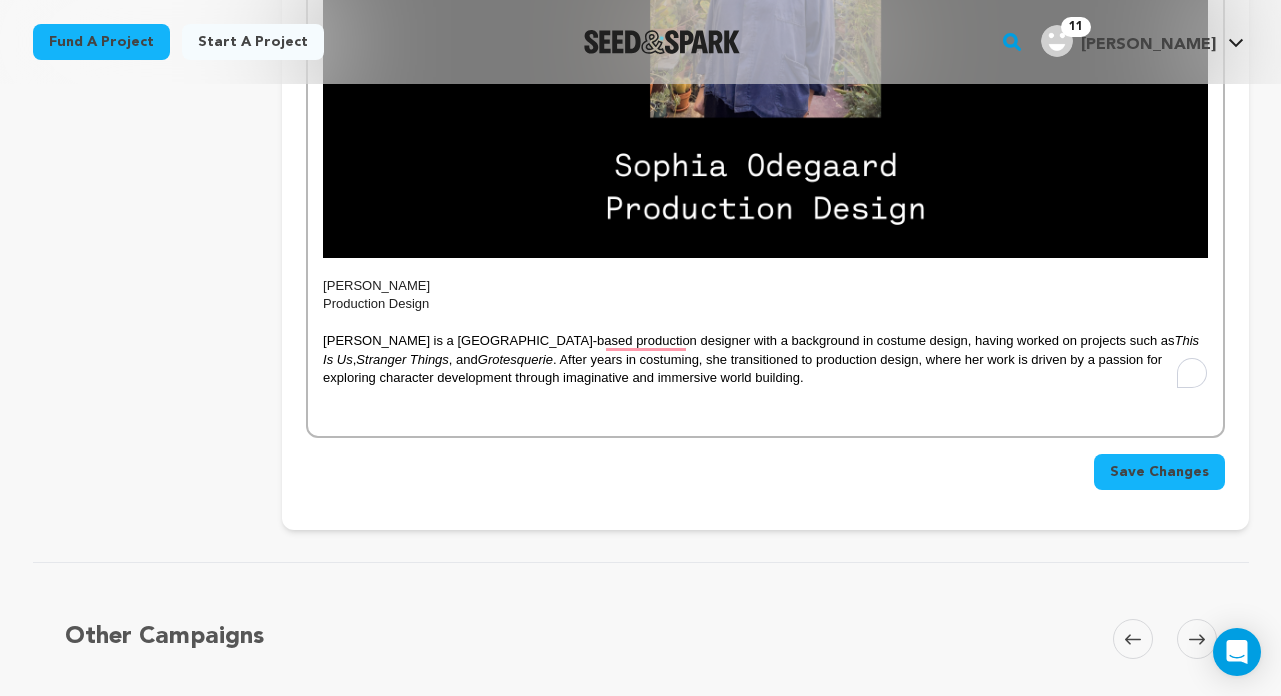 click on "Save Changes" at bounding box center (1159, 472) 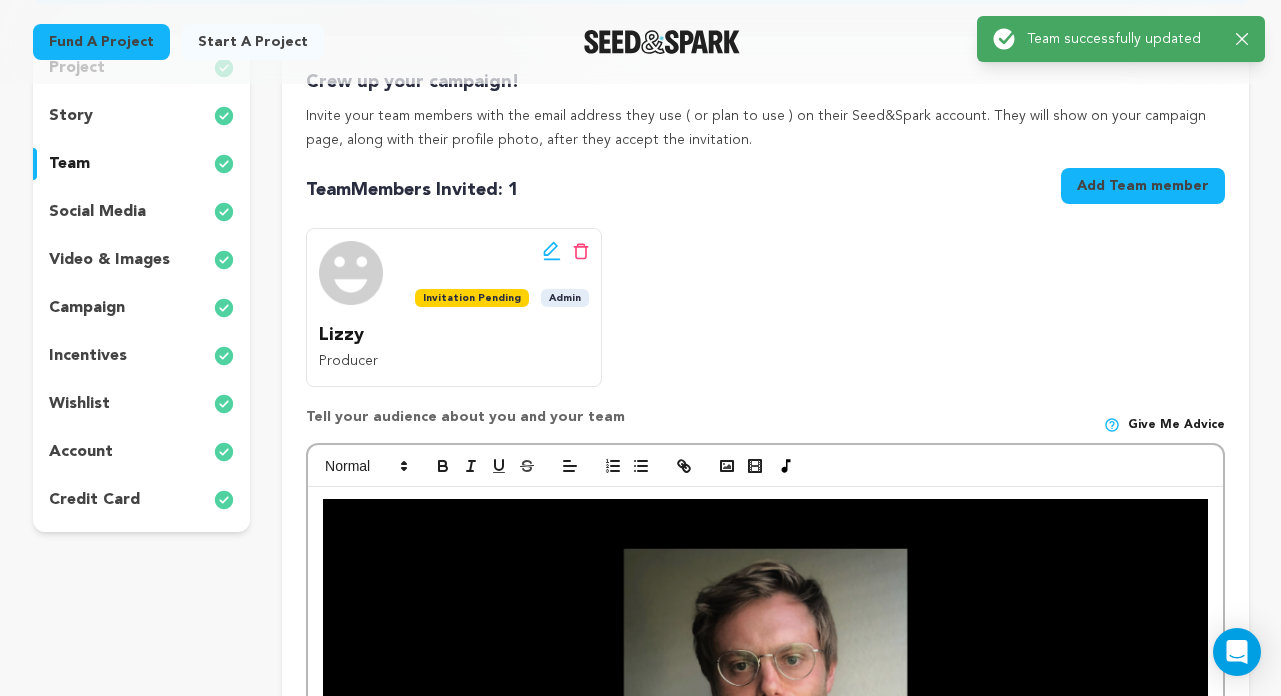 scroll, scrollTop: 0, scrollLeft: 0, axis: both 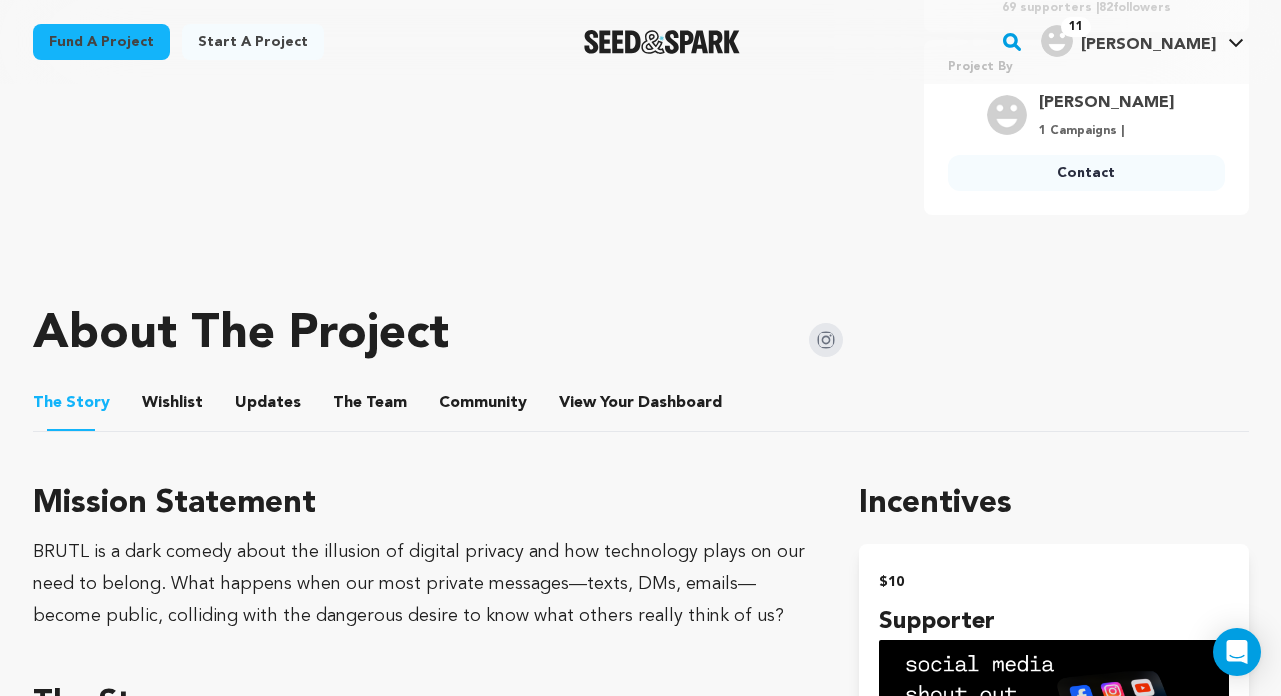 click on "The Team" at bounding box center (370, 407) 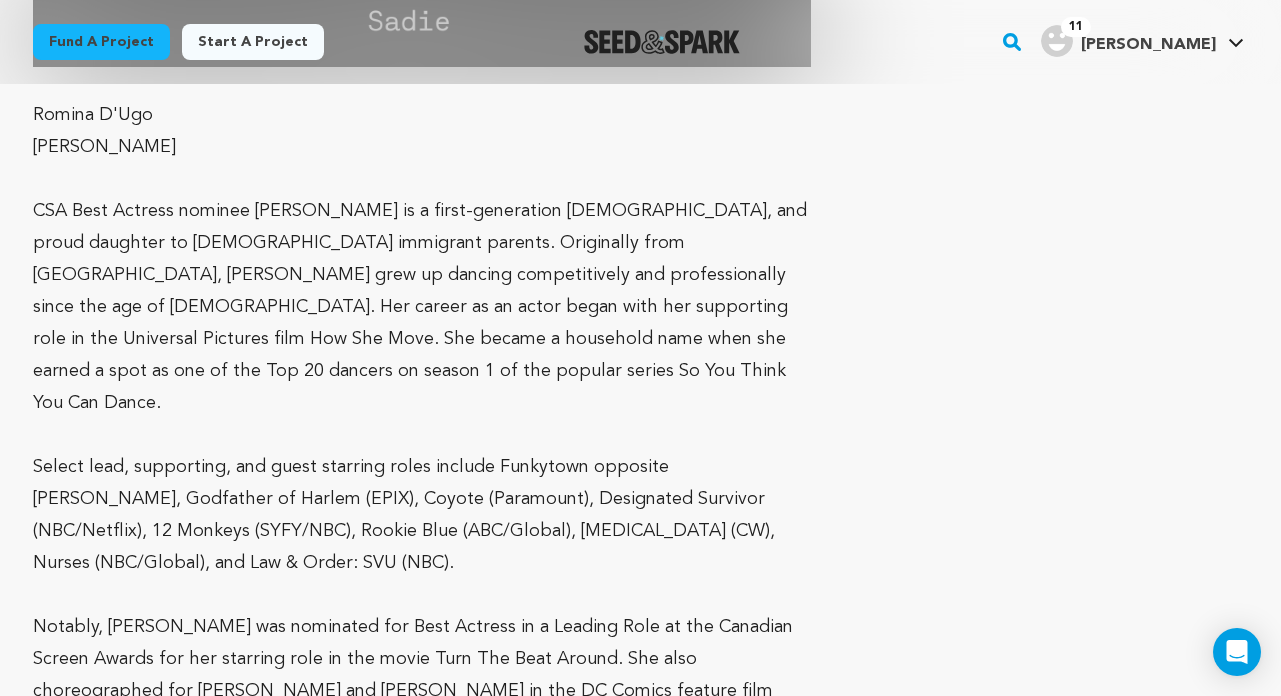 scroll, scrollTop: 2634, scrollLeft: 0, axis: vertical 